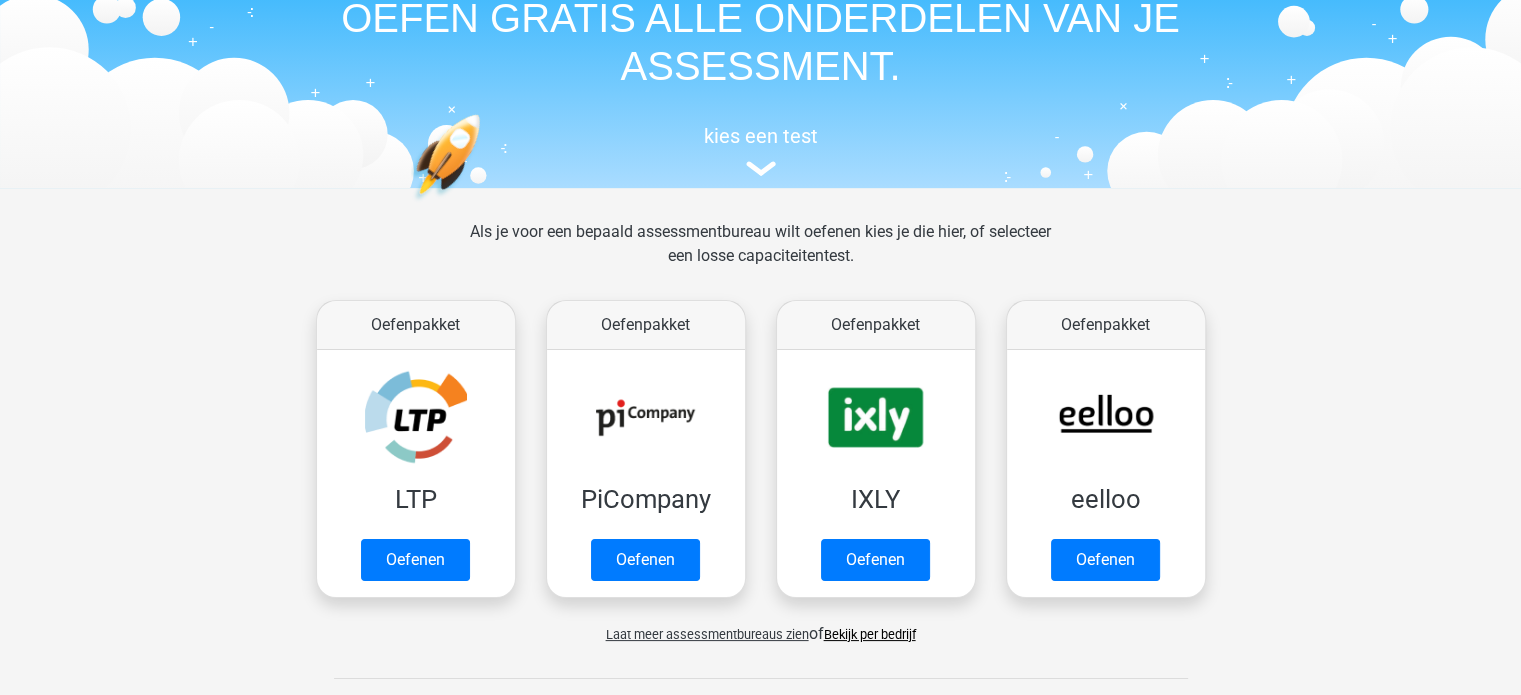 scroll, scrollTop: 400, scrollLeft: 0, axis: vertical 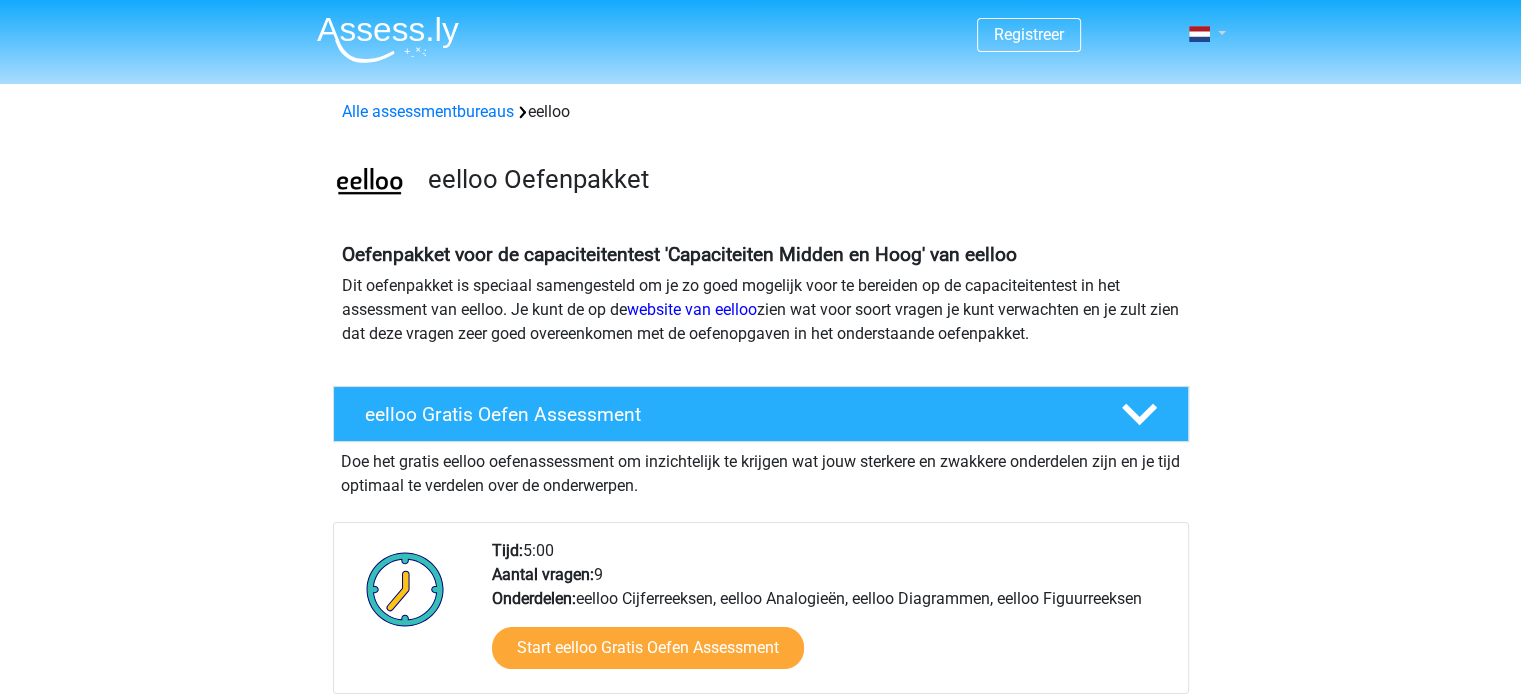 click at bounding box center [1201, 34] 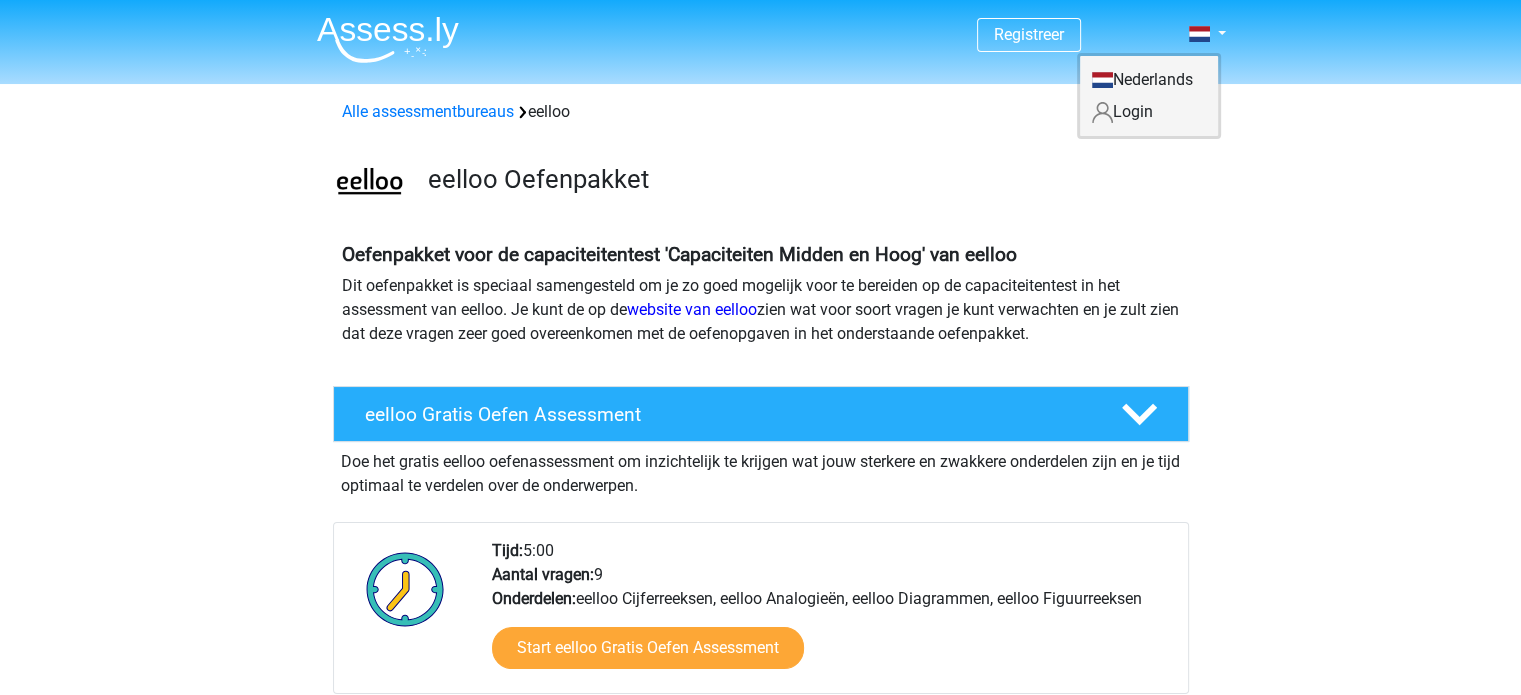 click on "Login" at bounding box center (1149, 112) 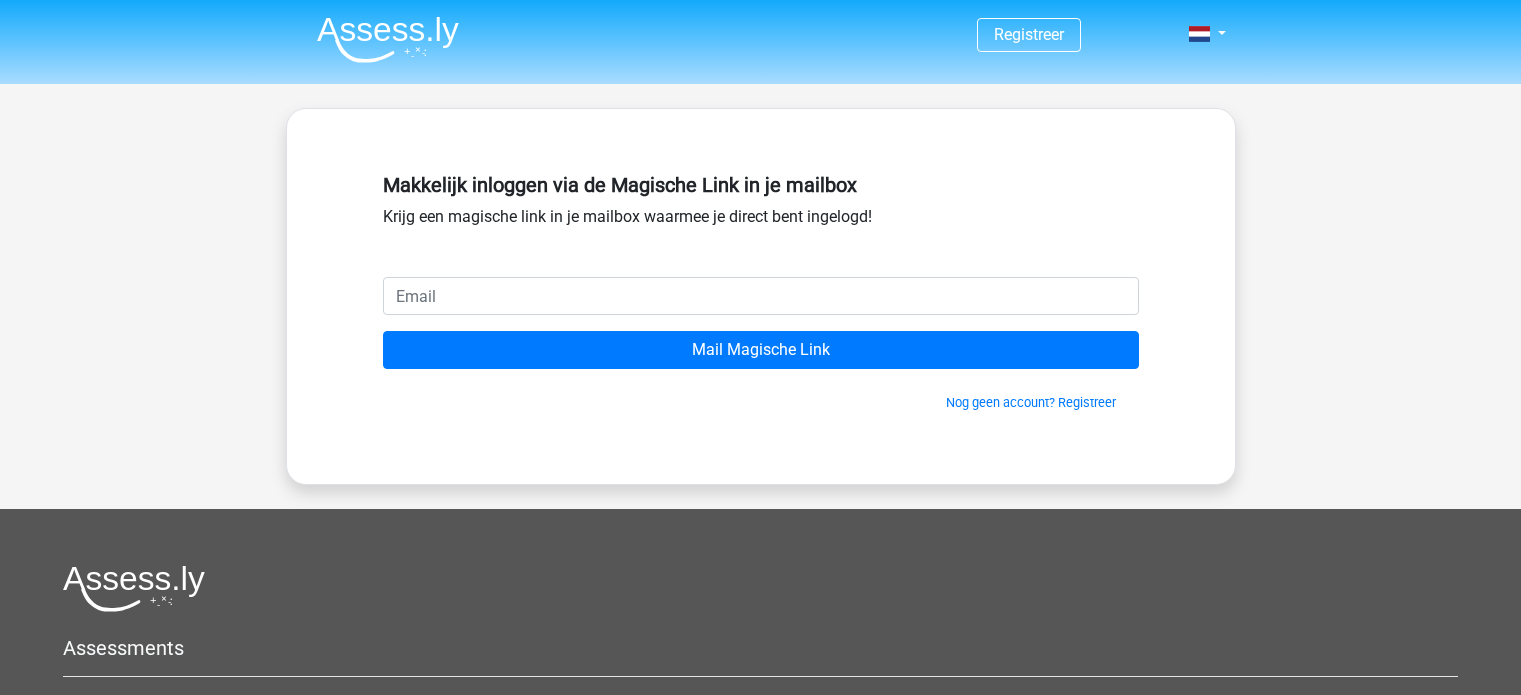 scroll, scrollTop: 0, scrollLeft: 0, axis: both 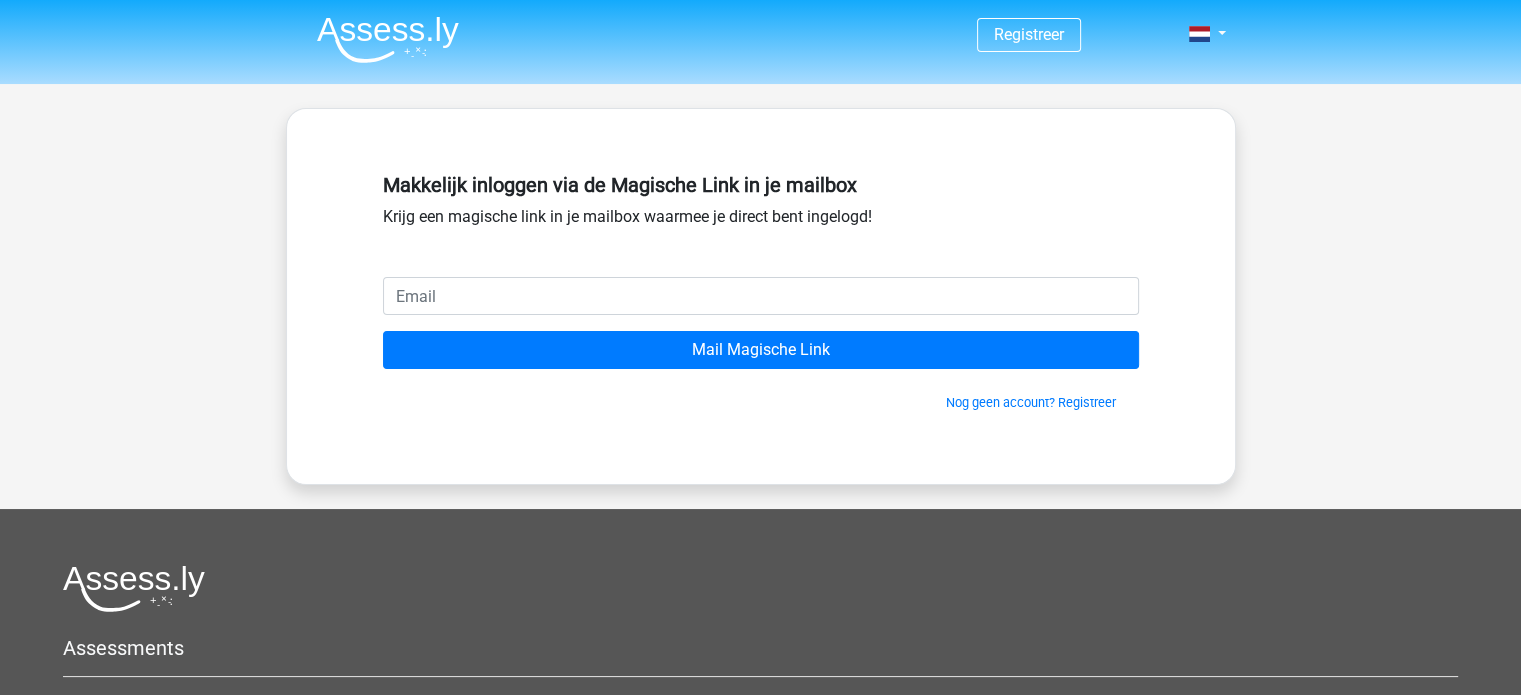 click at bounding box center (761, 296) 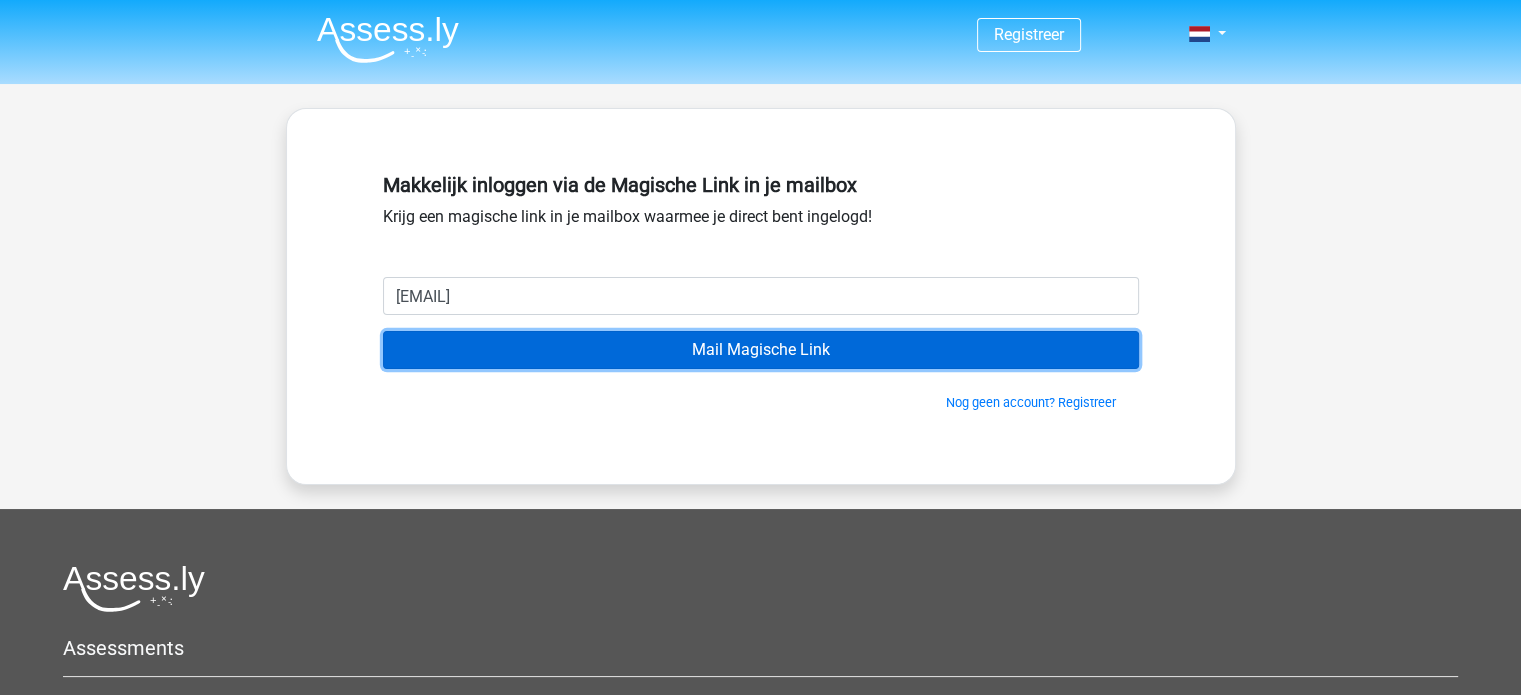 click on "Mail Magische Link" at bounding box center [761, 350] 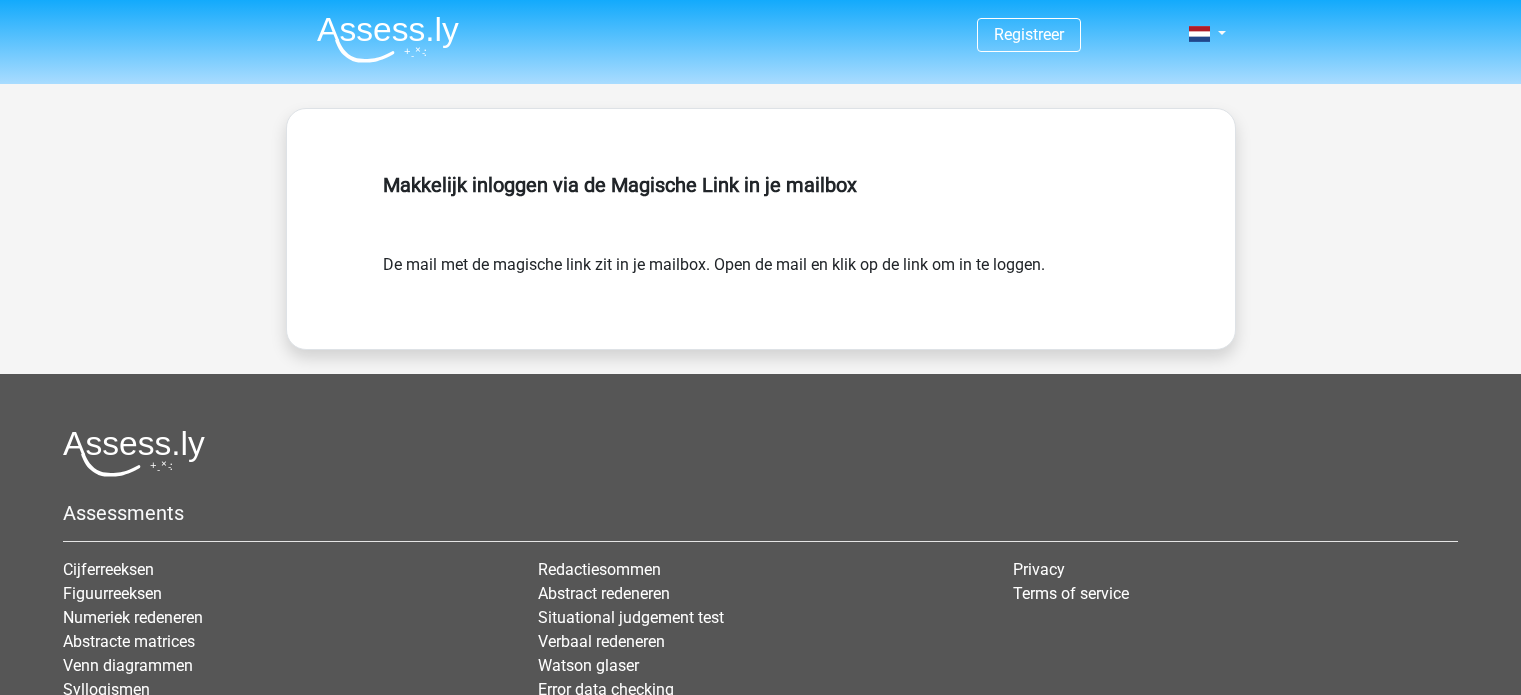 scroll, scrollTop: 0, scrollLeft: 0, axis: both 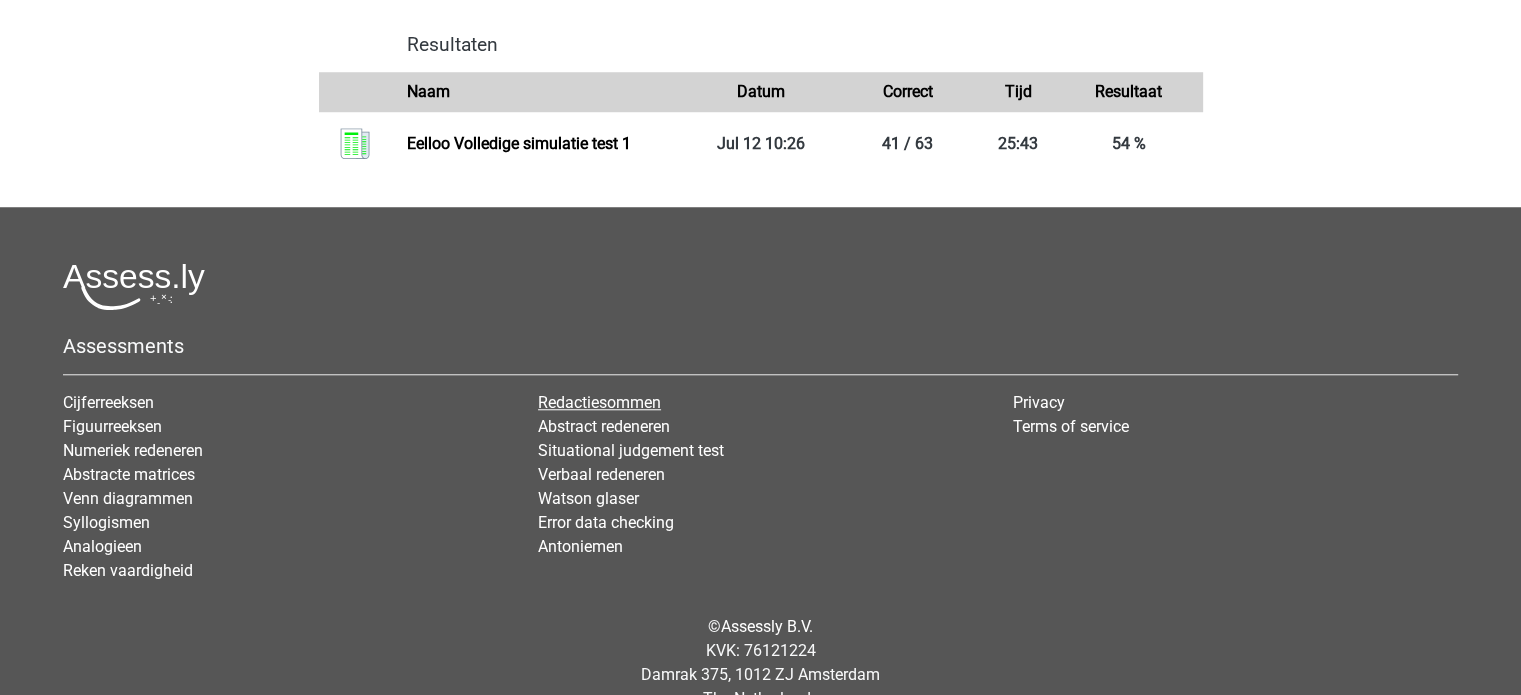 click on "Redactiesommen" at bounding box center [599, 402] 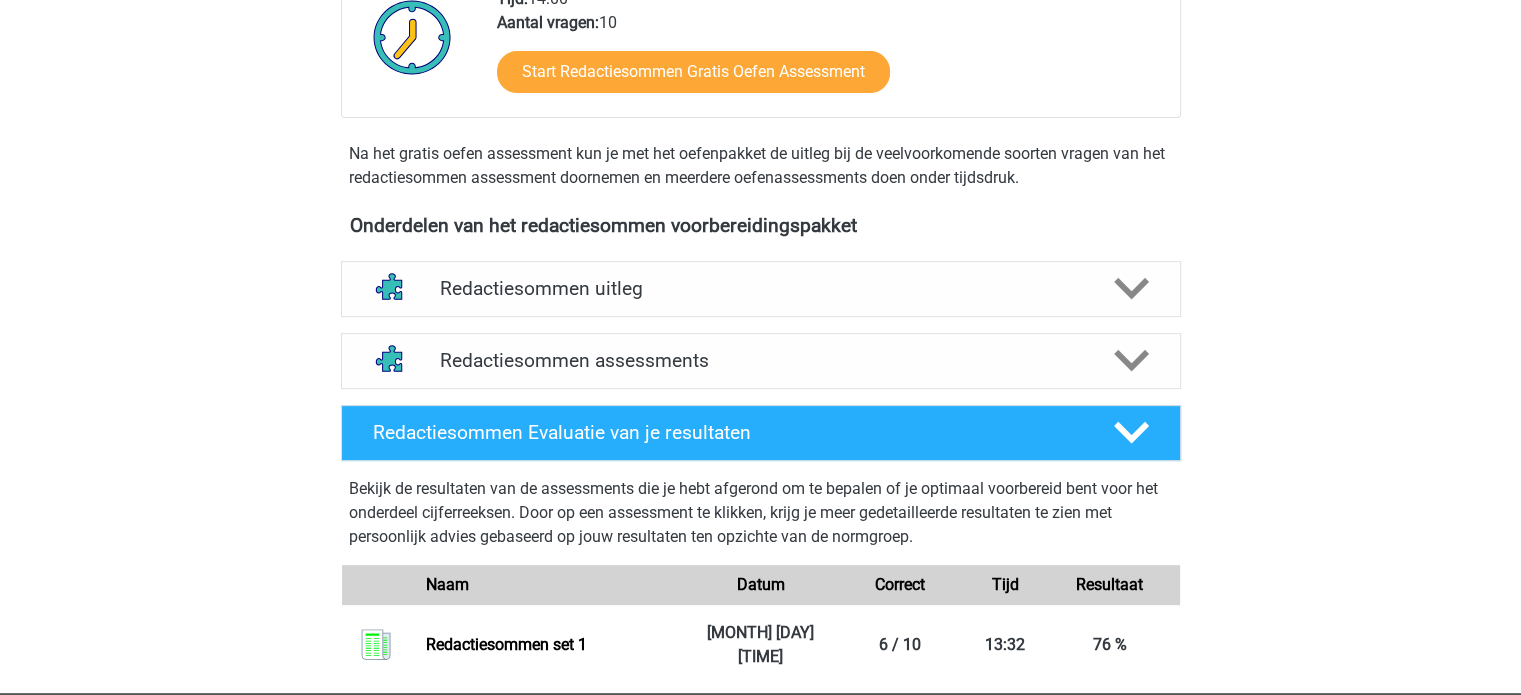 scroll, scrollTop: 500, scrollLeft: 0, axis: vertical 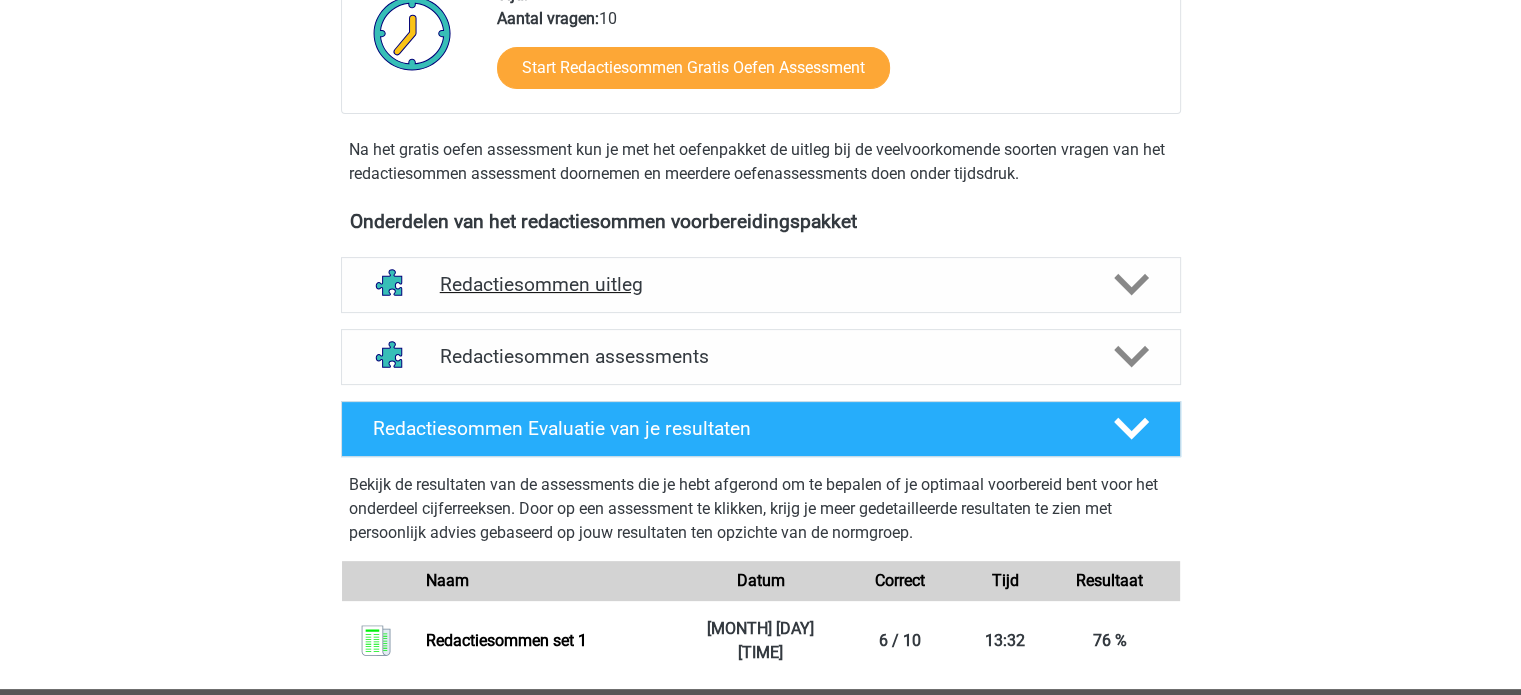 click on "Redactiesommen uitleg" at bounding box center [761, 284] 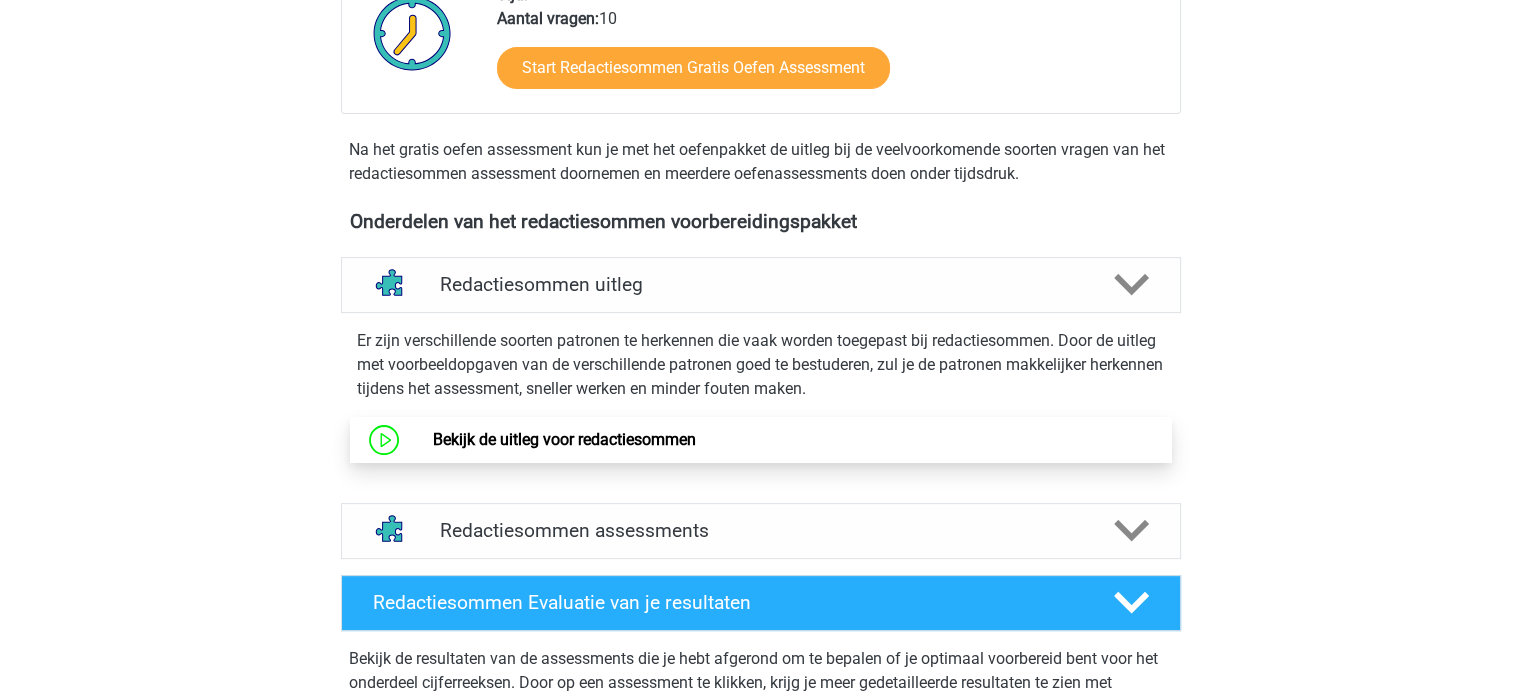 click on "Bekijk de uitleg voor
redactiesommen" at bounding box center (564, 439) 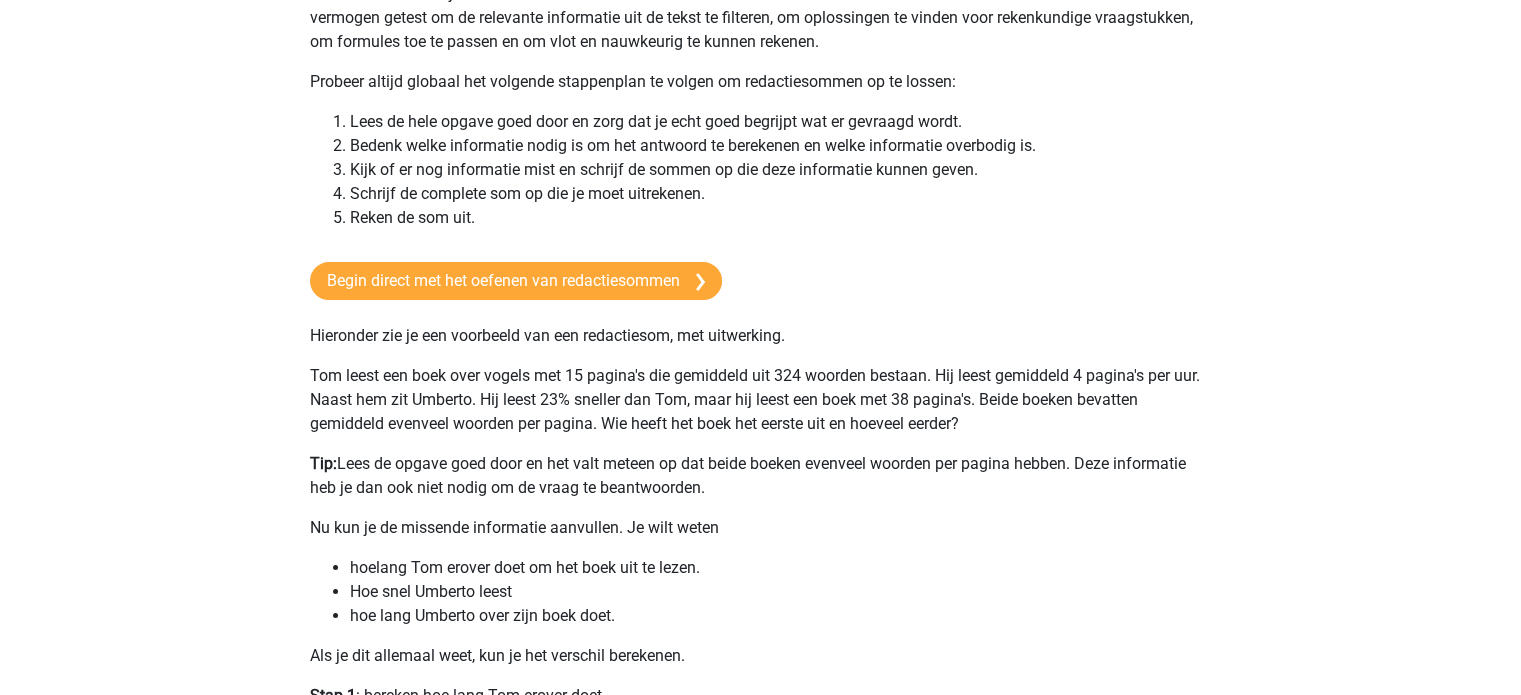 scroll, scrollTop: 200, scrollLeft: 0, axis: vertical 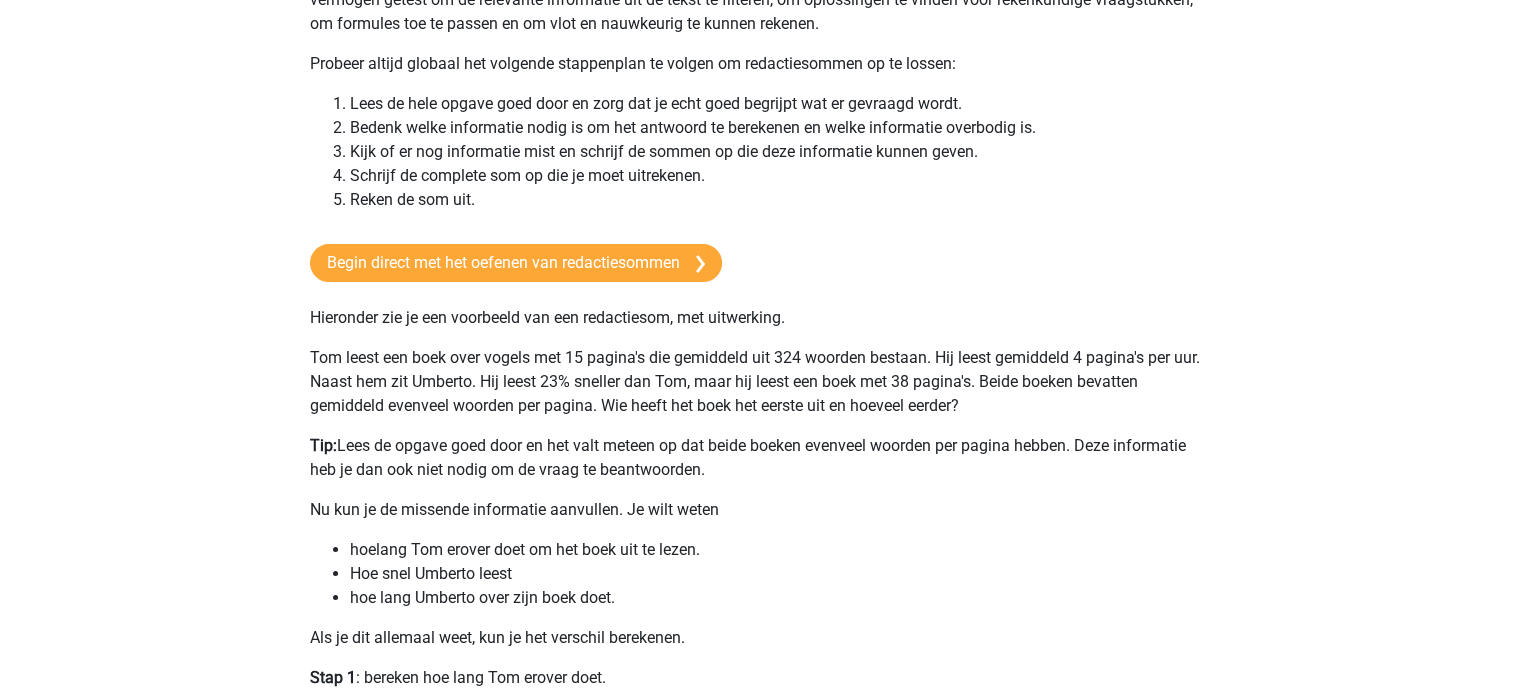 click on "Redactiesommen zijn sommen verwerkt in een verhaal. Hiermee wordt het vermogen getest om de relevante informatie uit de tekst te filteren, om oplossingen te vinden voor rekenkundige vraagstukken, om formules toe te passen en om vlot en nauwkeurig te kunnen rekenen. Probeer altijd globaal het volgende stappenplan te volgen om redactiesommen op te lossen: Lees de hele opgave goed door en zorg dat je echt goed begrijpt wat er gevraagd wordt. Bedenk welke informatie nodig is om het antwoord te berekenen en welke informatie overbodig is. Kijk of er nog informatie mist en schrijf de sommen op die deze informatie kunnen geven. Schrijf de complete som op die je moet uitrekenen. Reken de som uit.
Begin direct met het oefenen van redactiesommen
Hieronder zie je een voorbeeld van een redactiesom, met uitwerking. Tip:  Lees de opgave goed door en het valt meteen op dat beide boeken evenveel woorden per pagina hebben. Deze informatie heb je dan ook niet nodig om de vraag te beantwoorden." at bounding box center [761, 627] 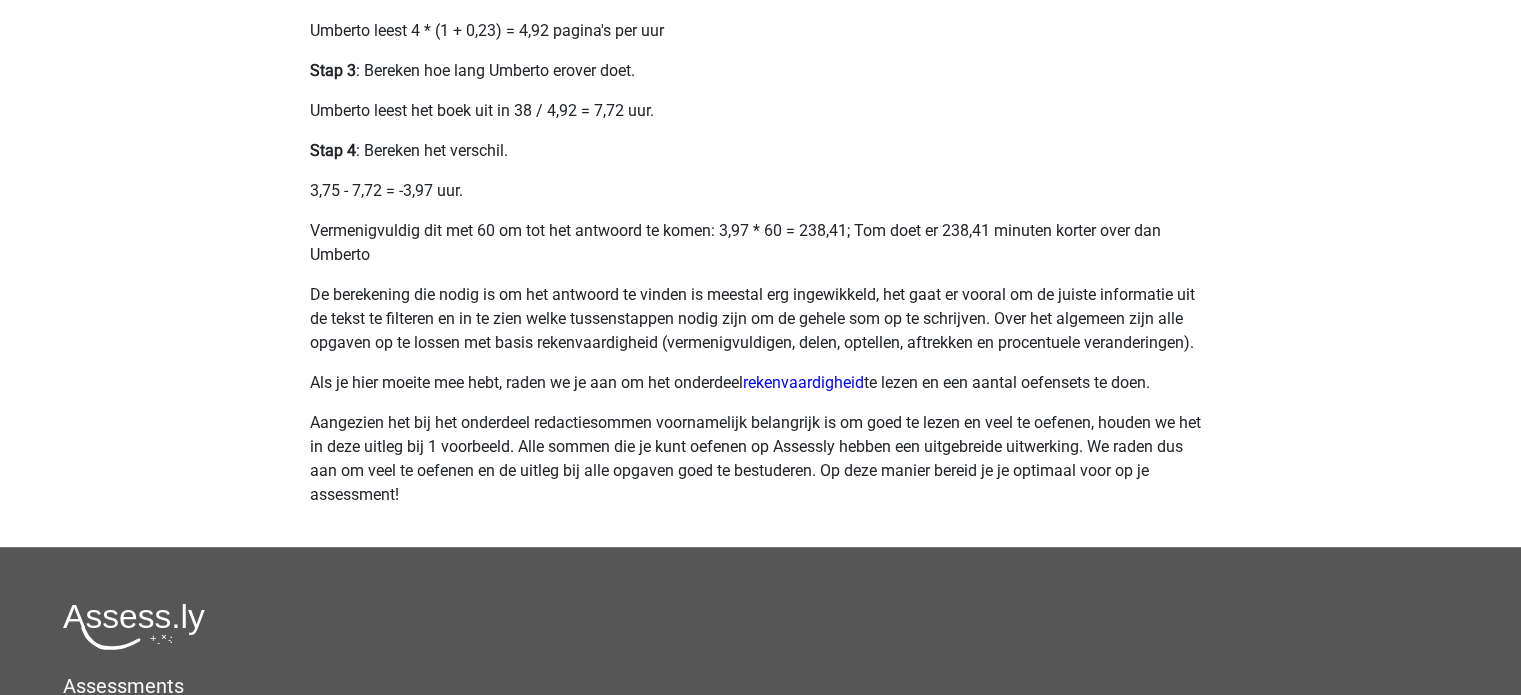 scroll, scrollTop: 1000, scrollLeft: 0, axis: vertical 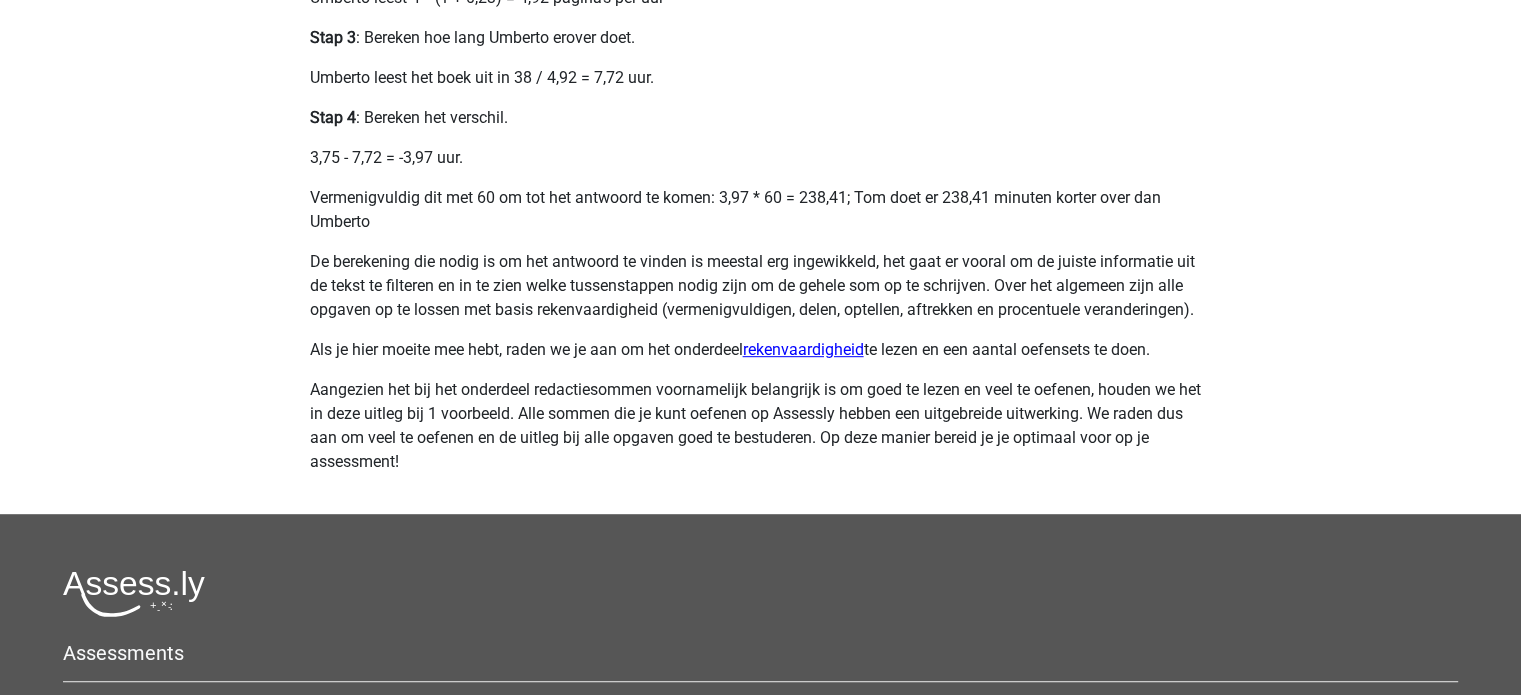 click on "rekenvaardigheid" at bounding box center [803, 349] 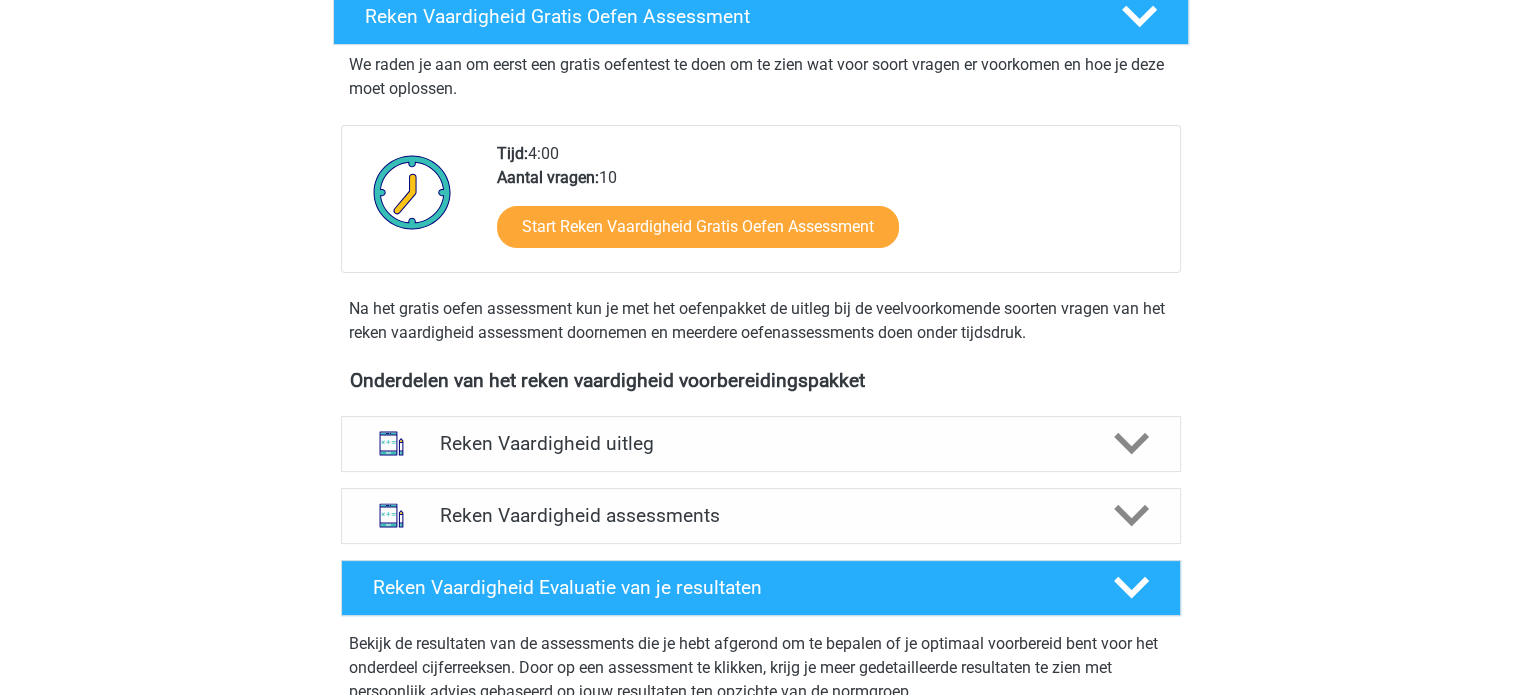 scroll, scrollTop: 400, scrollLeft: 0, axis: vertical 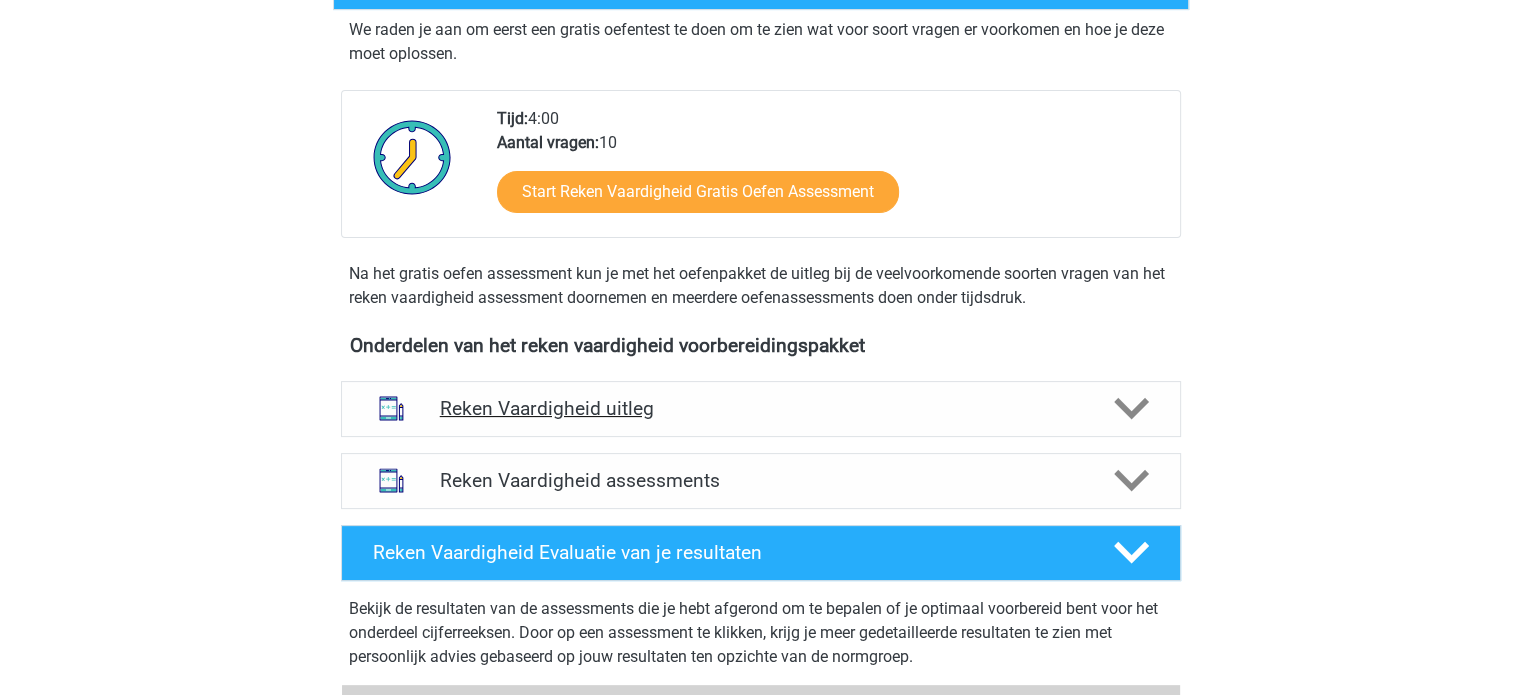 click on "Reken Vaardigheid uitleg" at bounding box center [761, 408] 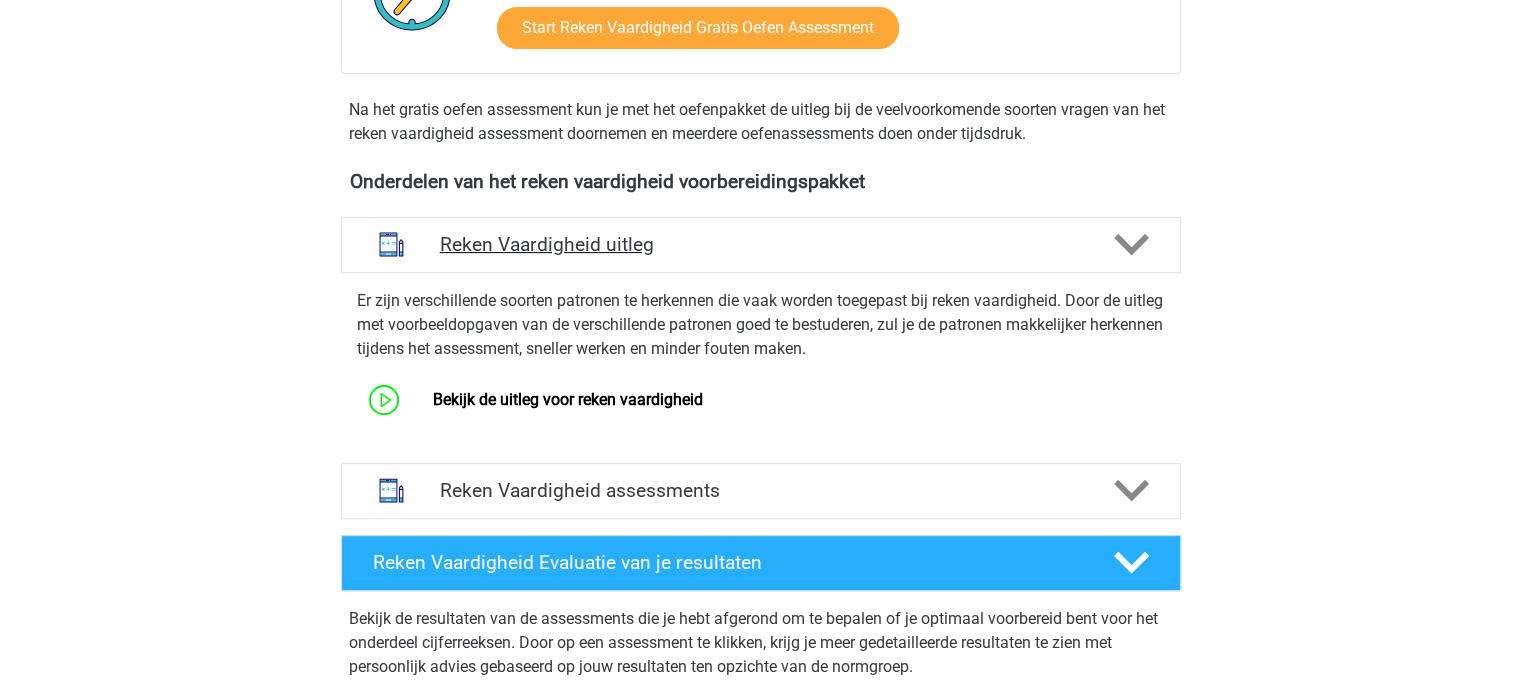 scroll, scrollTop: 600, scrollLeft: 0, axis: vertical 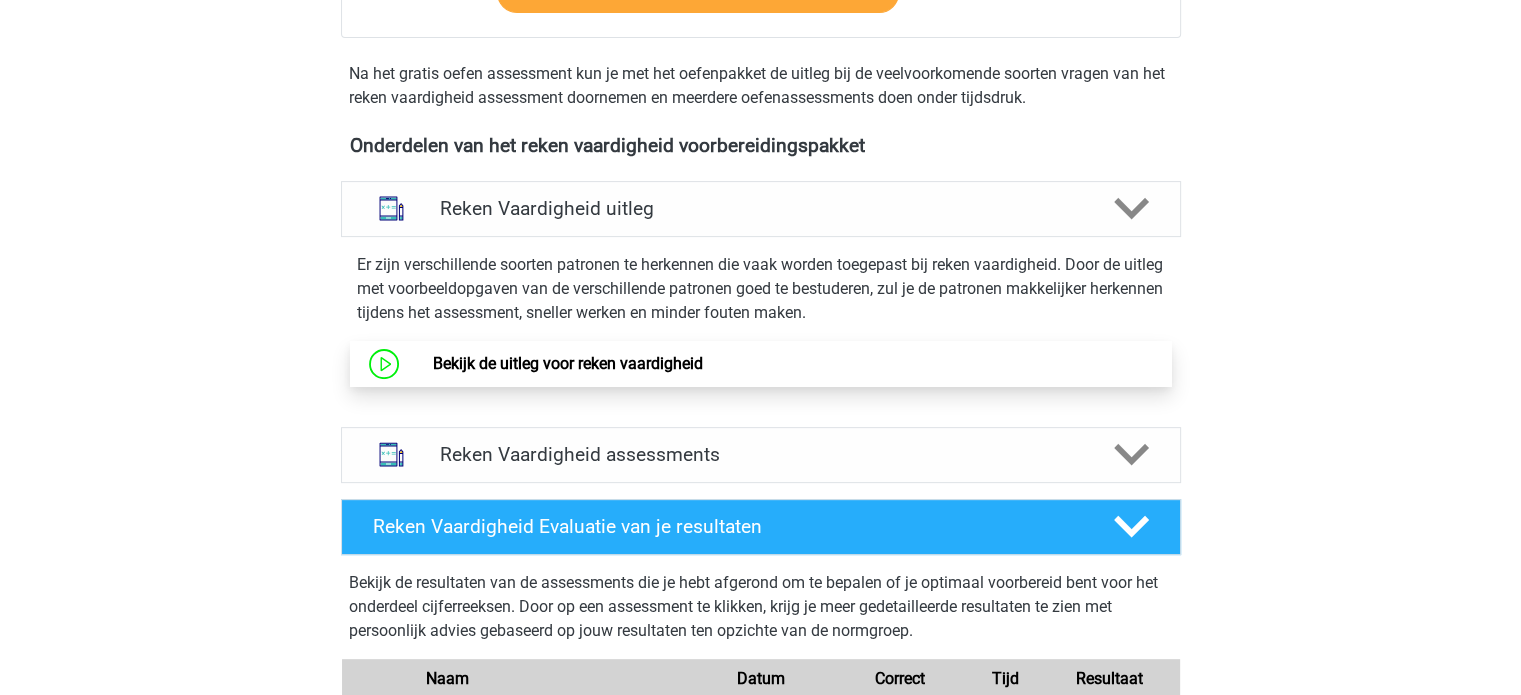click on "Bekijk de uitleg voor
reken vaardigheid" at bounding box center (568, 363) 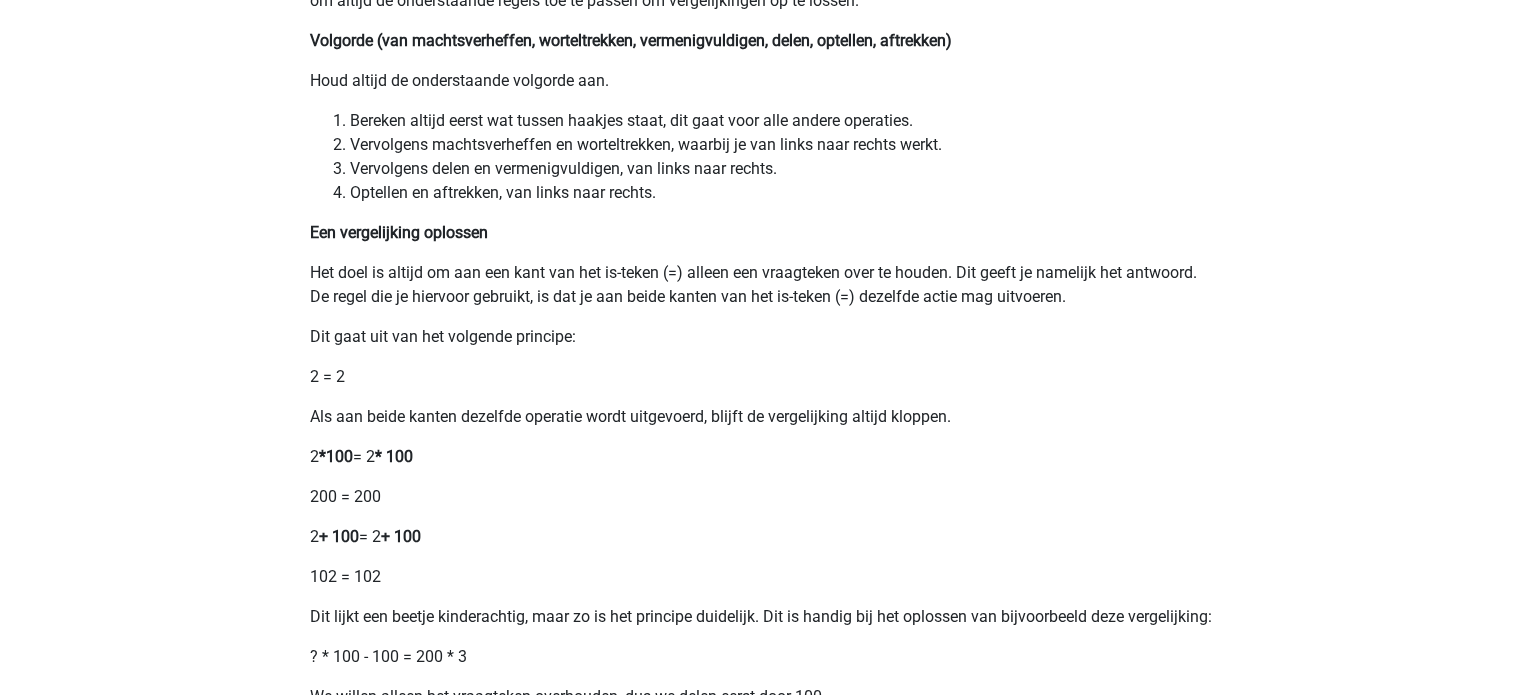scroll, scrollTop: 600, scrollLeft: 0, axis: vertical 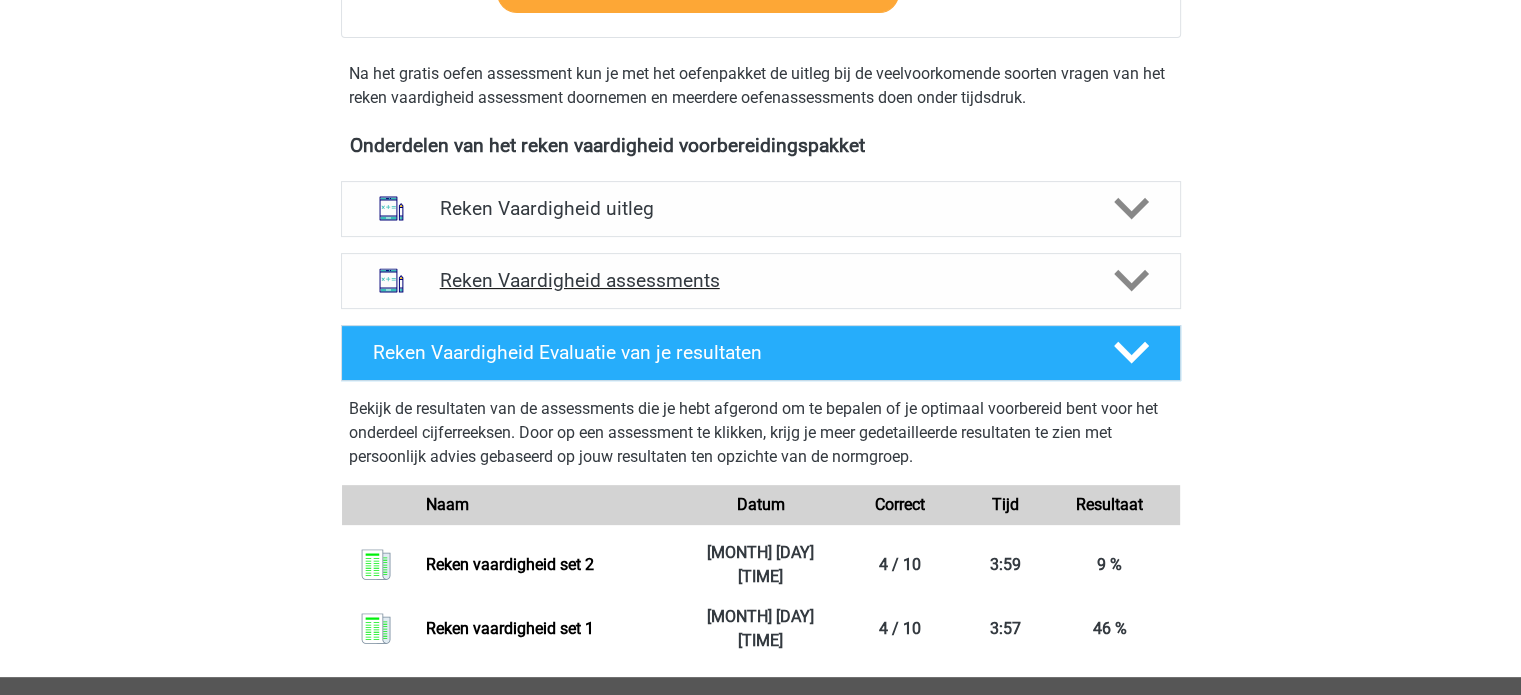 click on "Reken Vaardigheid assessments" at bounding box center [761, 280] 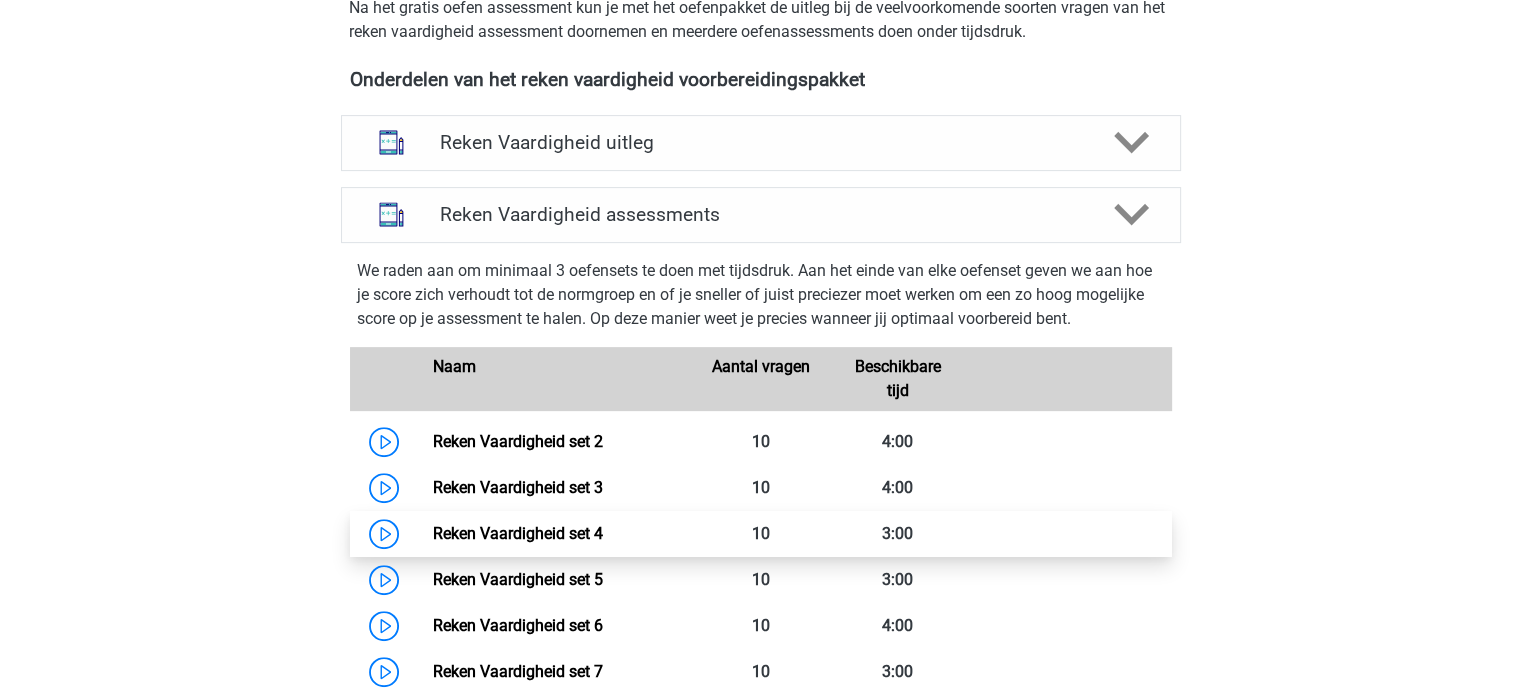 scroll, scrollTop: 700, scrollLeft: 0, axis: vertical 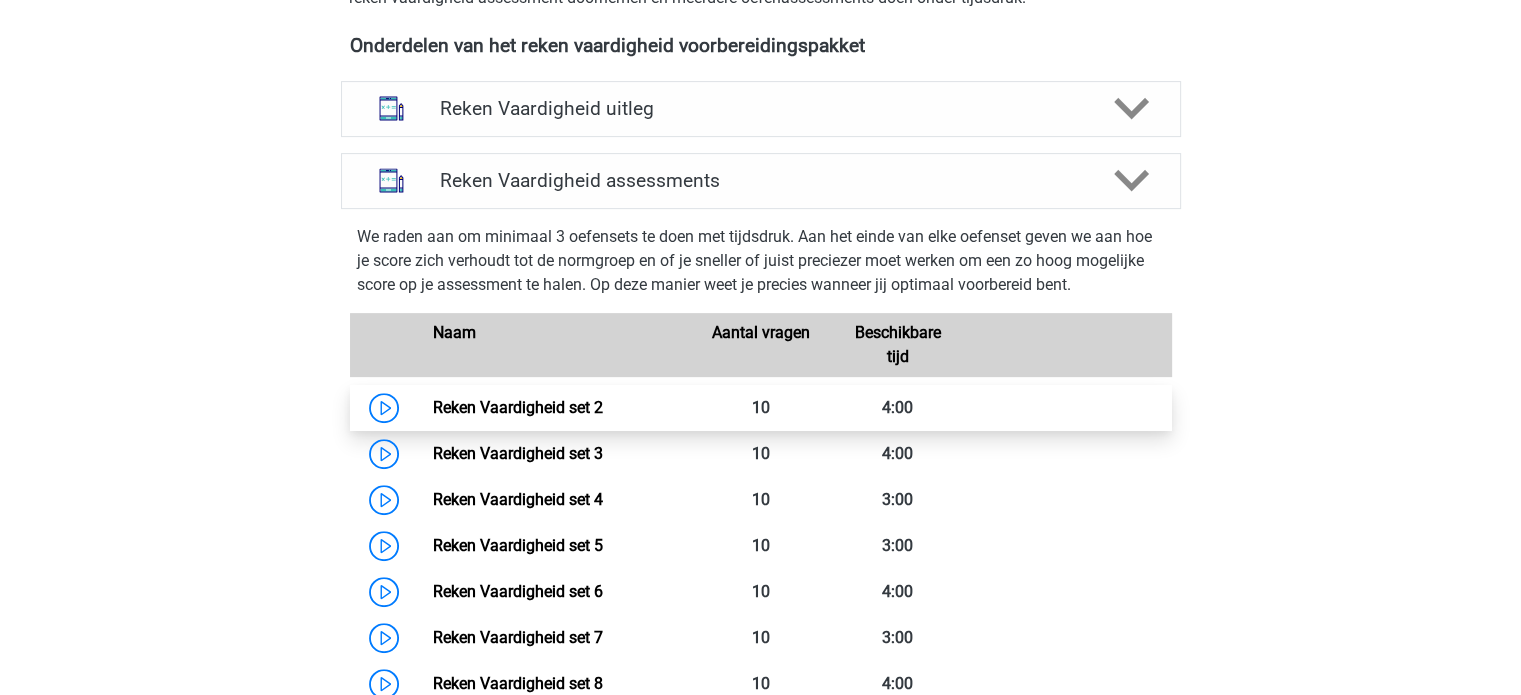click on "Reken Vaardigheid
set 2" at bounding box center (518, 407) 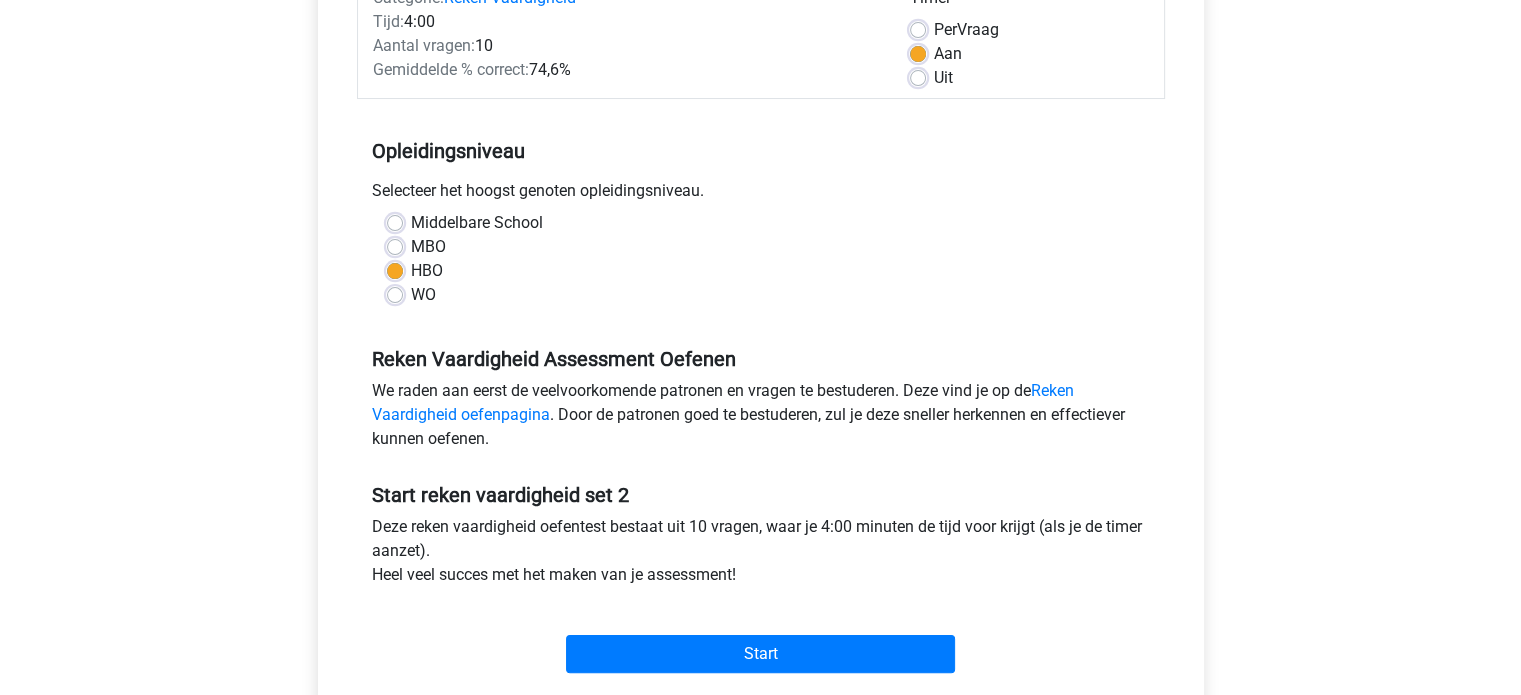 scroll, scrollTop: 400, scrollLeft: 0, axis: vertical 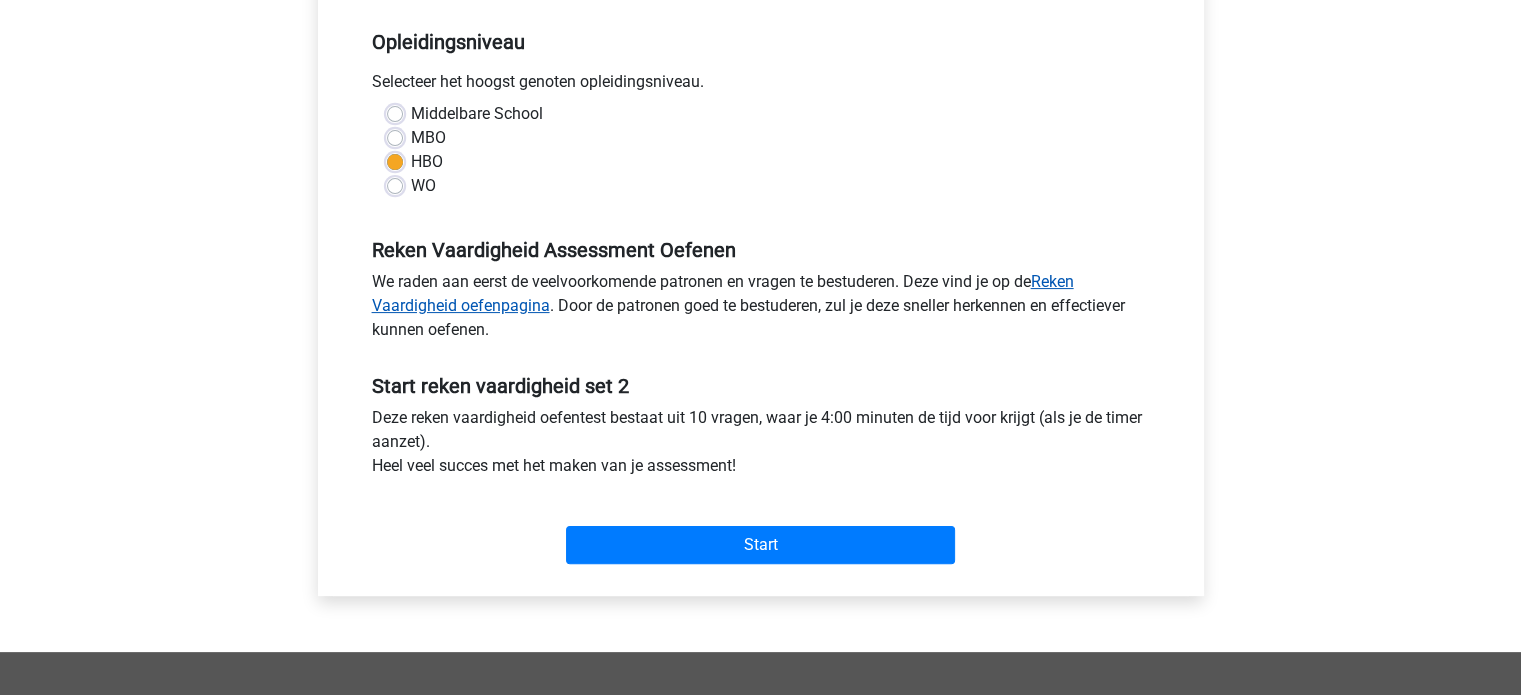 click on "Reken Vaardigheid
oefenpagina" at bounding box center (723, 293) 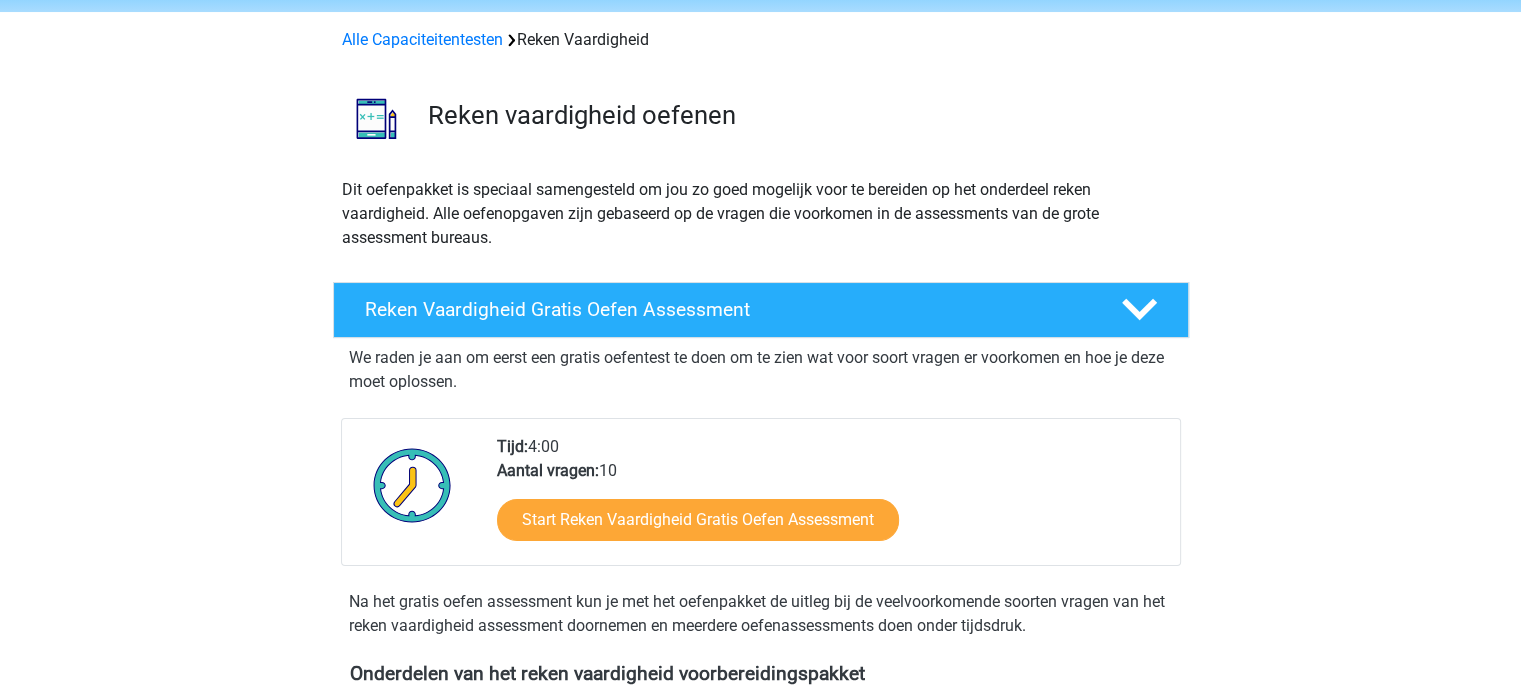 scroll, scrollTop: 300, scrollLeft: 0, axis: vertical 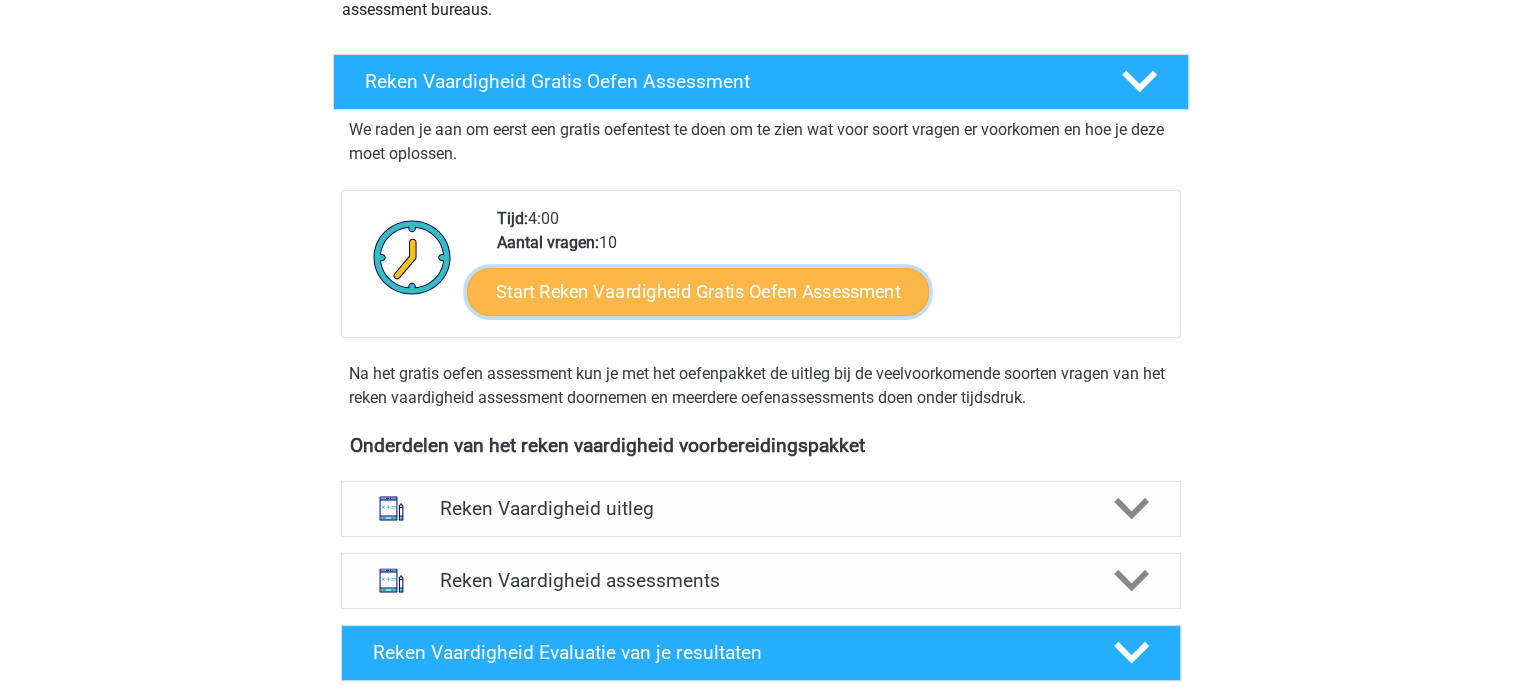click on "Start Reken Vaardigheid
Gratis Oefen Assessment" at bounding box center (698, 291) 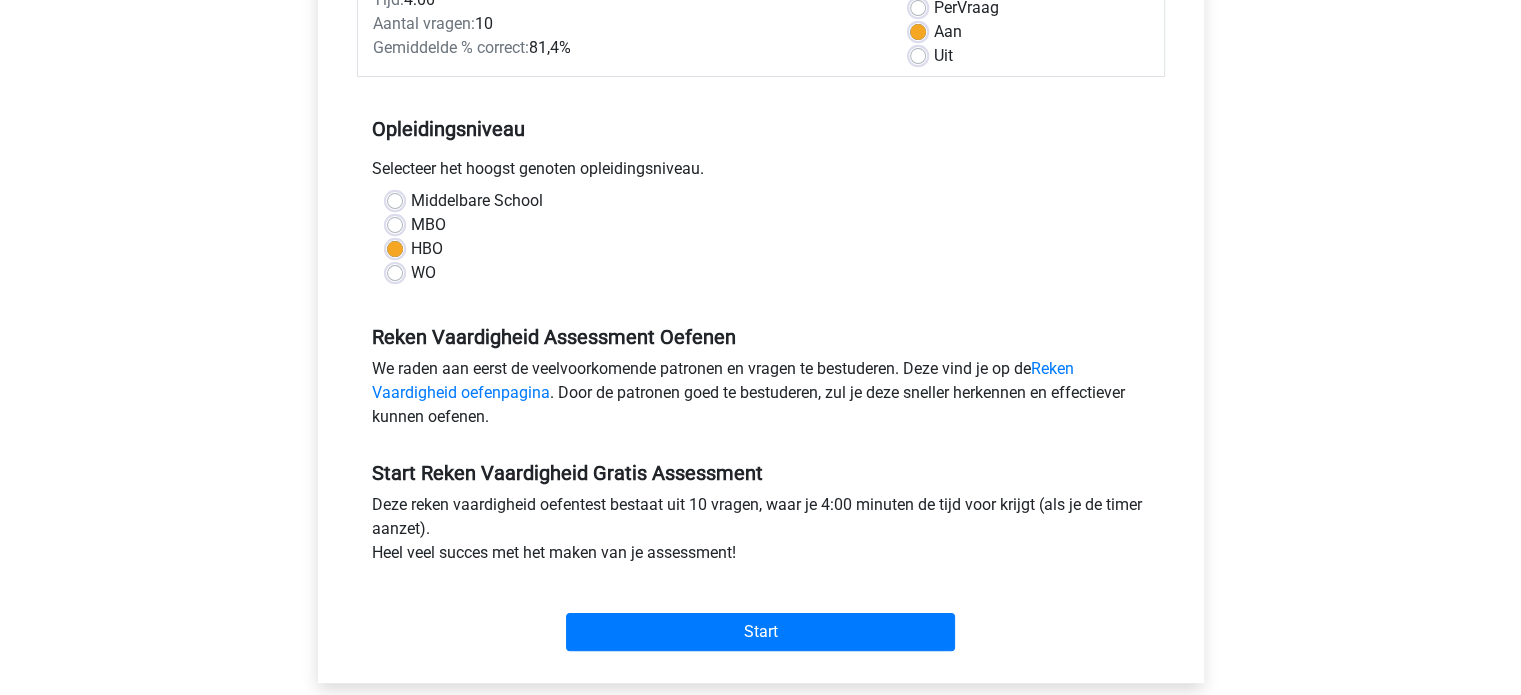 scroll, scrollTop: 400, scrollLeft: 0, axis: vertical 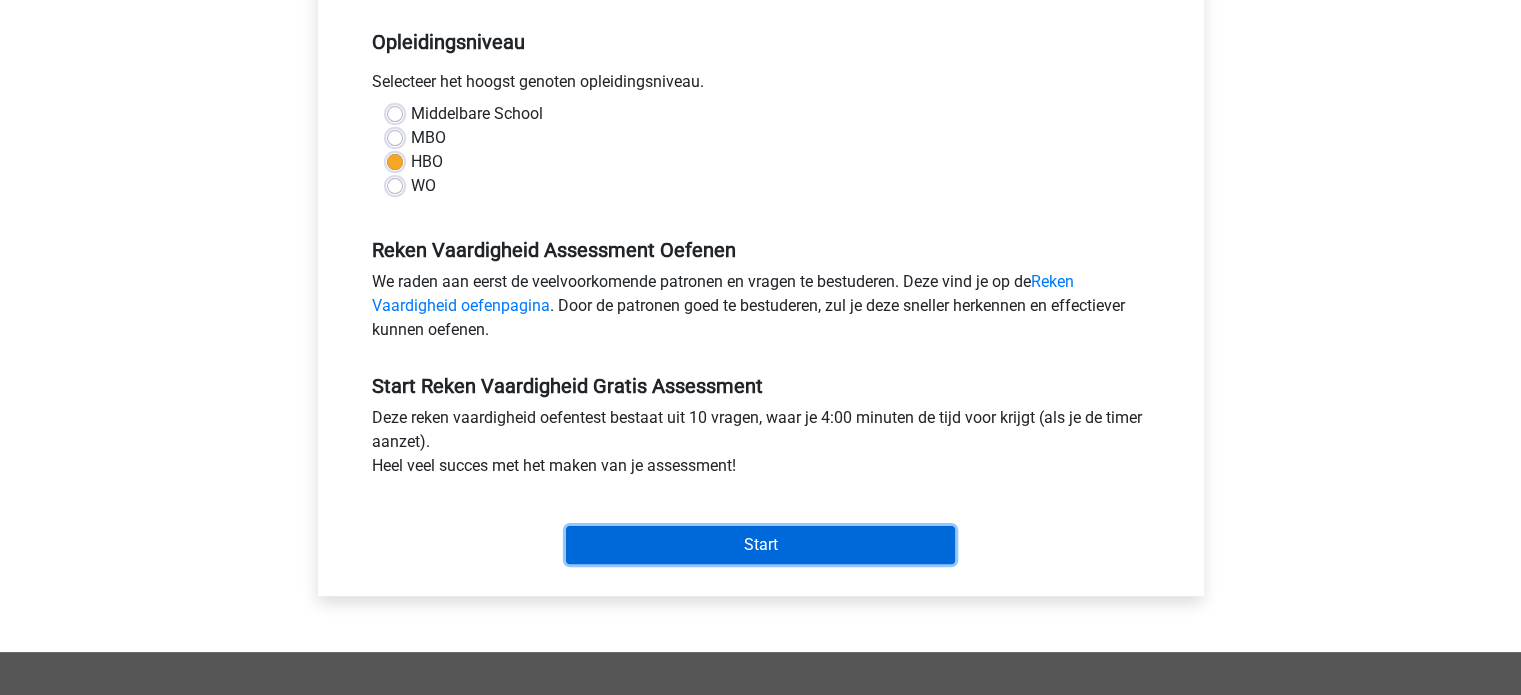 click on "Start" at bounding box center [760, 545] 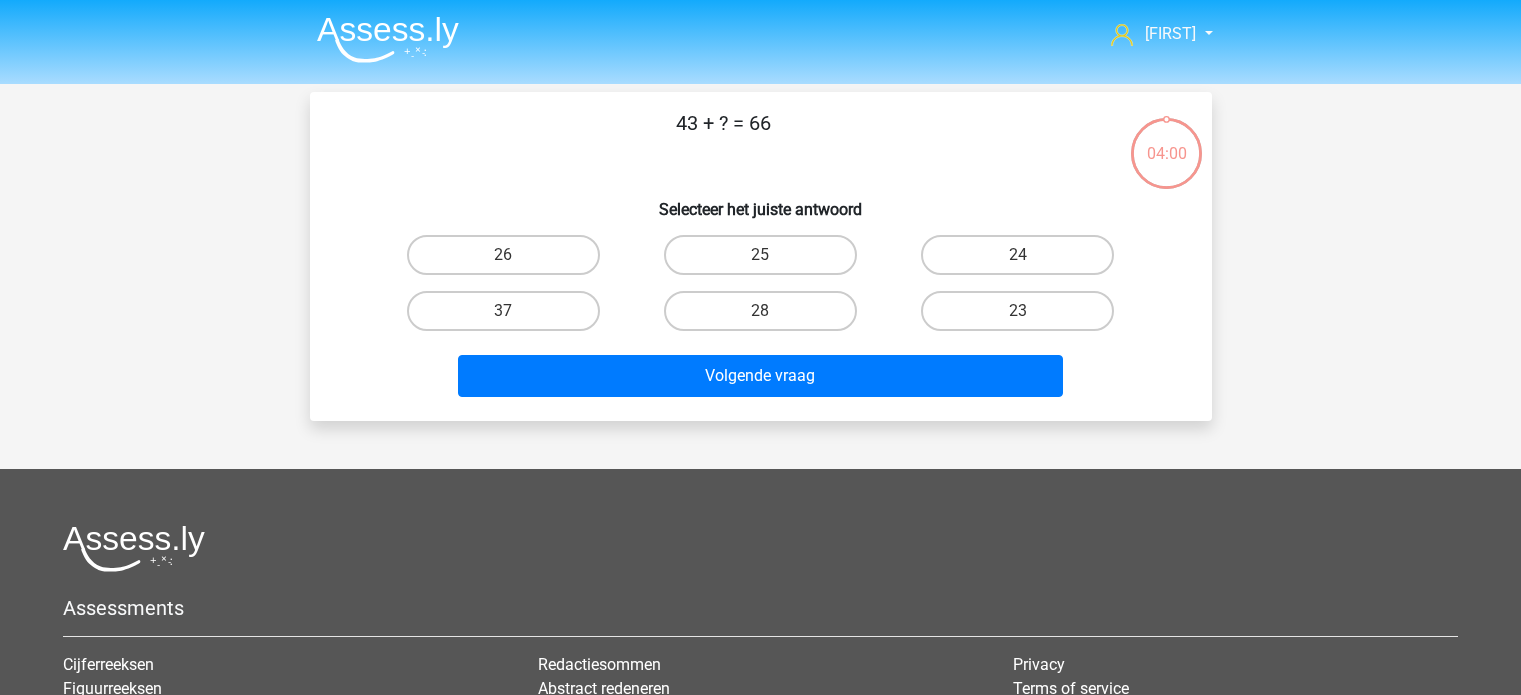 scroll, scrollTop: 0, scrollLeft: 0, axis: both 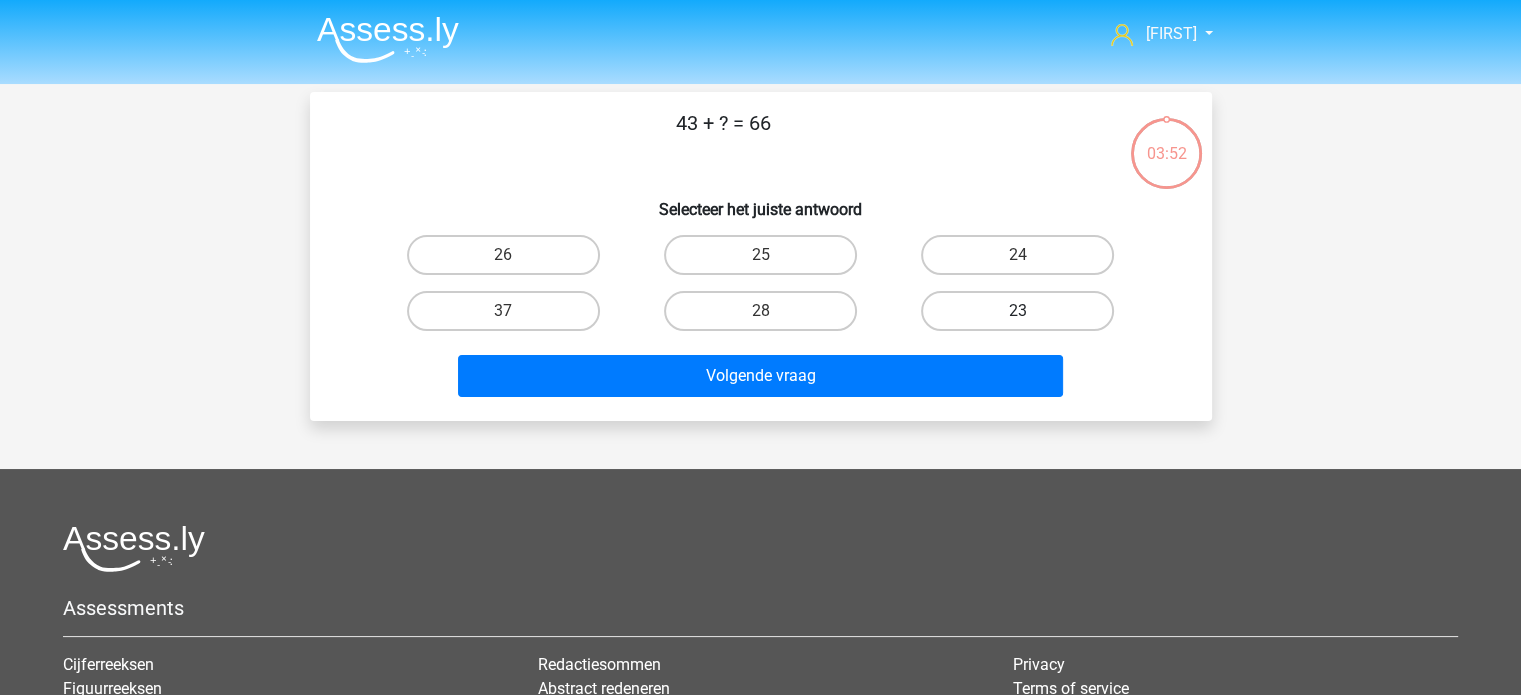 click on "23" at bounding box center [1017, 311] 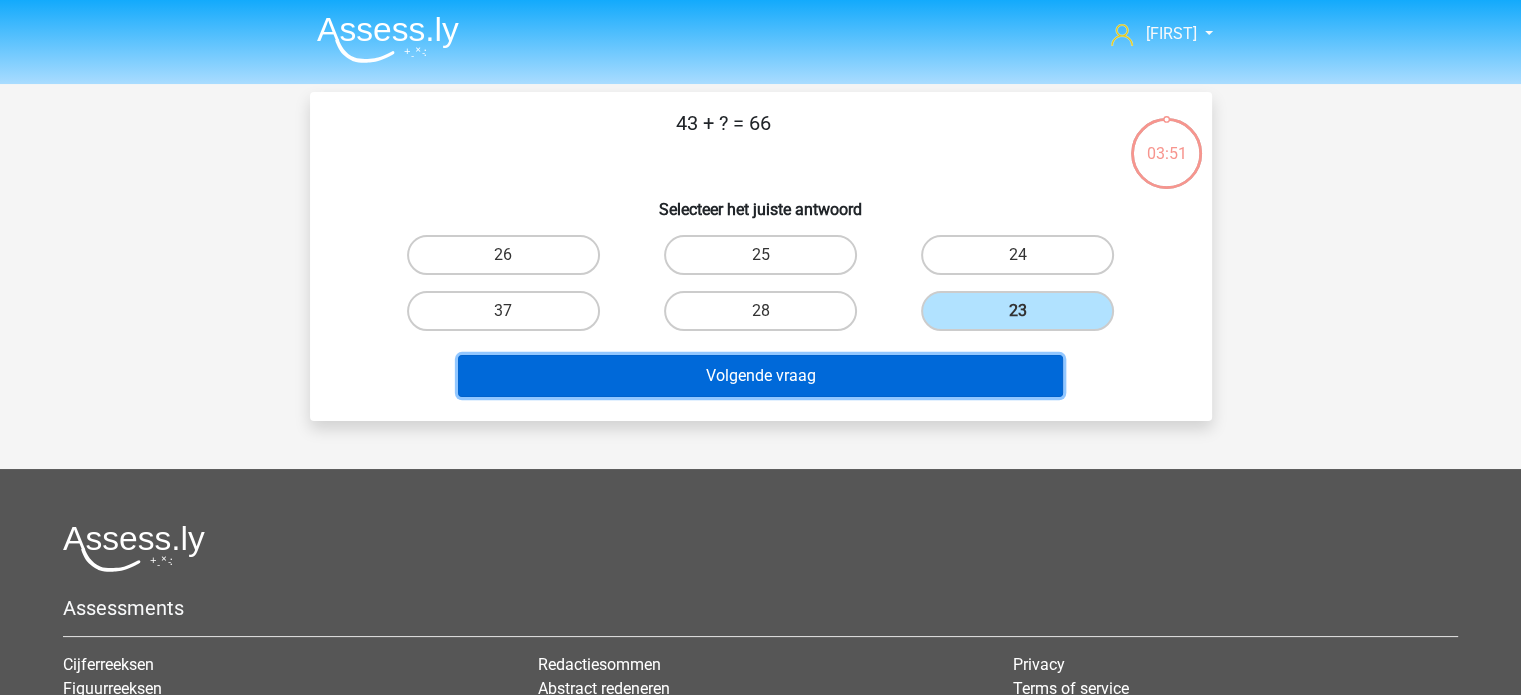 click on "Volgende vraag" at bounding box center (760, 376) 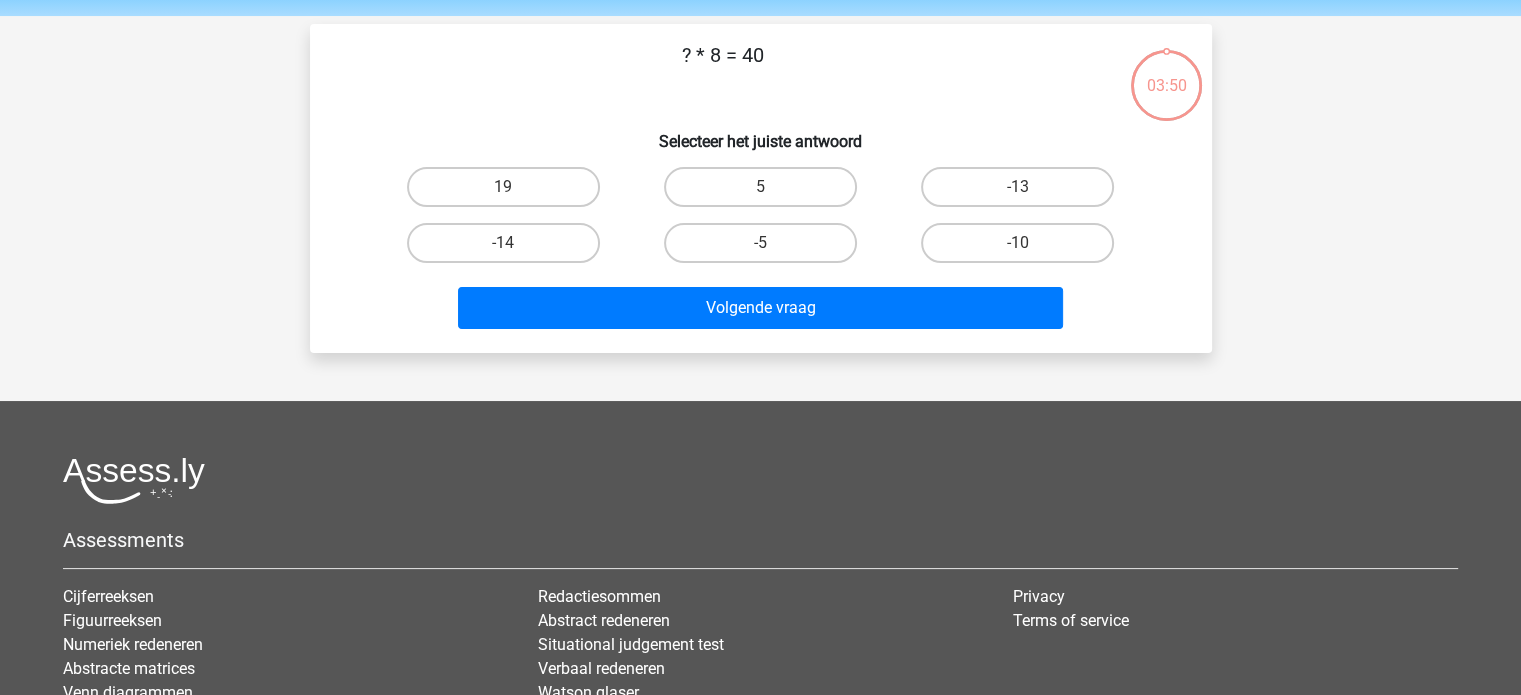 scroll, scrollTop: 92, scrollLeft: 0, axis: vertical 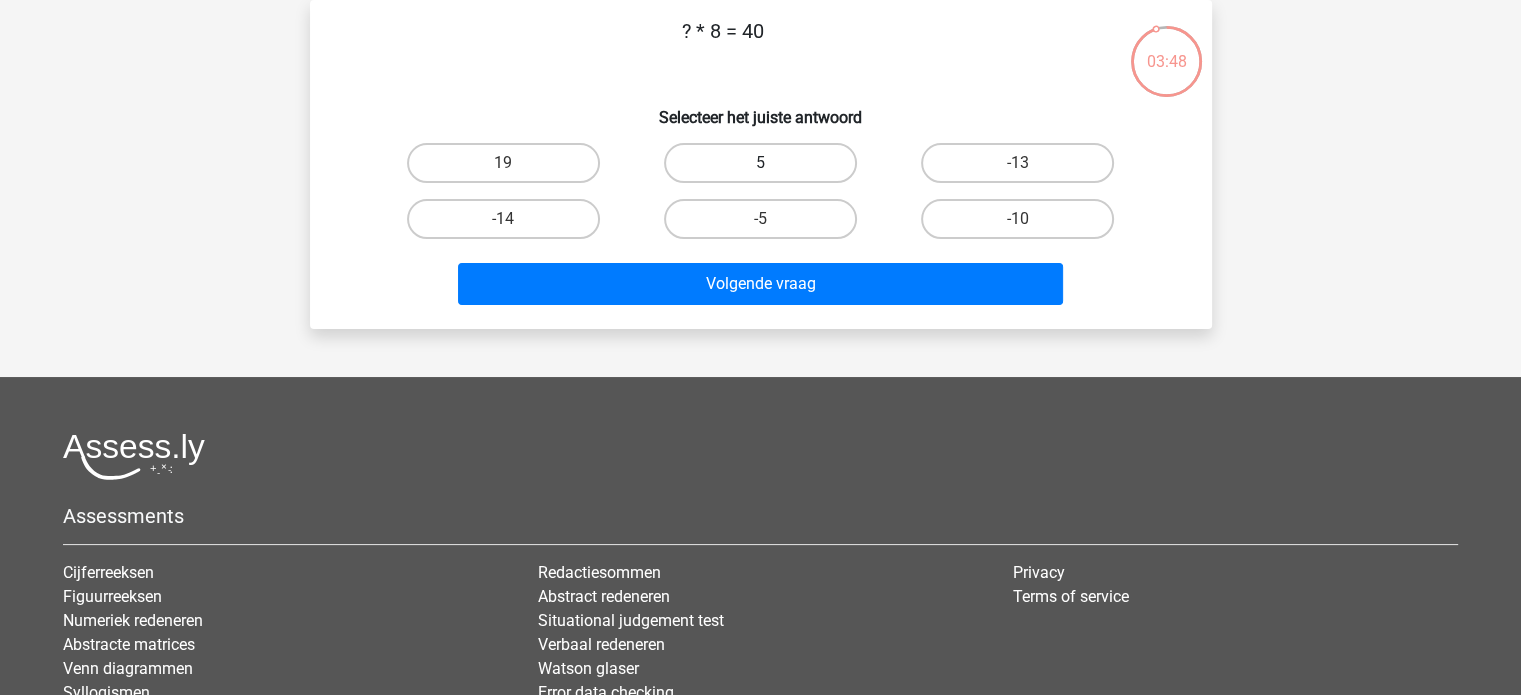 click on "5" at bounding box center (760, 163) 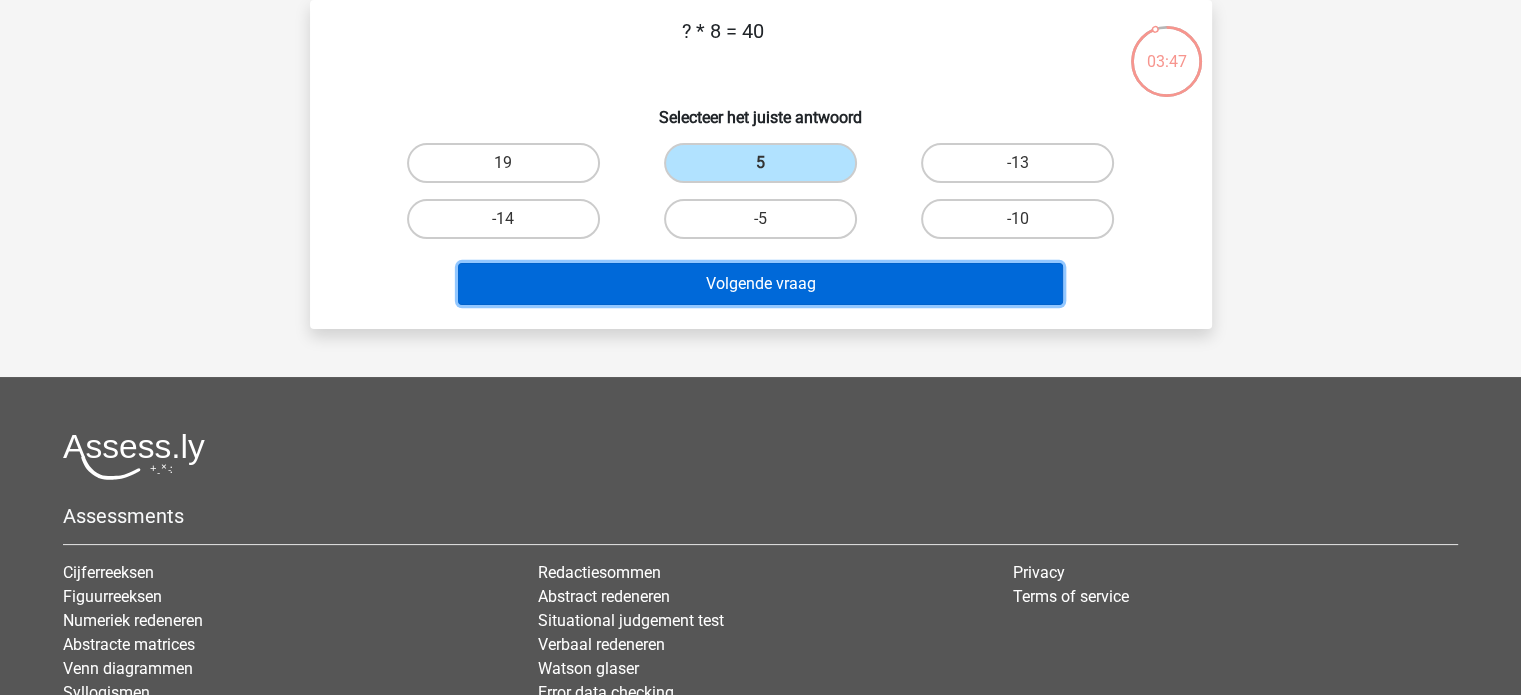 click on "Volgende vraag" at bounding box center [760, 284] 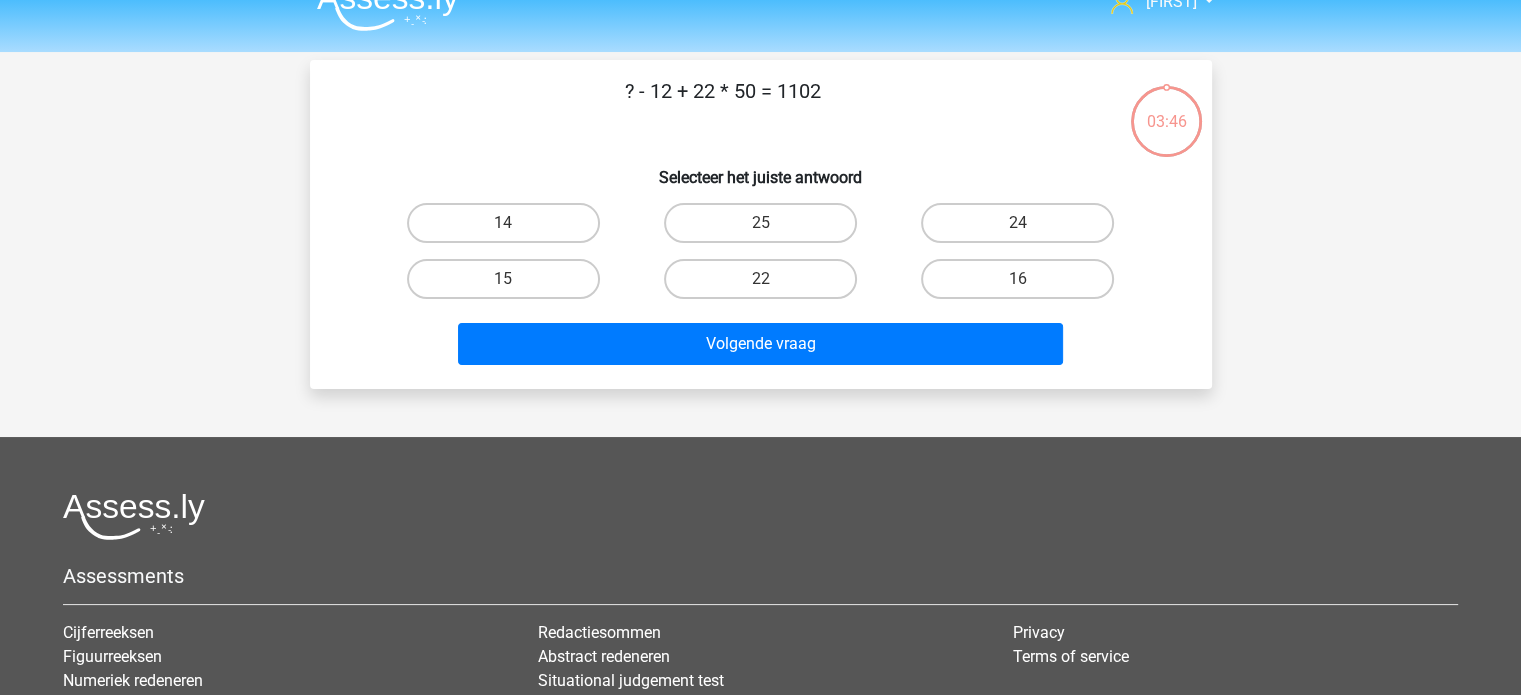 scroll, scrollTop: 0, scrollLeft: 0, axis: both 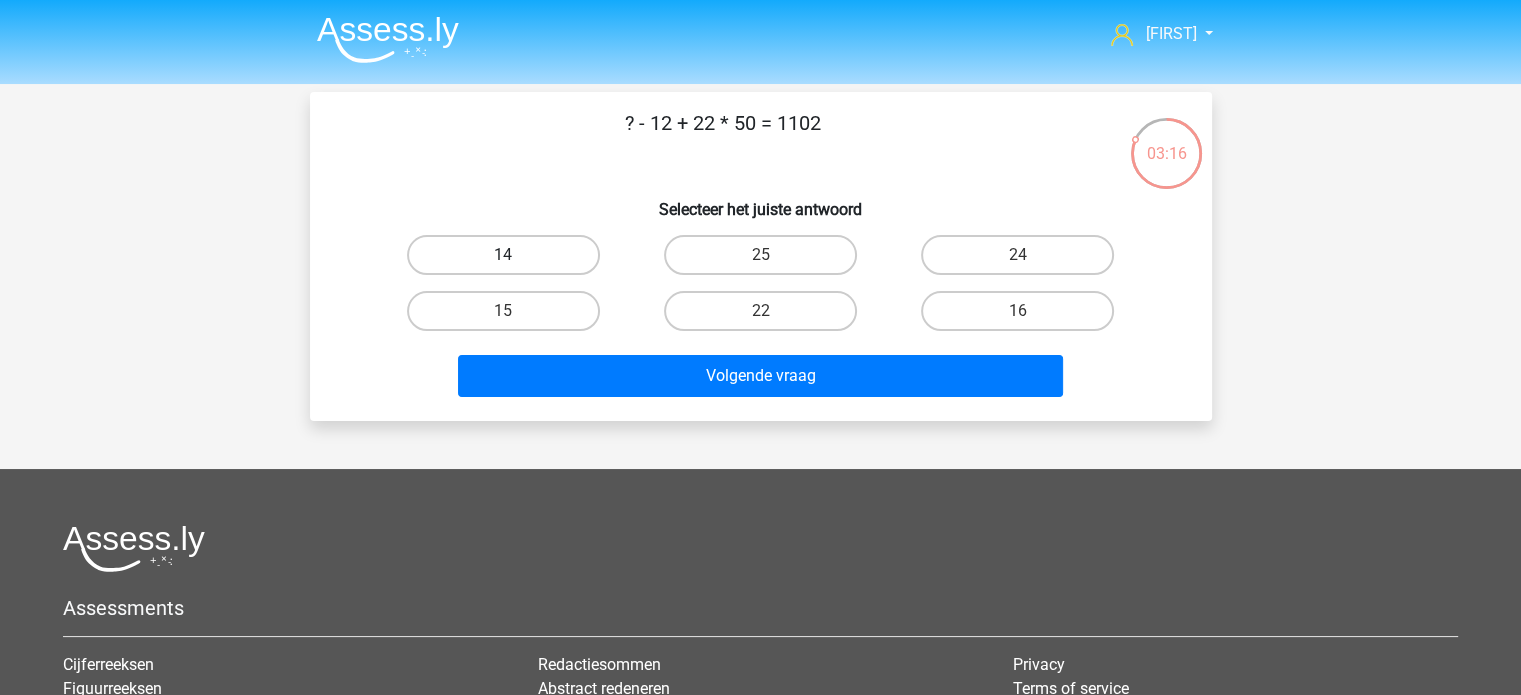 click on "14" at bounding box center (503, 255) 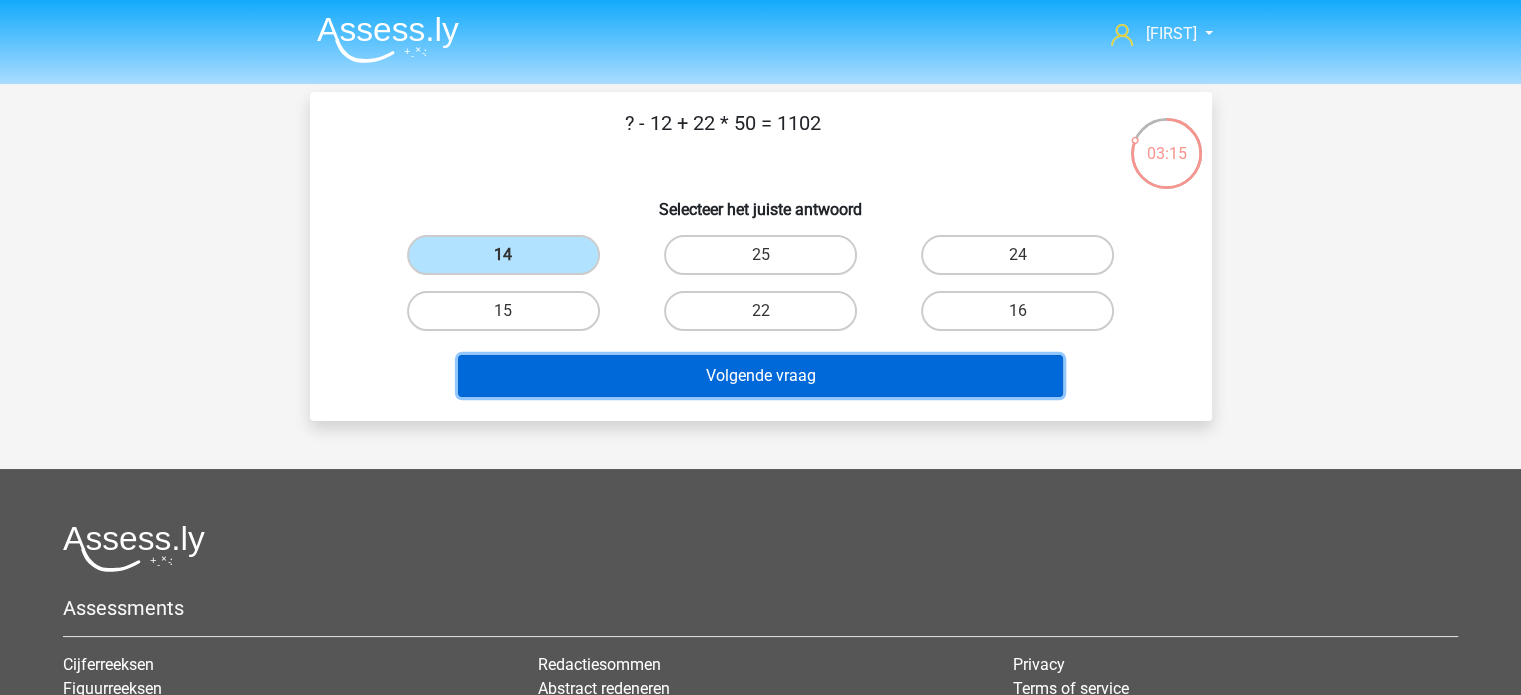click on "Volgende vraag" at bounding box center [760, 376] 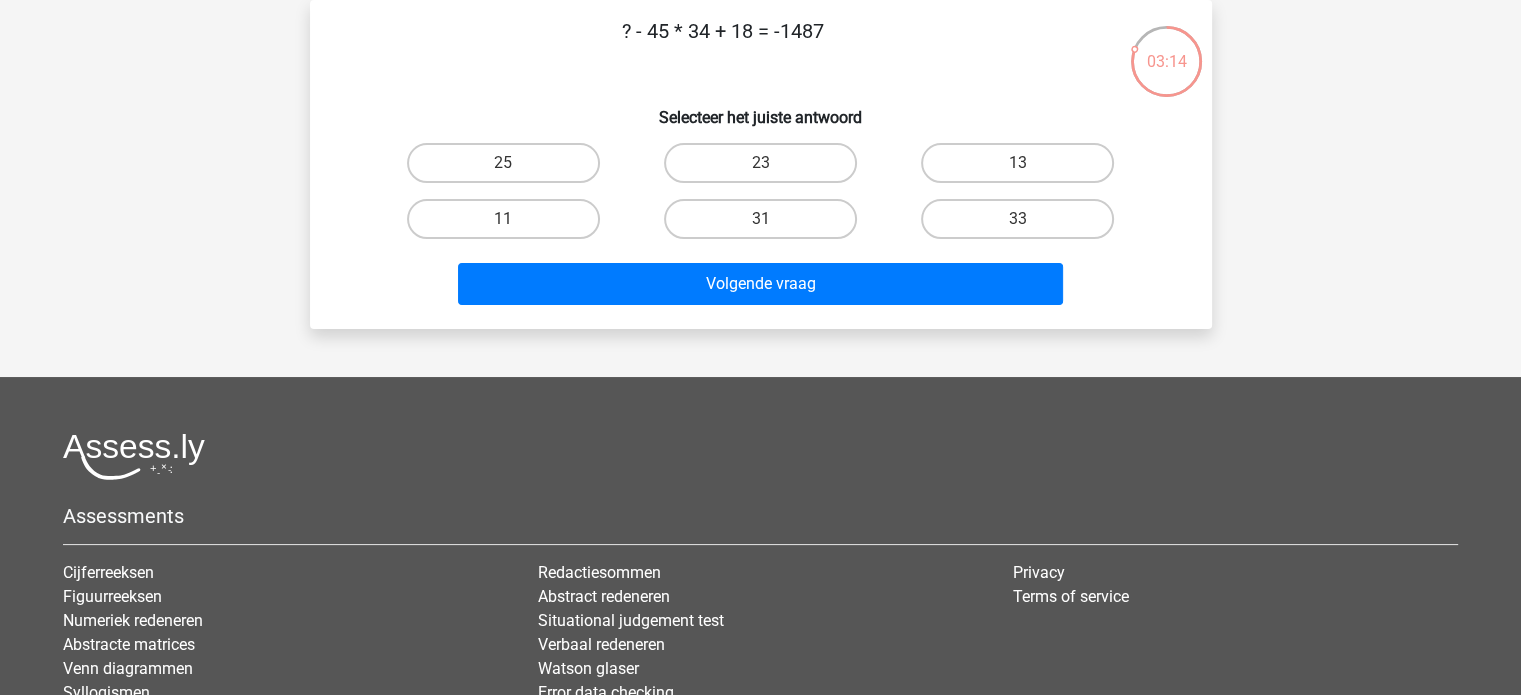 scroll, scrollTop: 0, scrollLeft: 0, axis: both 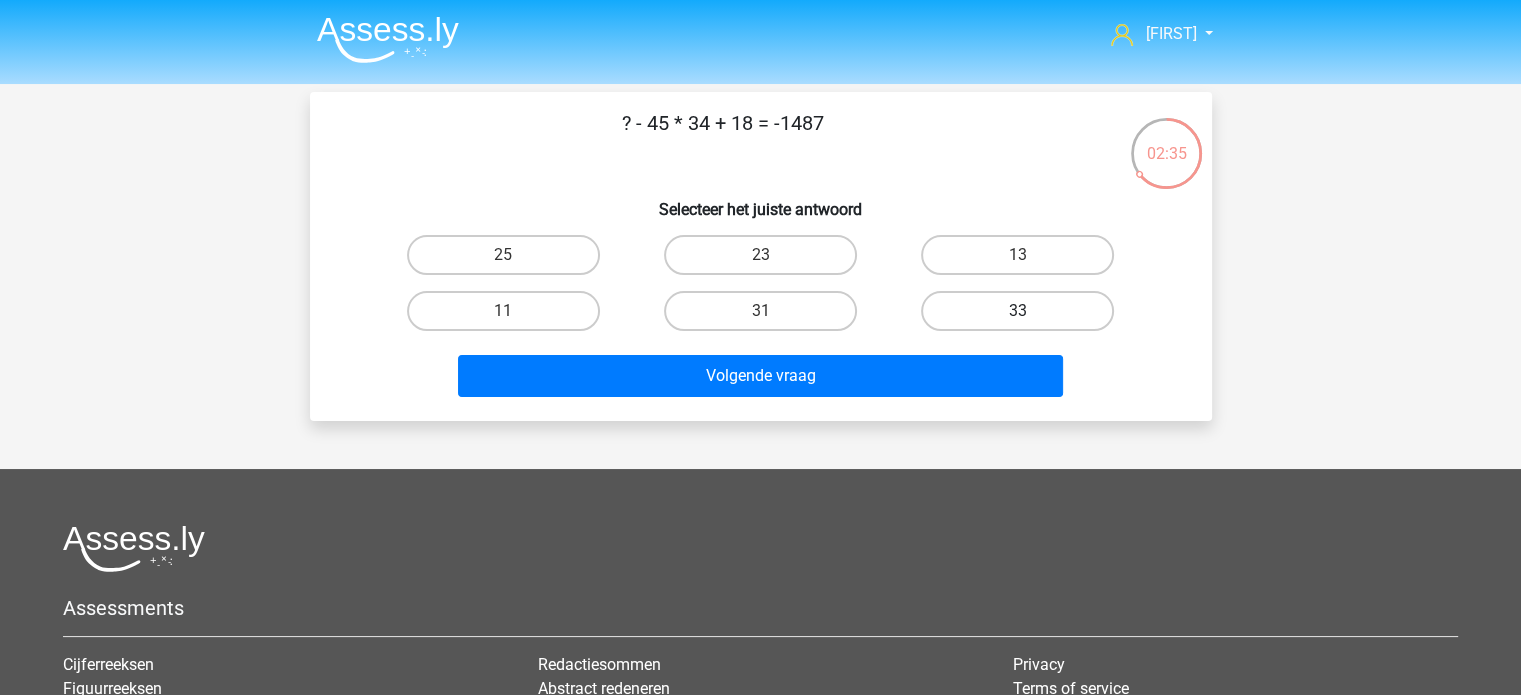 click on "33" at bounding box center (1017, 311) 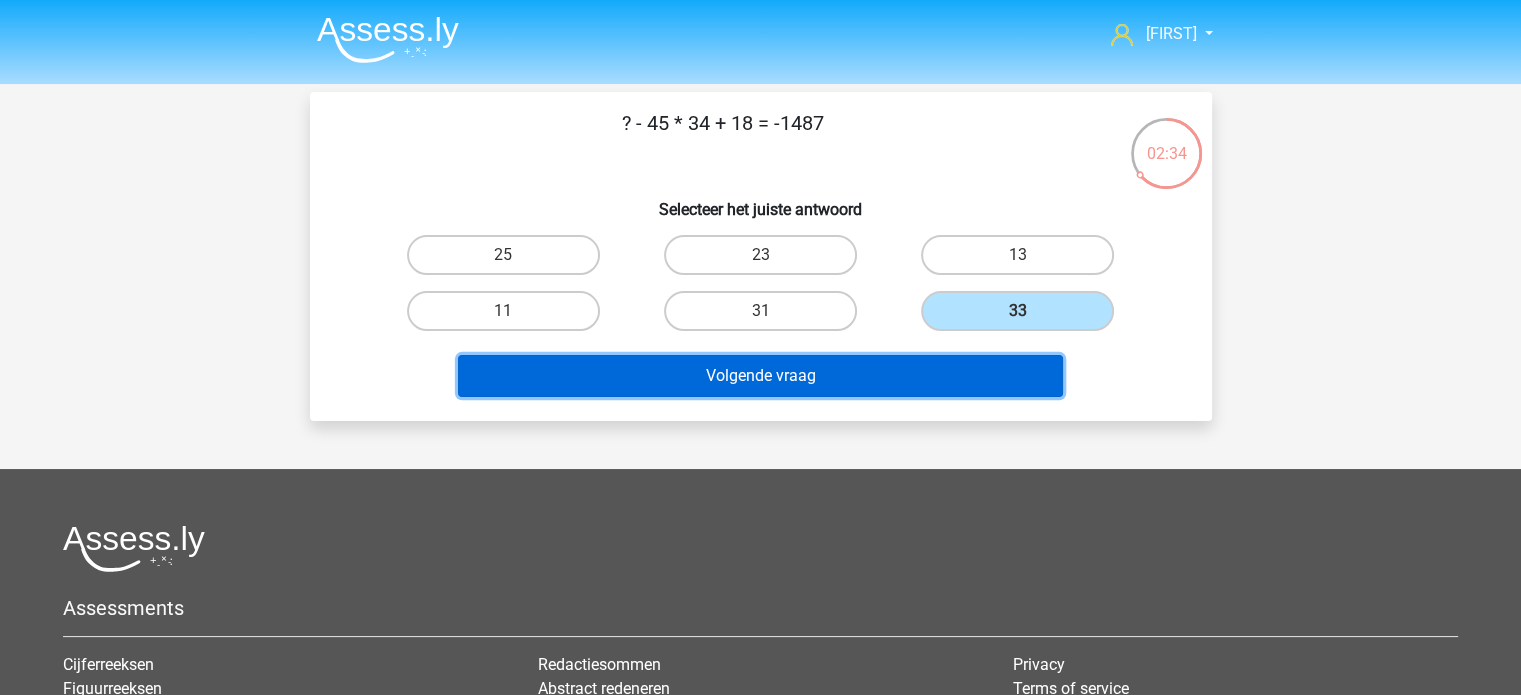 click on "Volgende vraag" at bounding box center [760, 376] 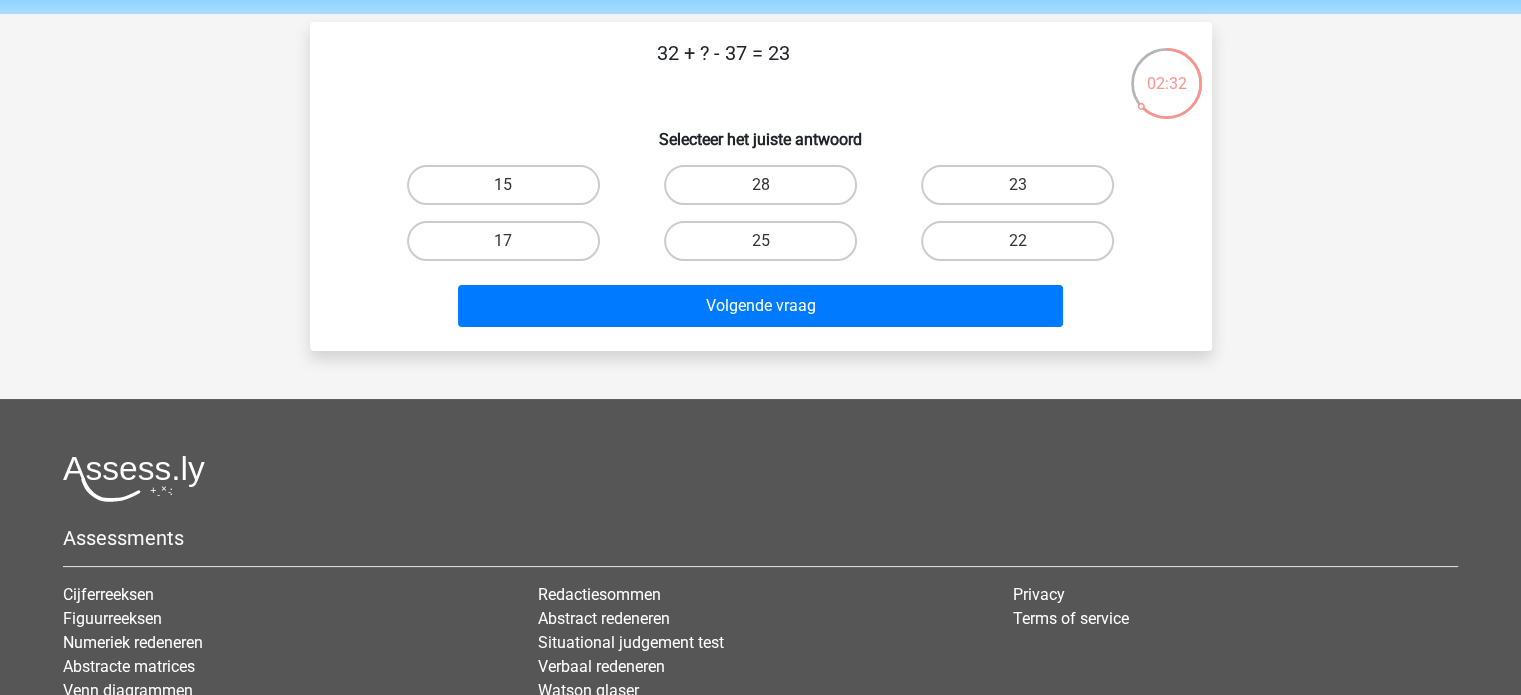 scroll, scrollTop: 0, scrollLeft: 0, axis: both 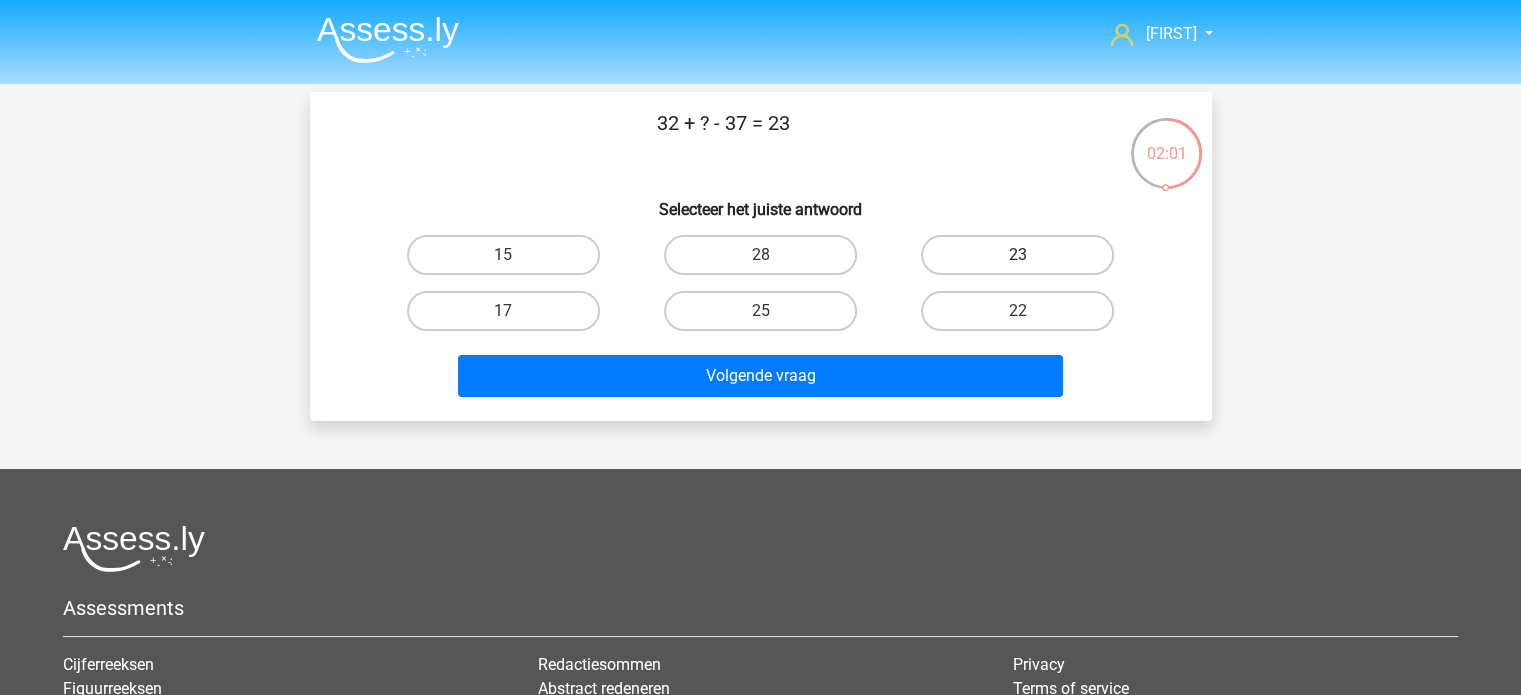 click on "23" at bounding box center (1017, 255) 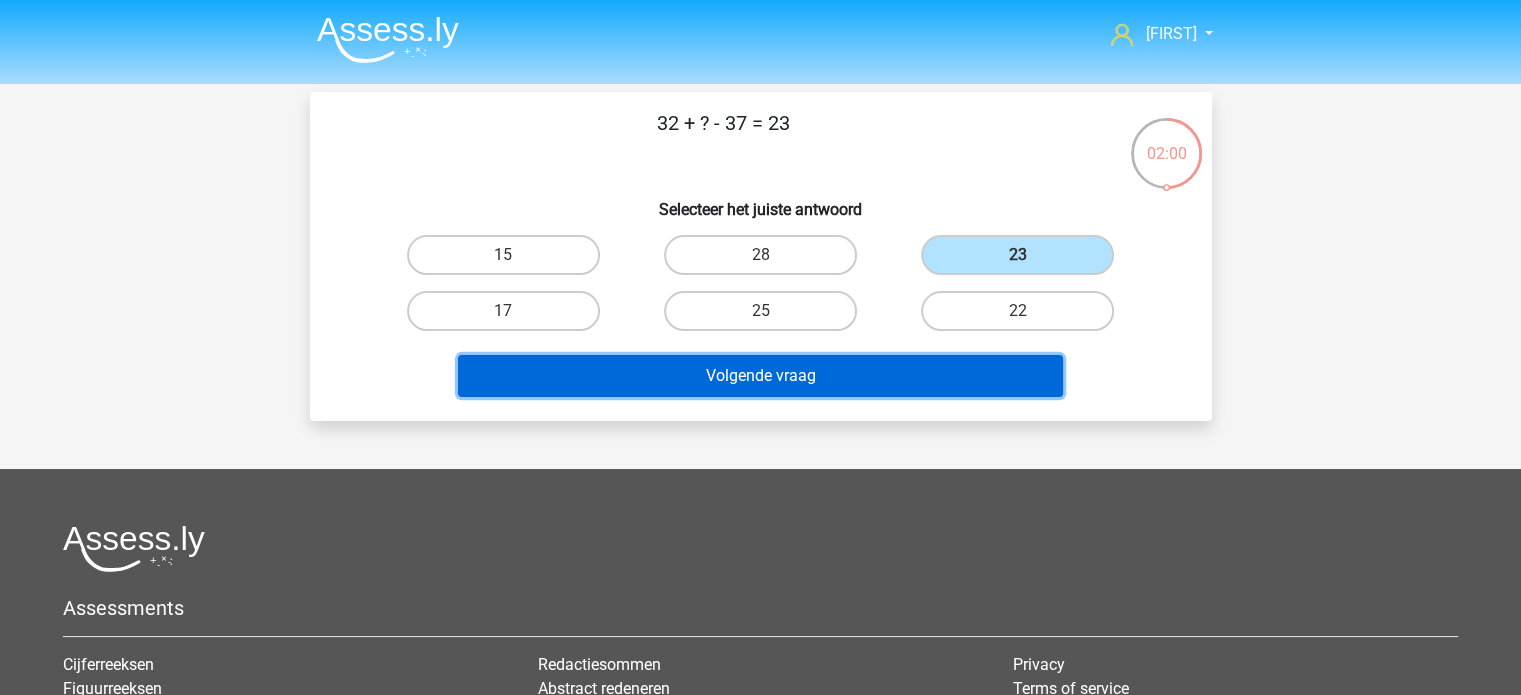 click on "Volgende vraag" at bounding box center (760, 376) 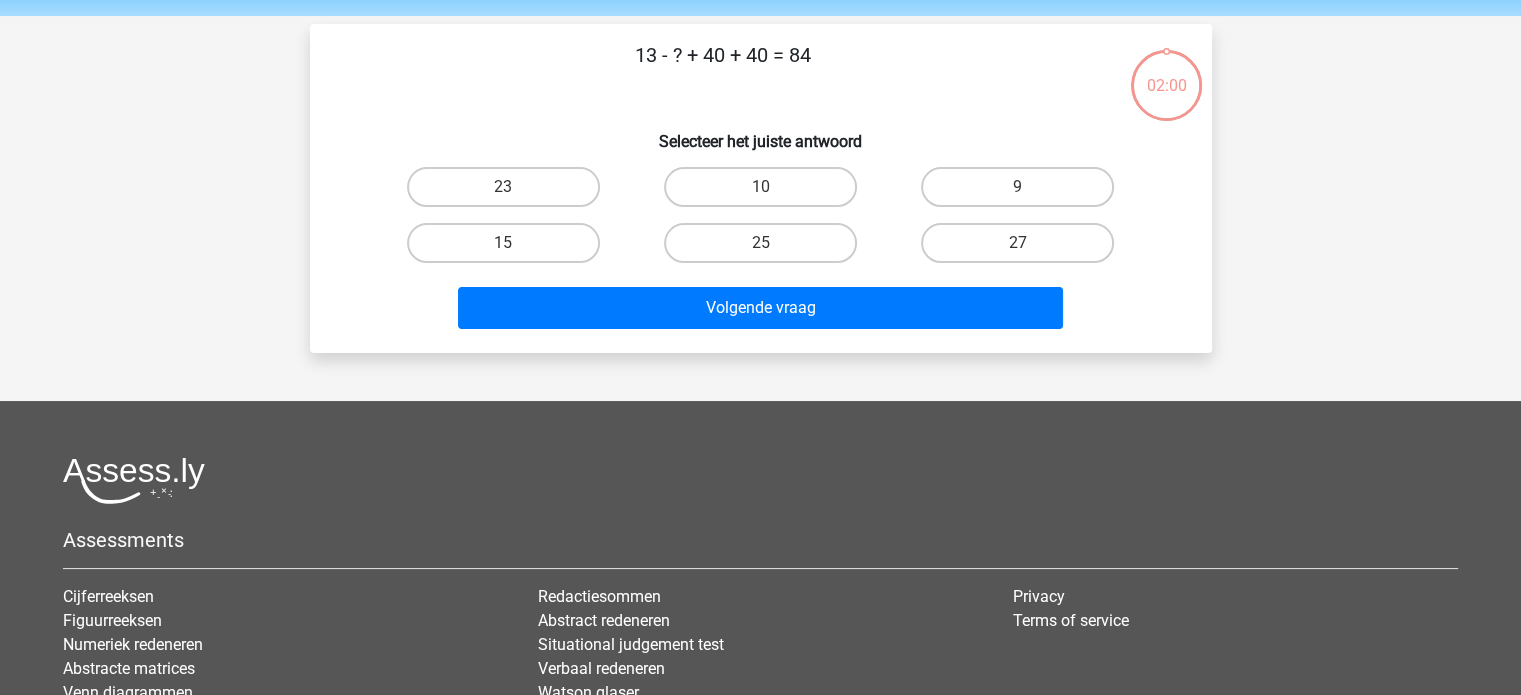 scroll, scrollTop: 92, scrollLeft: 0, axis: vertical 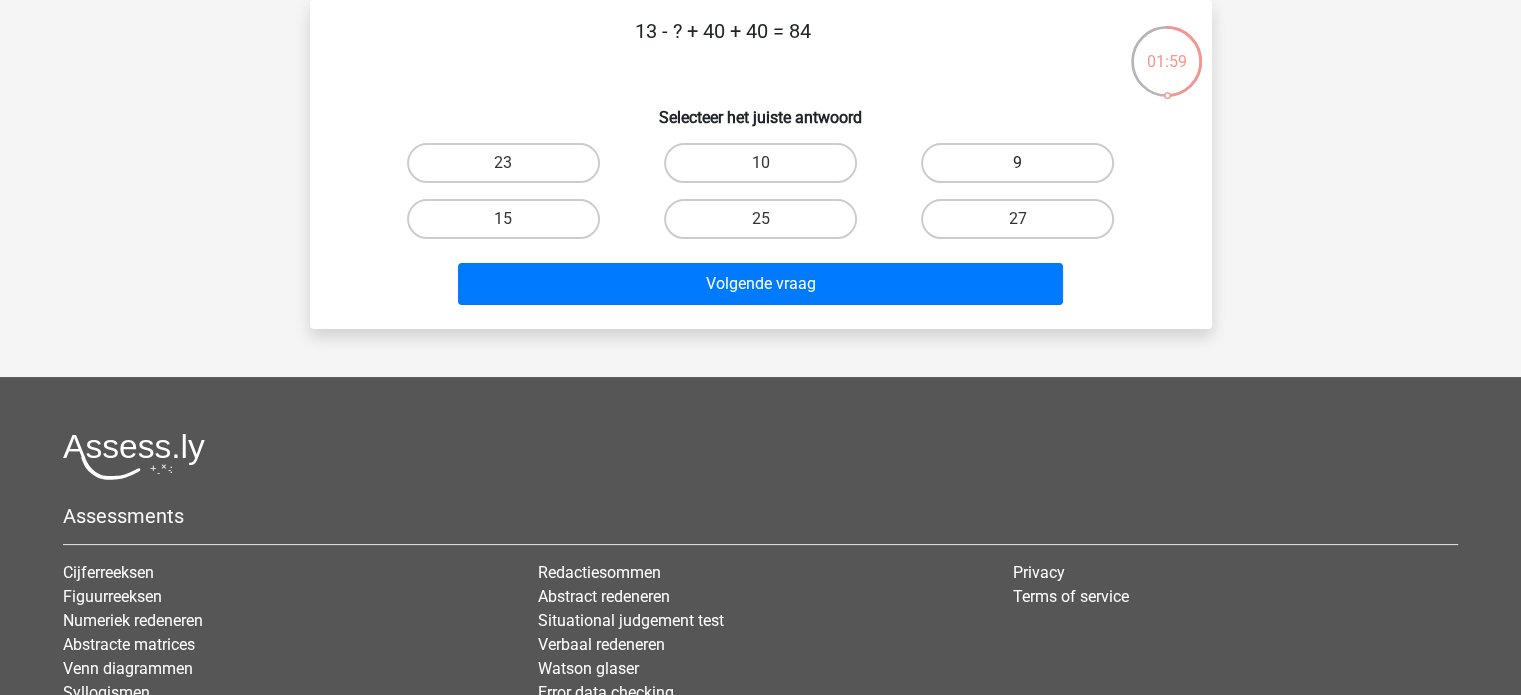 click on "9" at bounding box center [1017, 163] 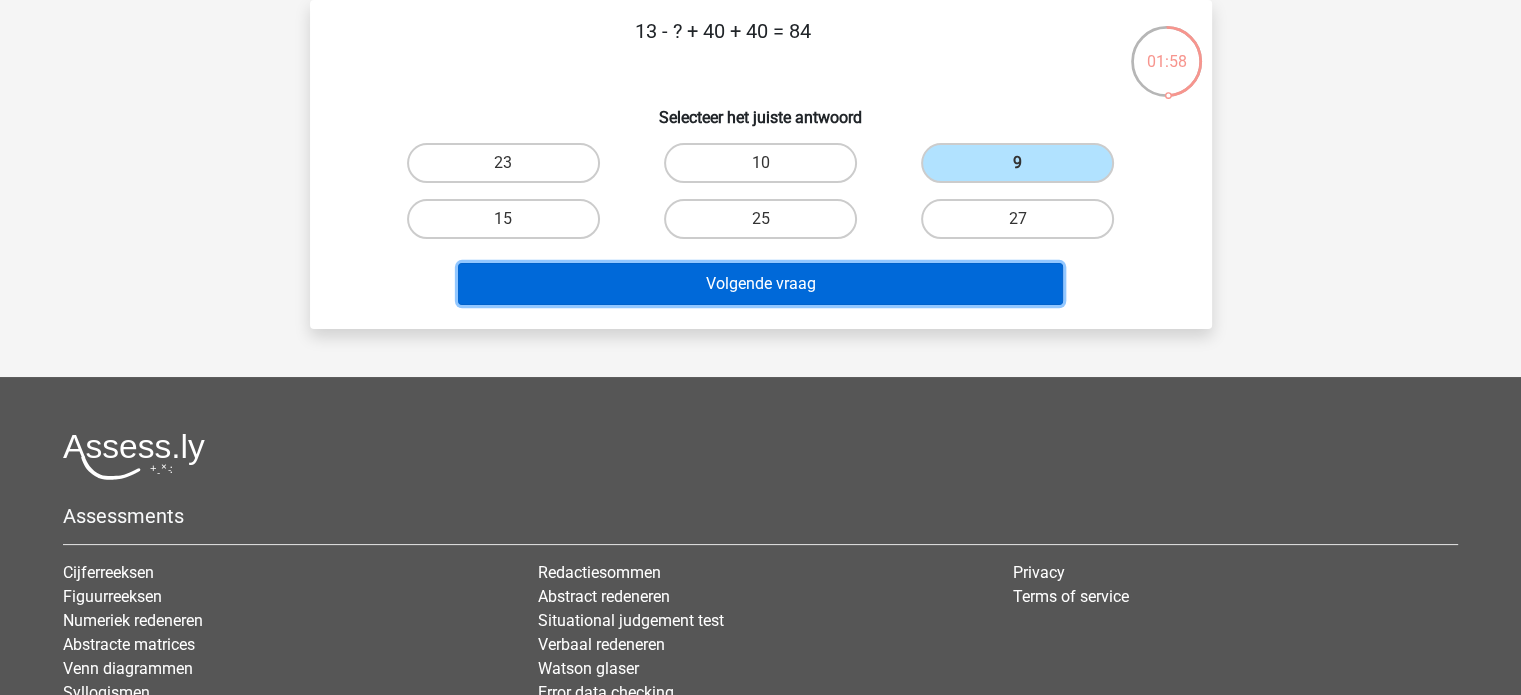 click on "Volgende vraag" at bounding box center [760, 284] 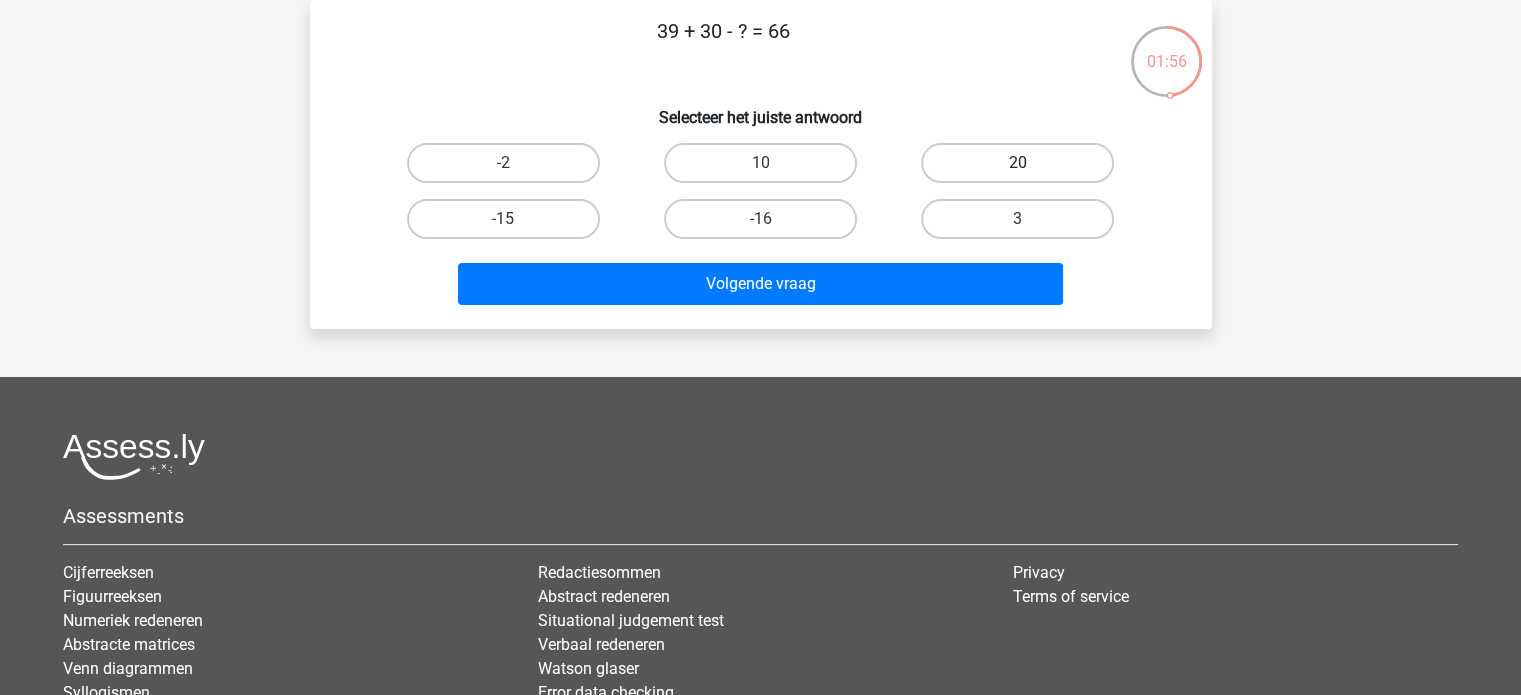 click on "20" at bounding box center [1017, 163] 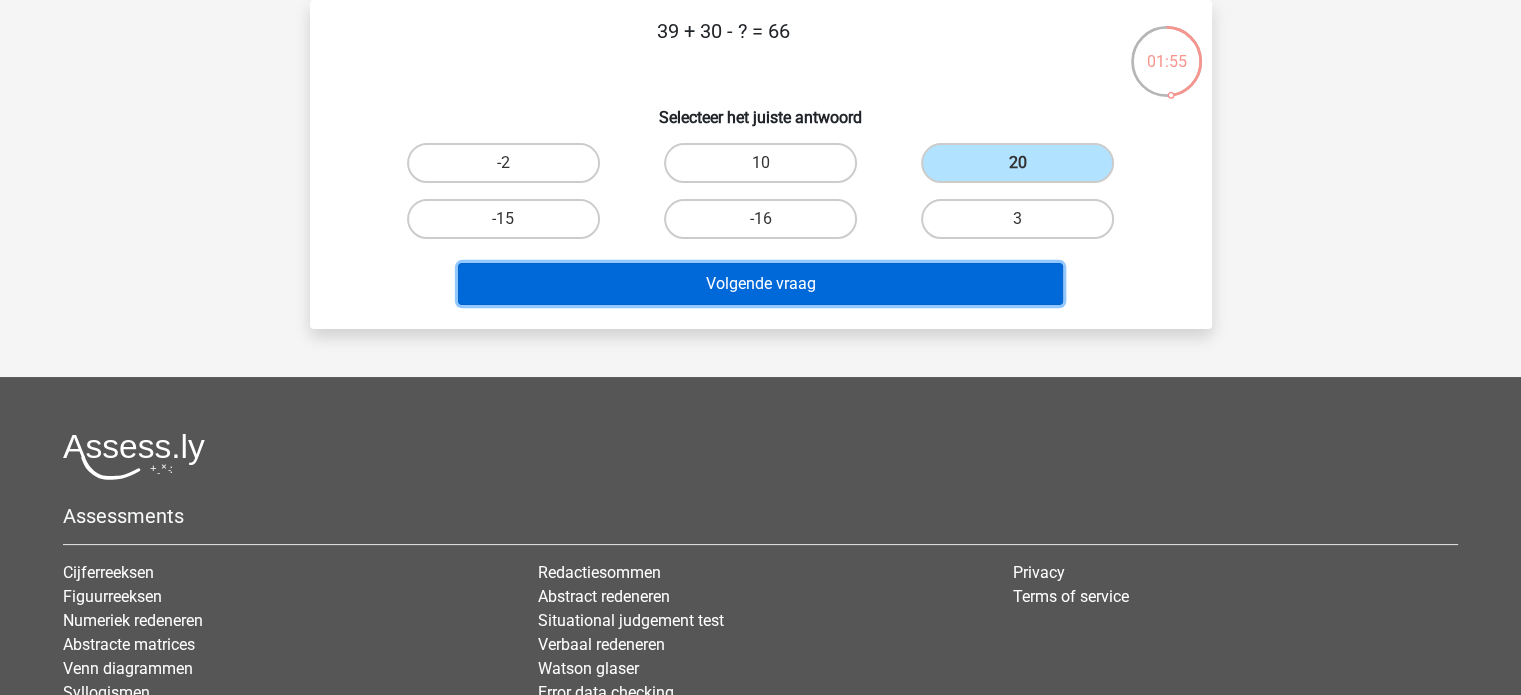 click on "Volgende vraag" at bounding box center [760, 284] 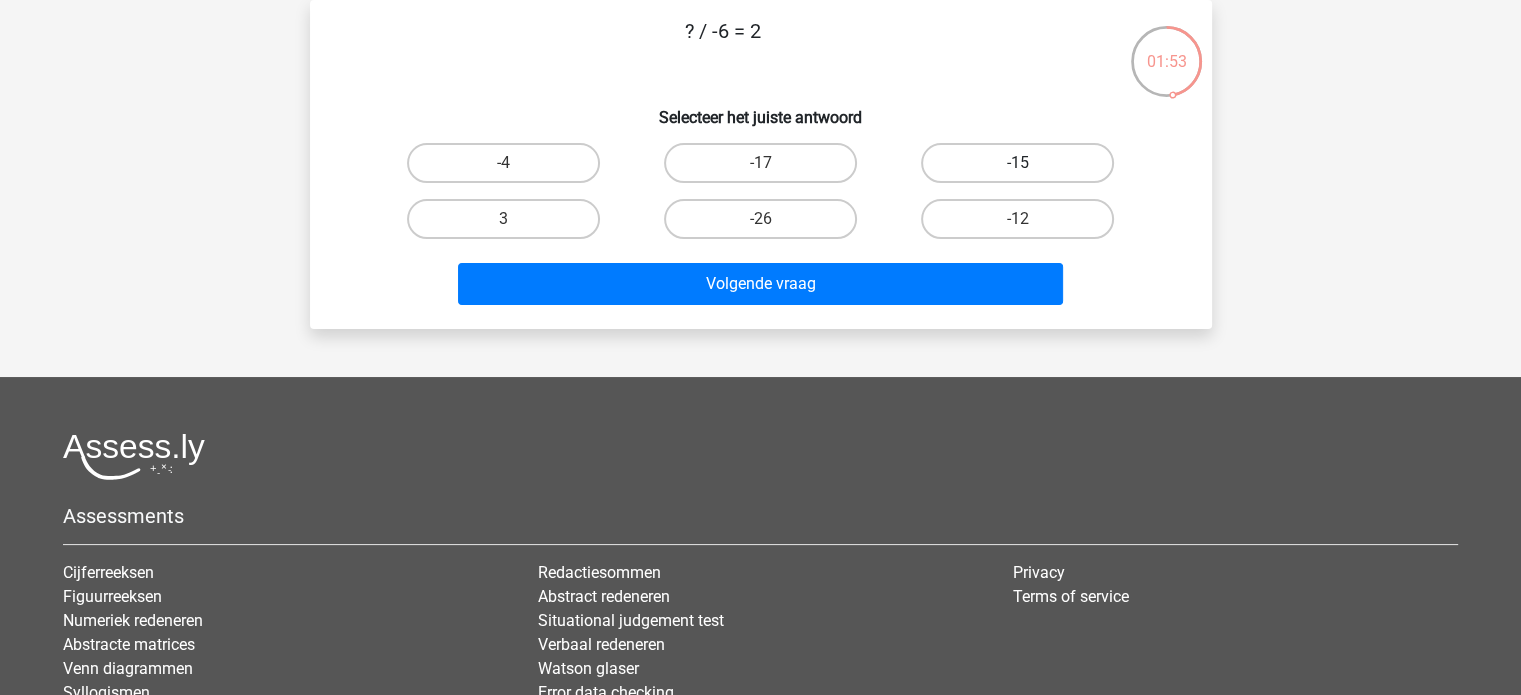 click on "-15" at bounding box center [1017, 163] 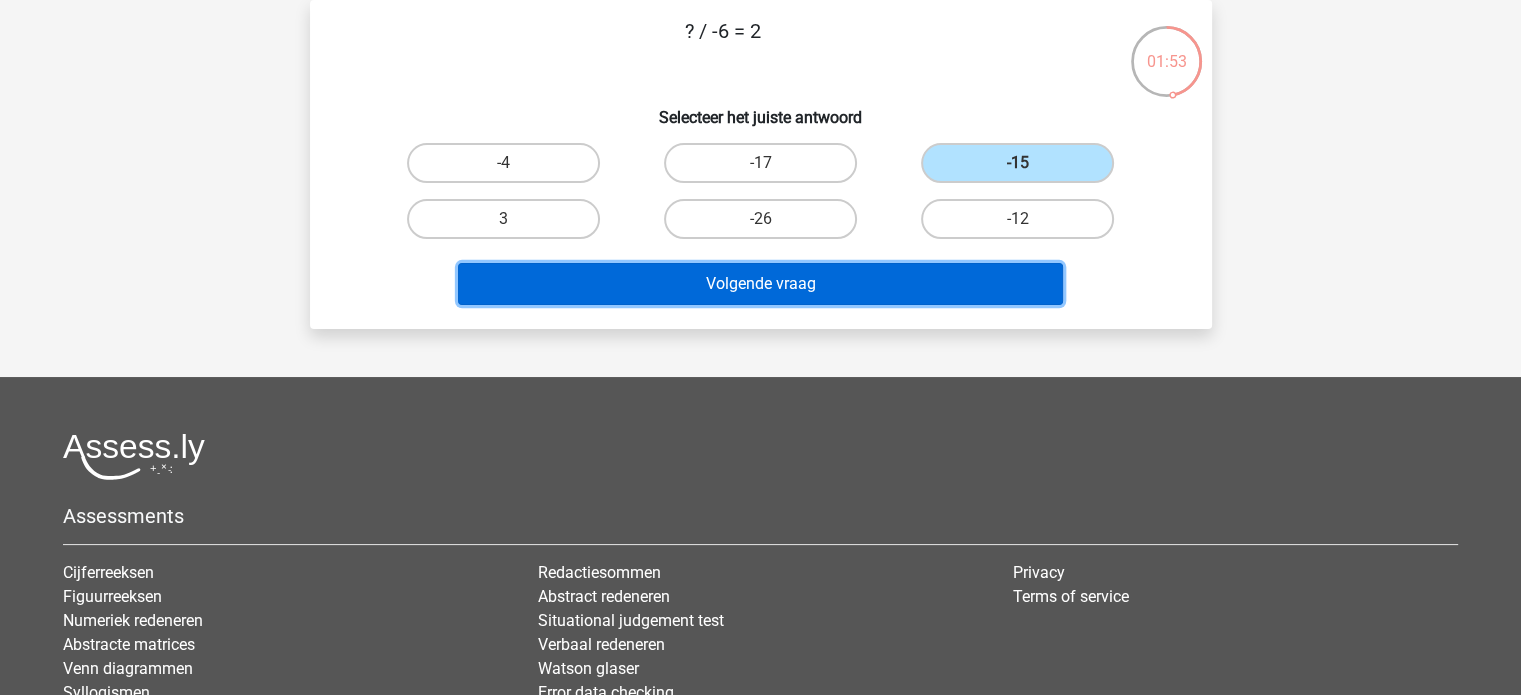 click on "Volgende vraag" at bounding box center (760, 284) 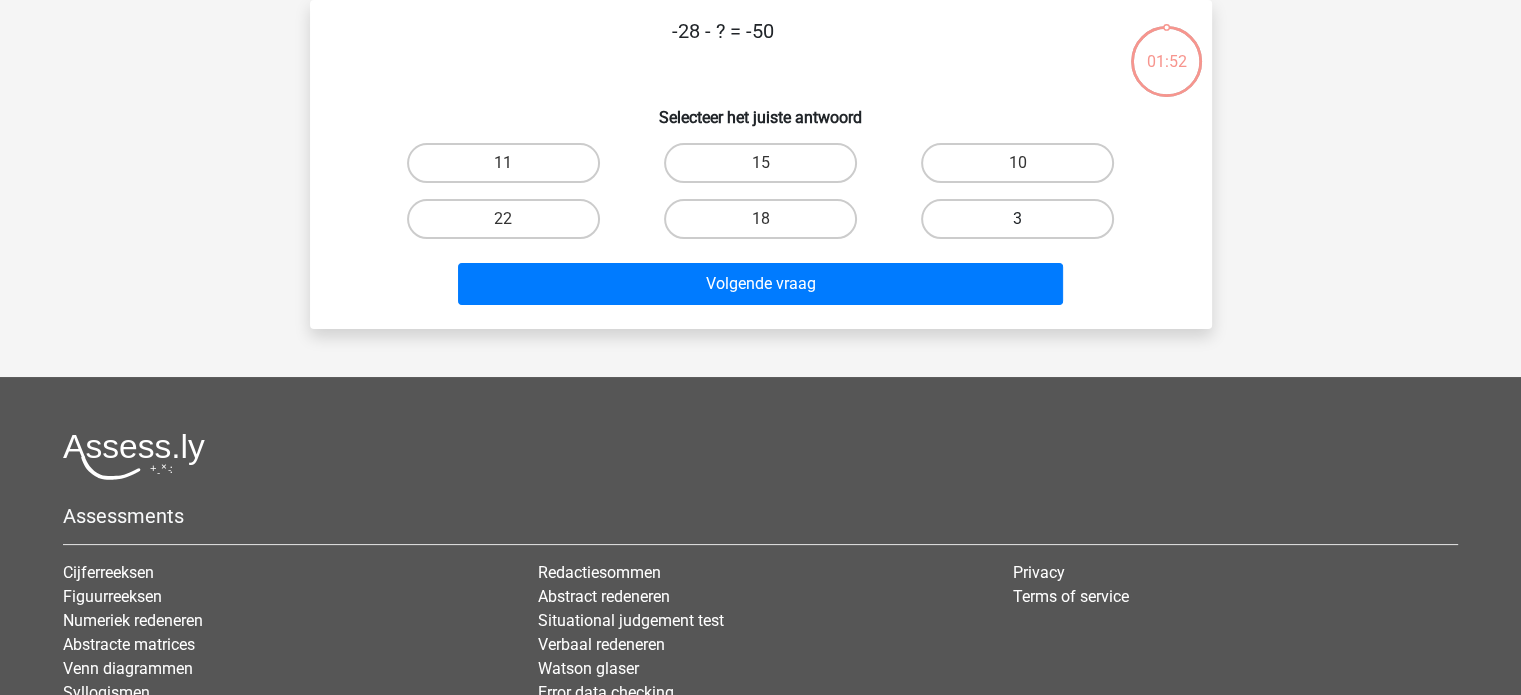 click on "3" at bounding box center [1017, 219] 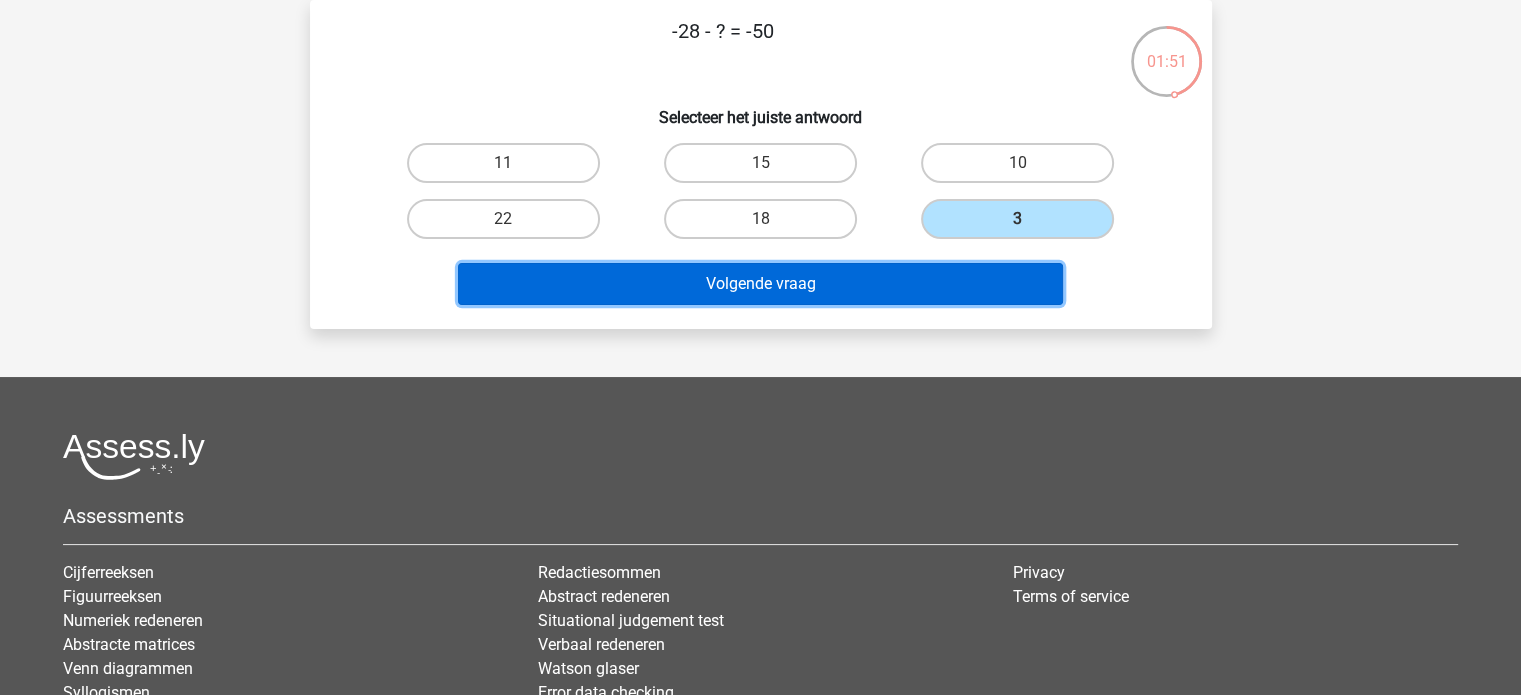 click on "Volgende vraag" at bounding box center (760, 284) 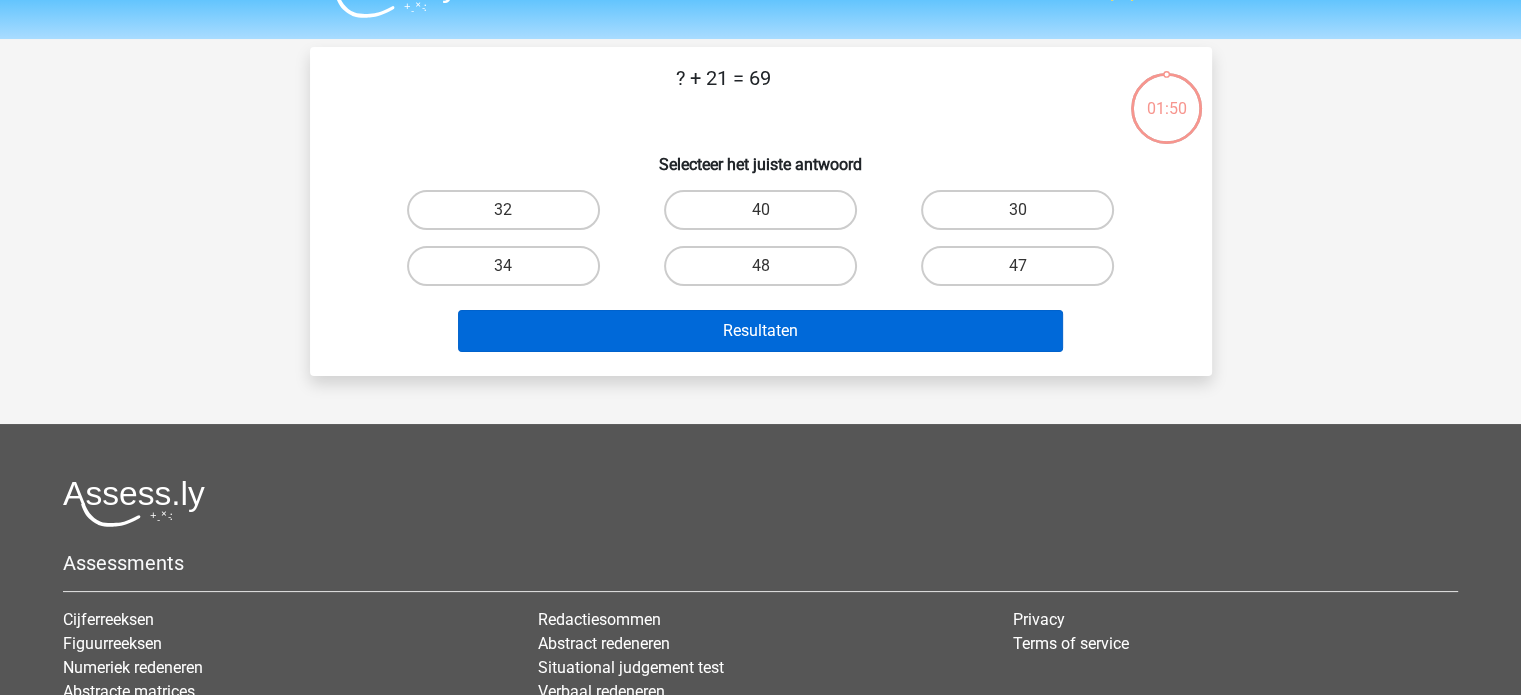 scroll, scrollTop: 0, scrollLeft: 0, axis: both 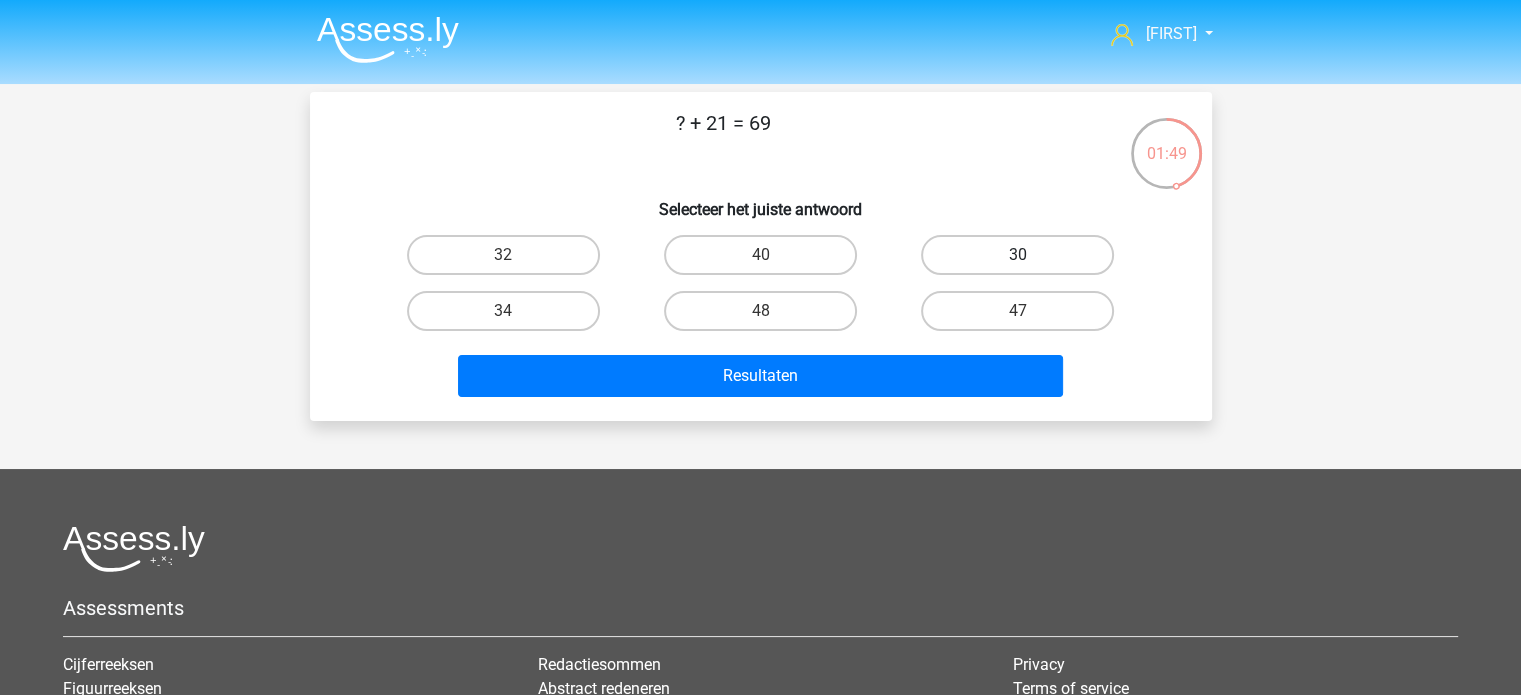 click on "30" at bounding box center [1017, 255] 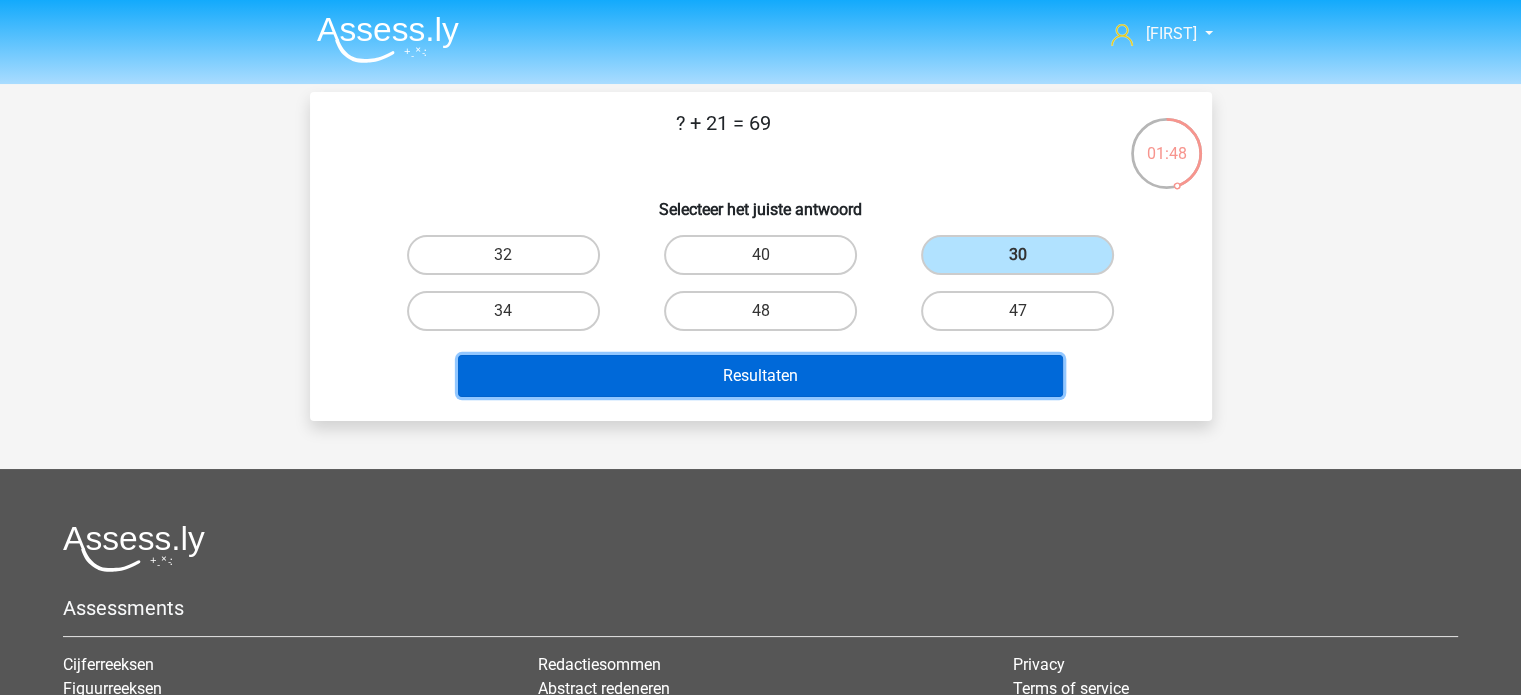 click on "Resultaten" at bounding box center [760, 376] 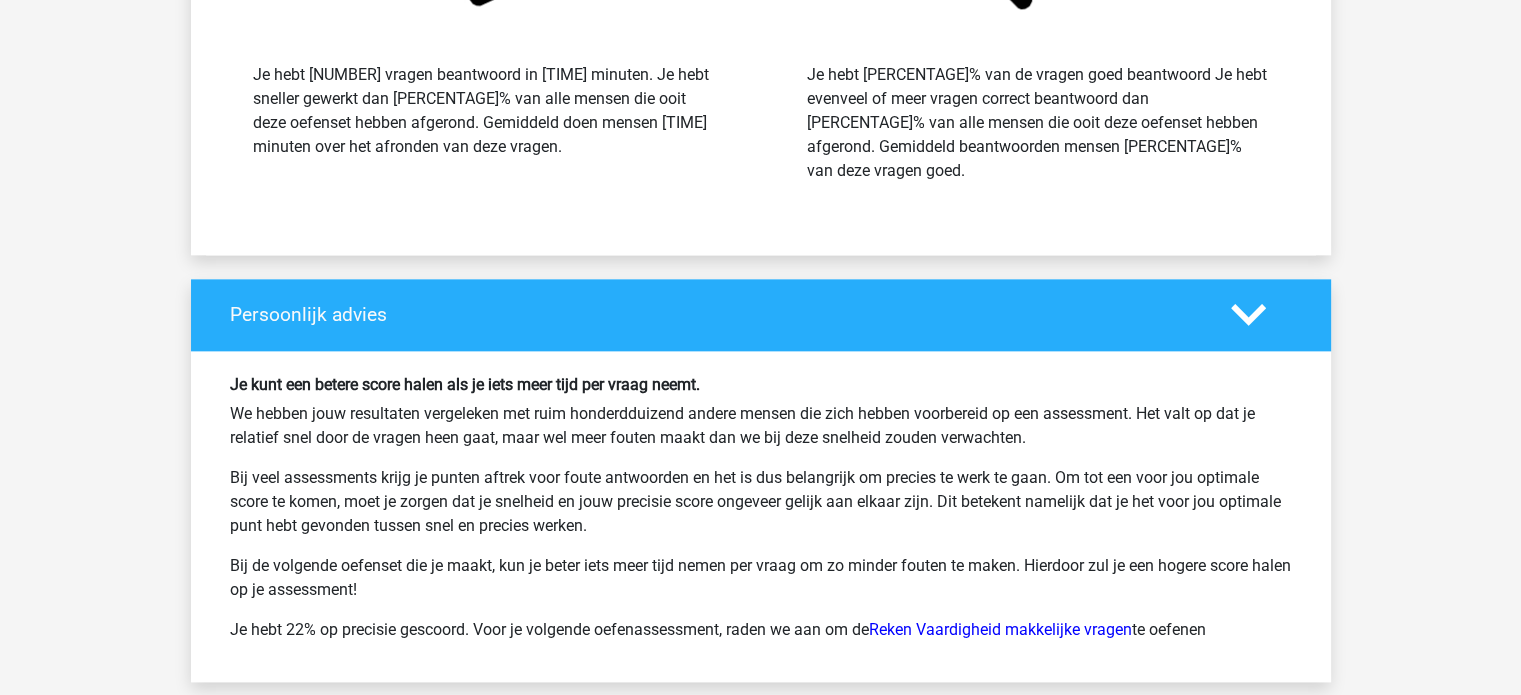 scroll, scrollTop: 2500, scrollLeft: 0, axis: vertical 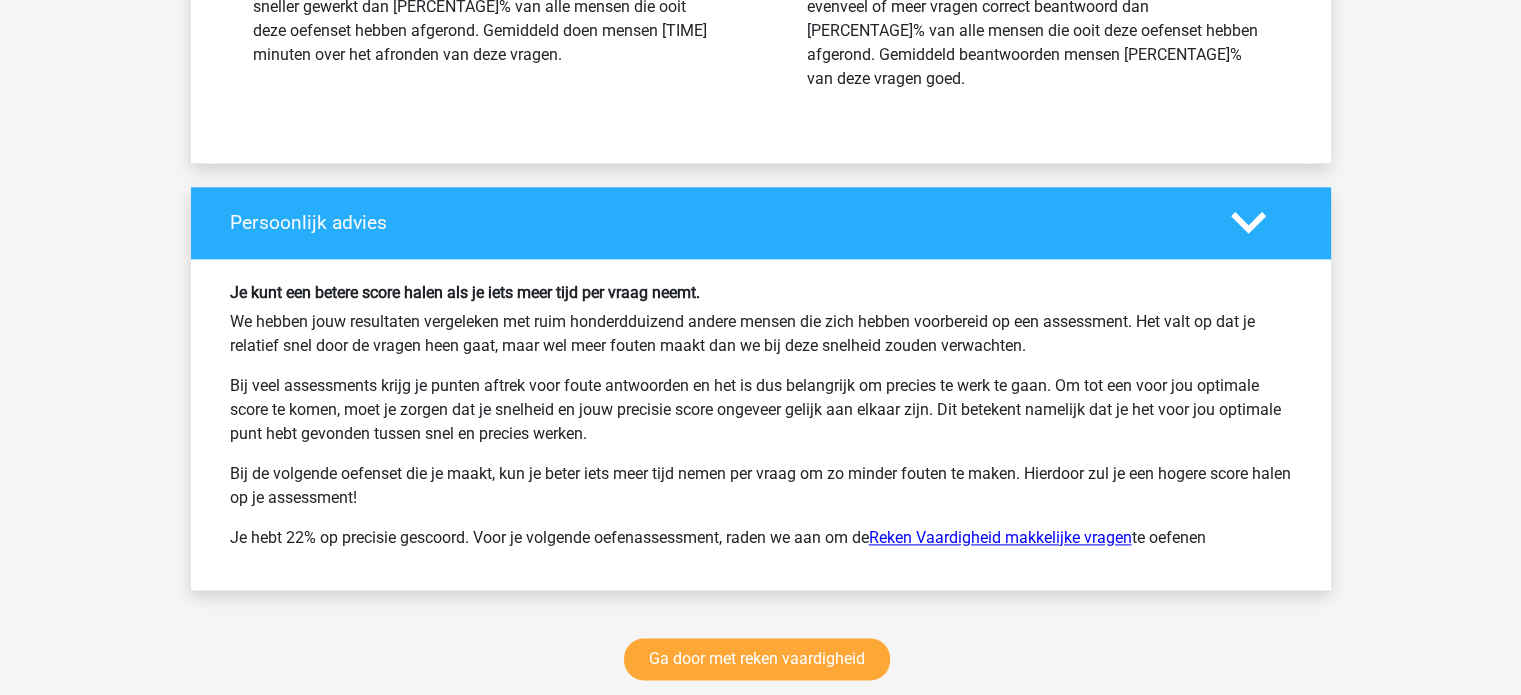 click on "Reken Vaardigheid makkelijke vragen" at bounding box center [1000, 537] 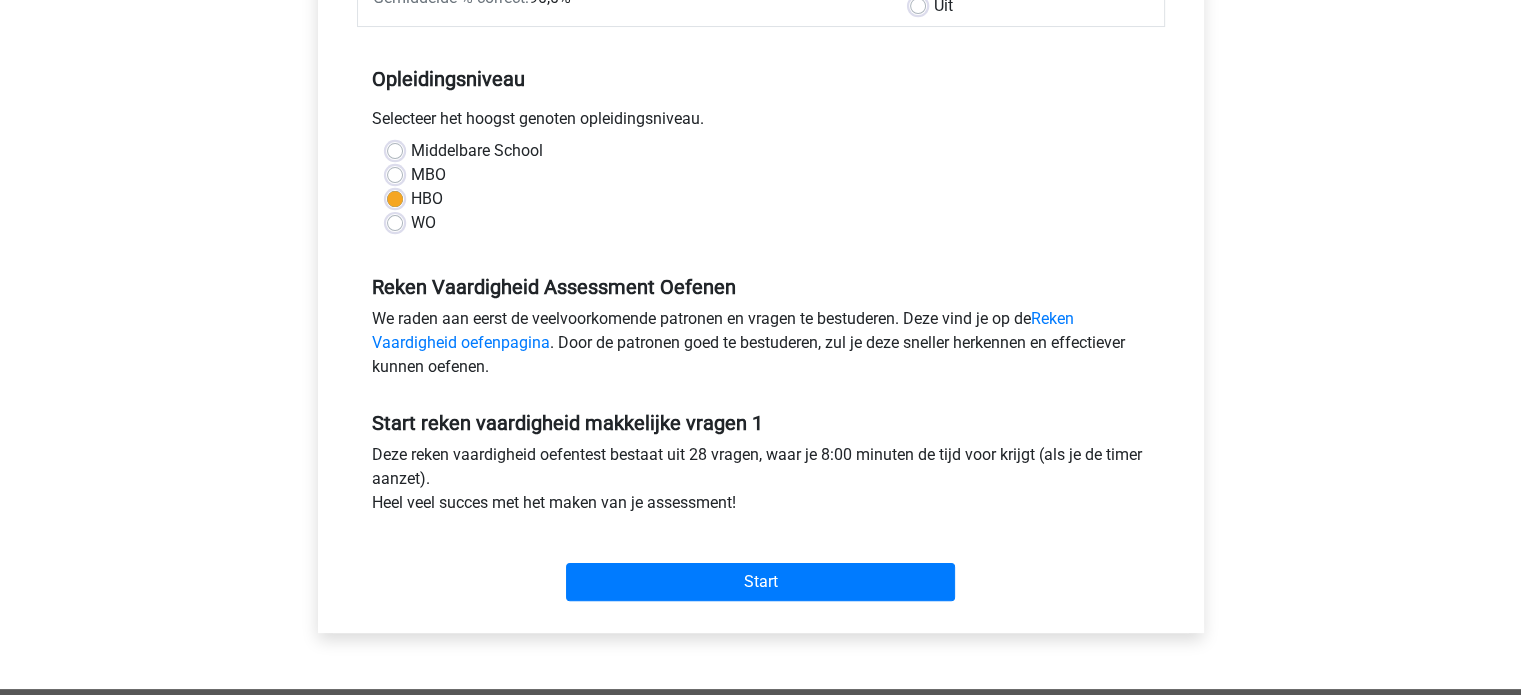 scroll, scrollTop: 400, scrollLeft: 0, axis: vertical 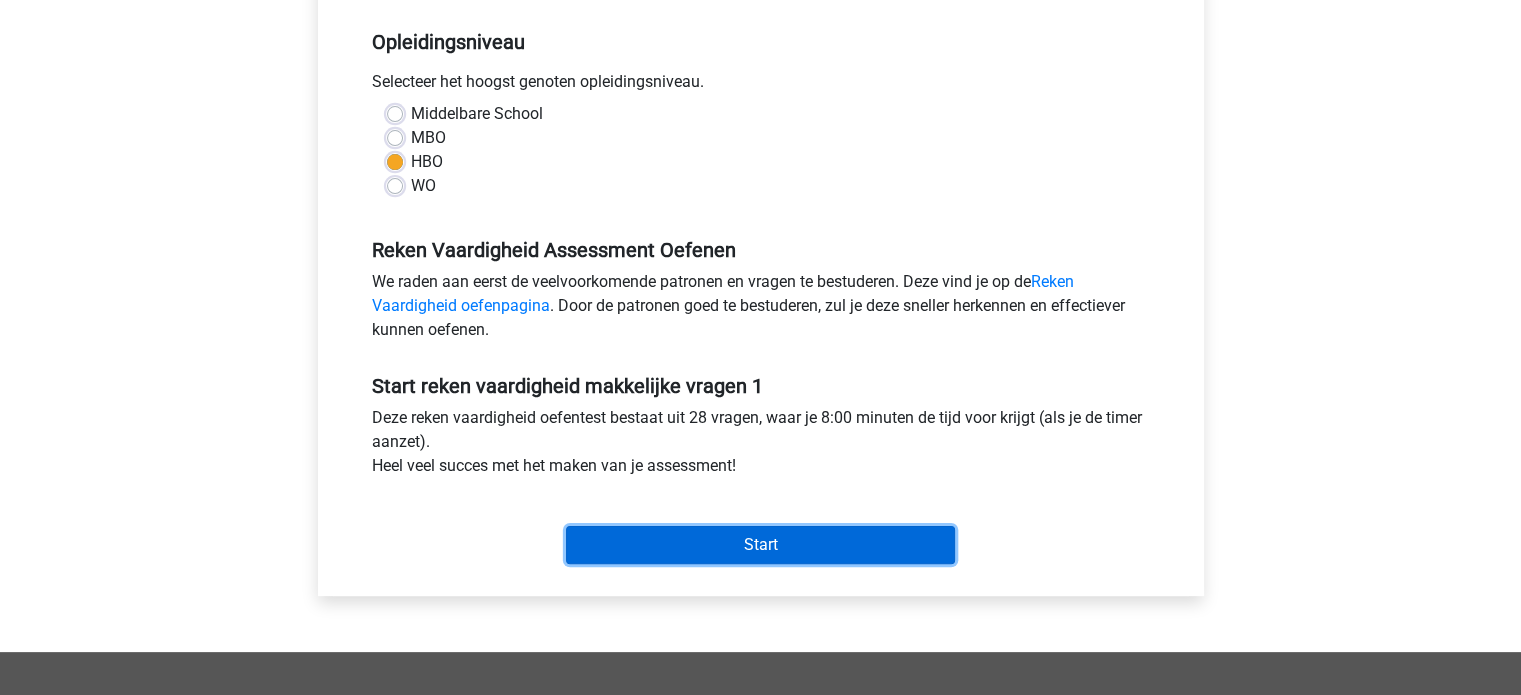 click on "Start" at bounding box center (760, 545) 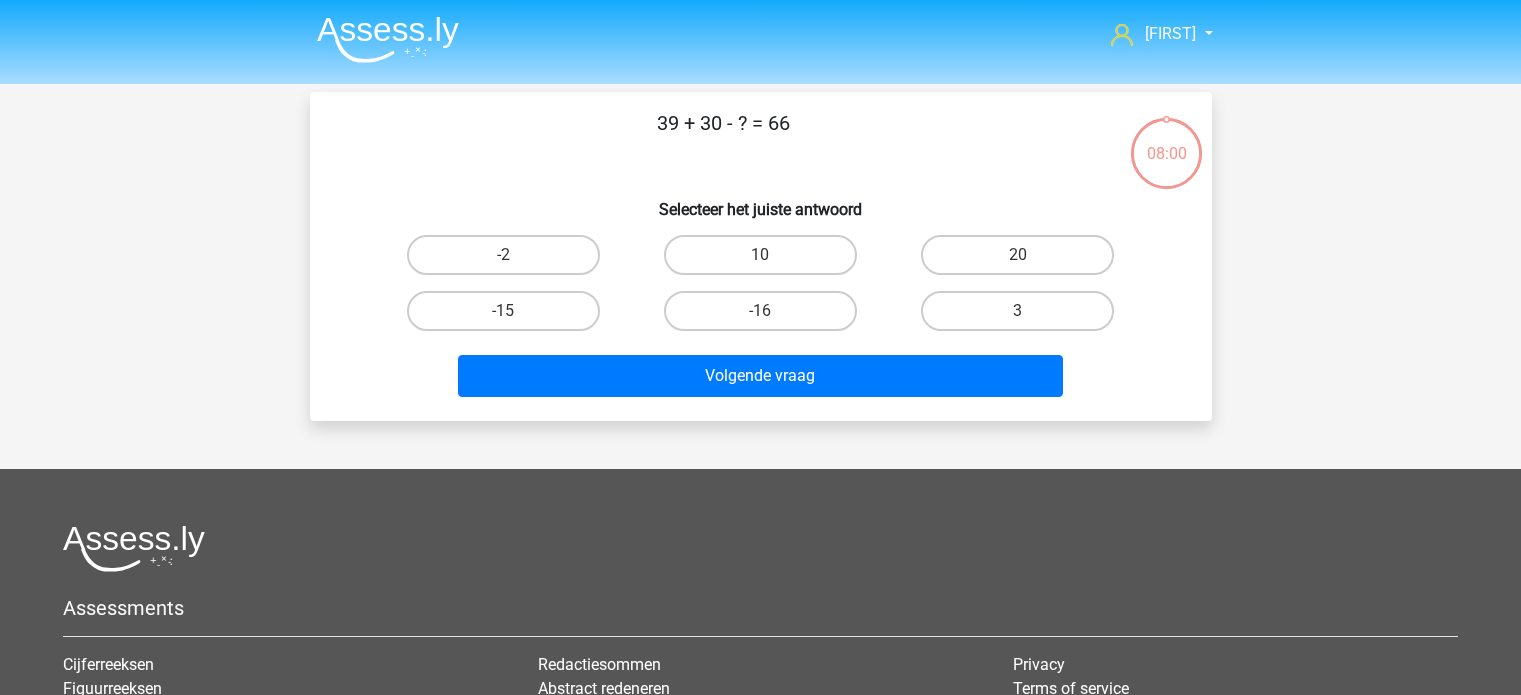 scroll, scrollTop: 0, scrollLeft: 0, axis: both 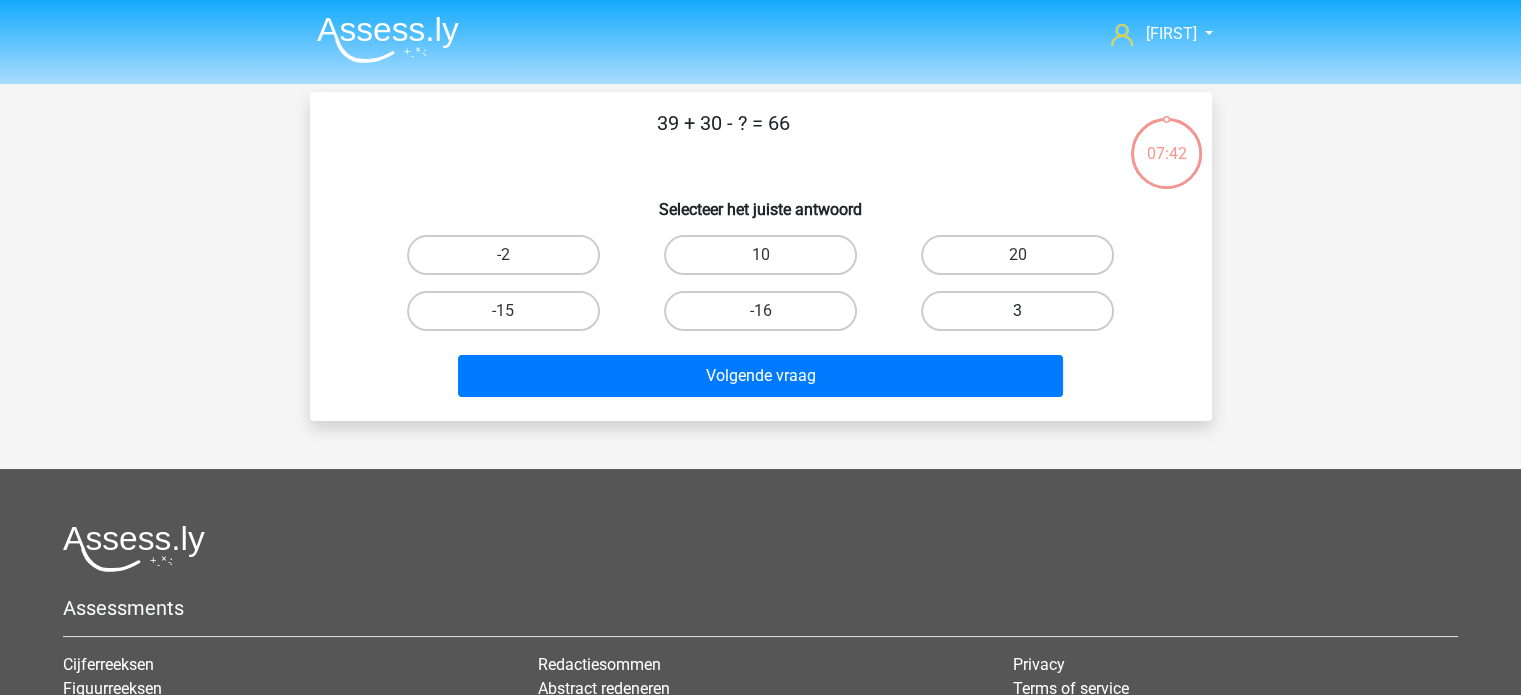 click on "3" at bounding box center (1017, 311) 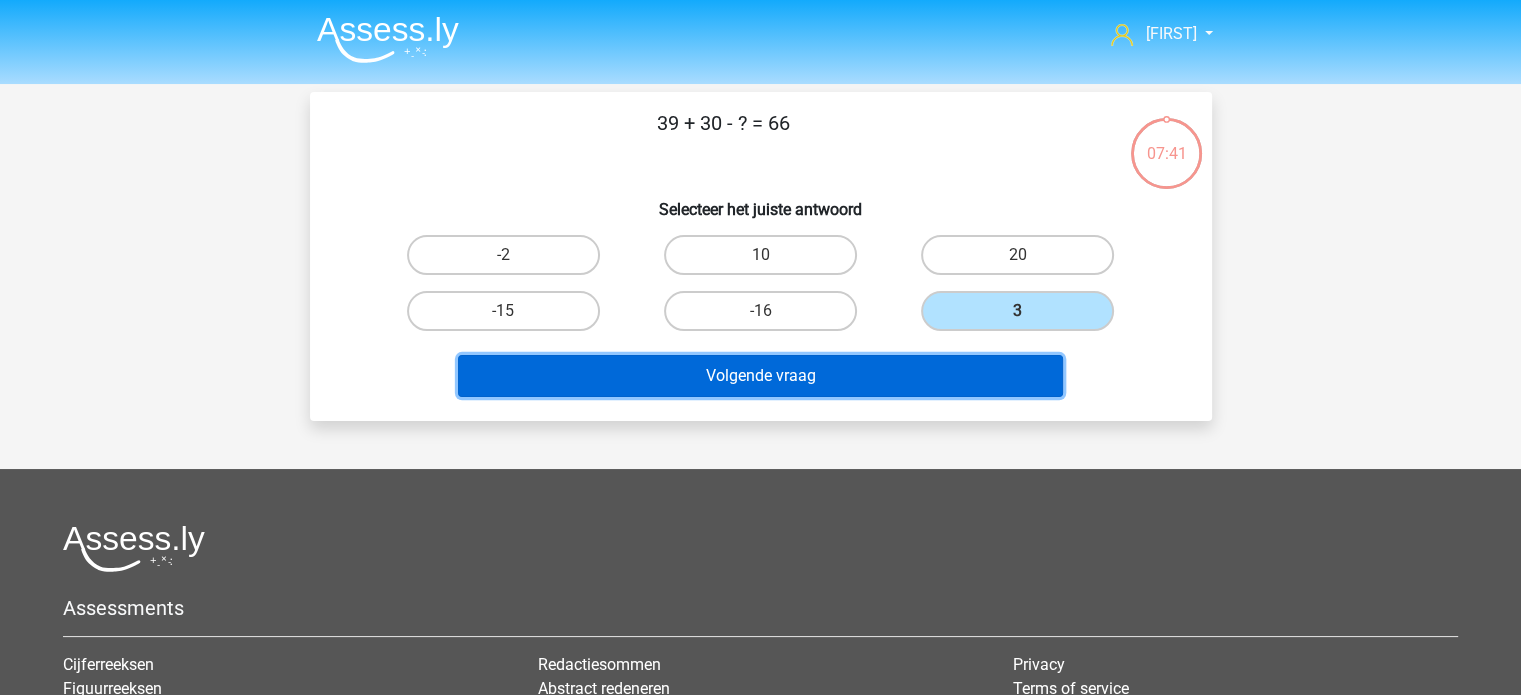 click on "Volgende vraag" at bounding box center [760, 376] 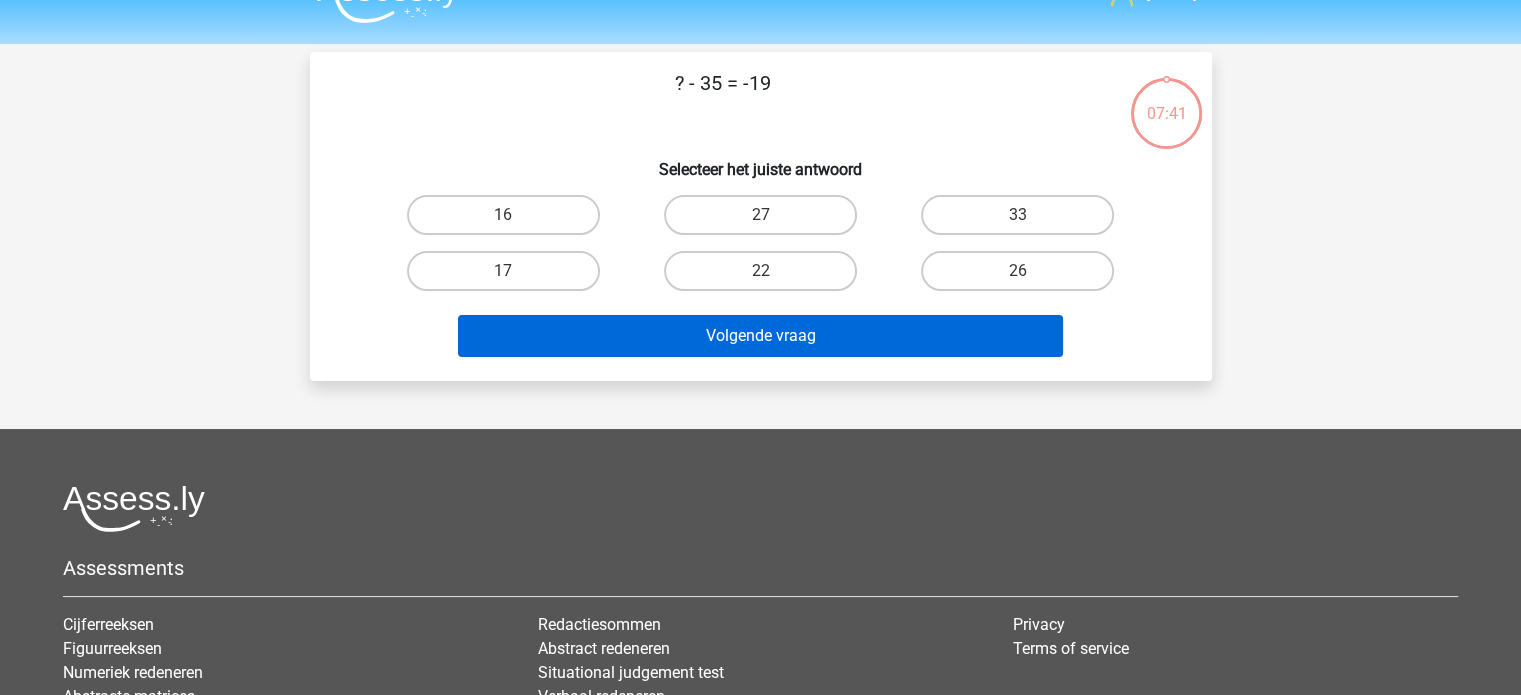 scroll, scrollTop: 0, scrollLeft: 0, axis: both 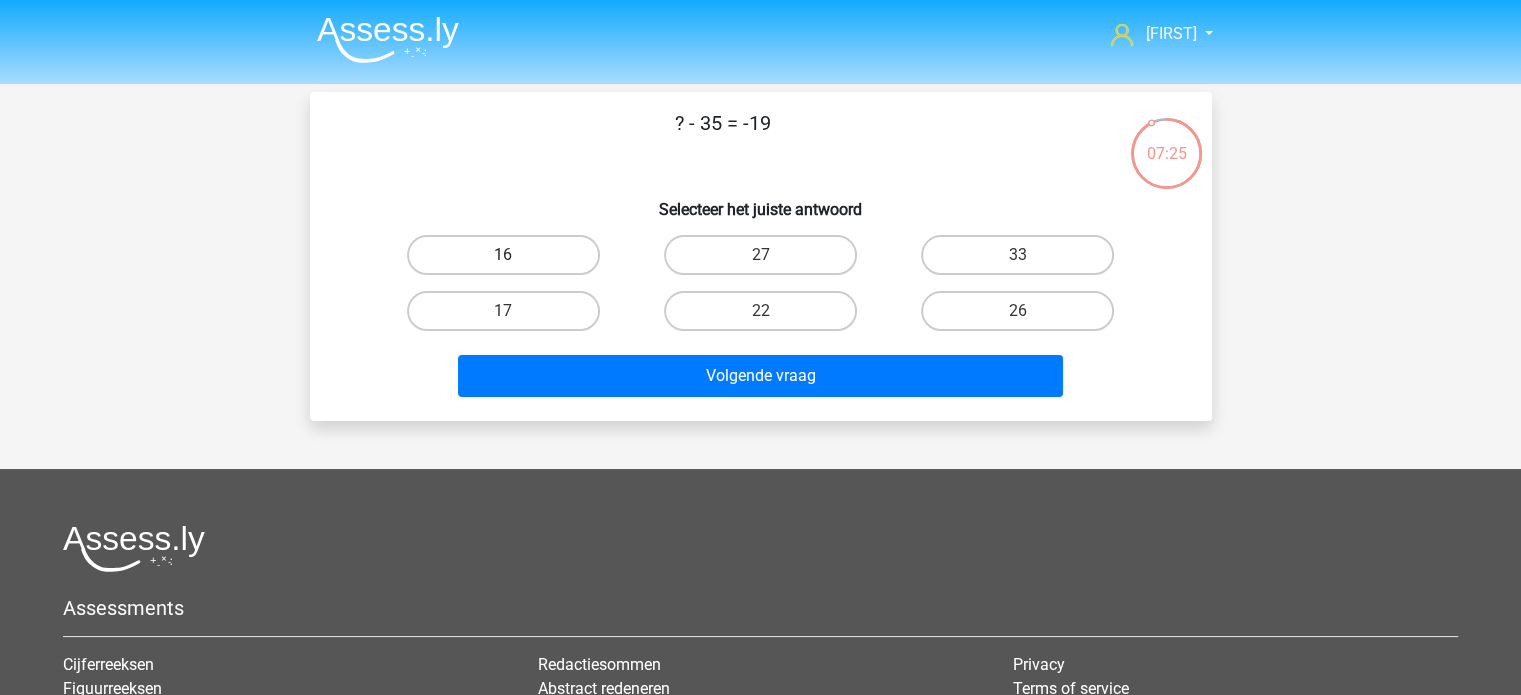 click on "16" at bounding box center (503, 255) 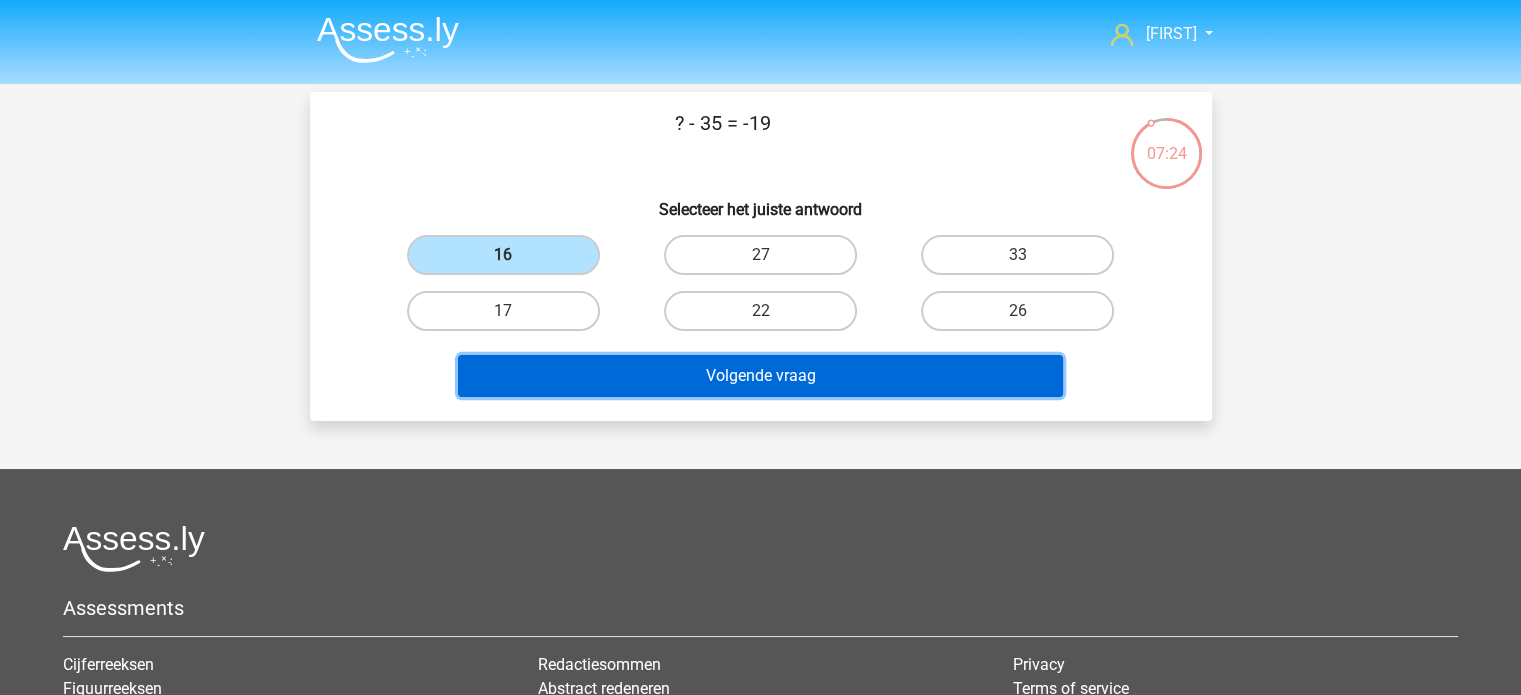 click on "Volgende vraag" at bounding box center (760, 376) 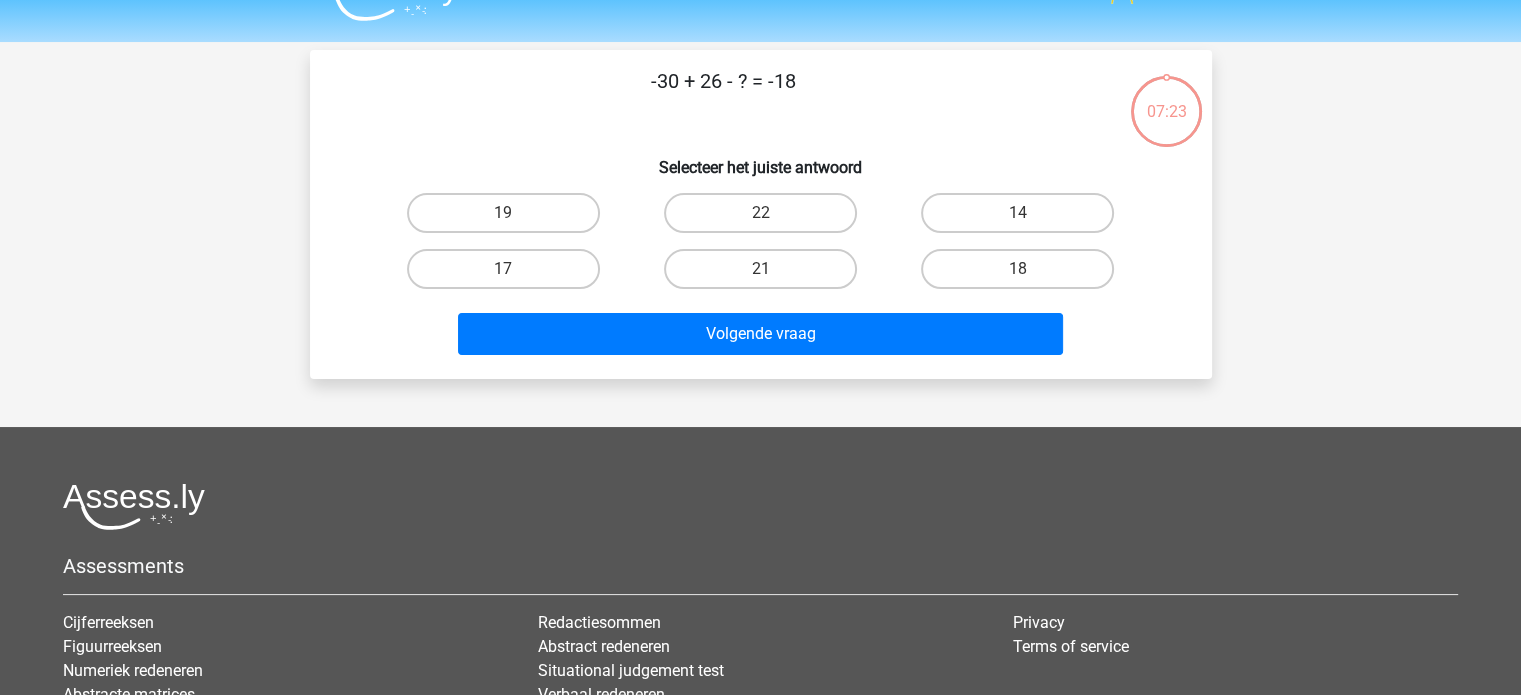 scroll, scrollTop: 0, scrollLeft: 0, axis: both 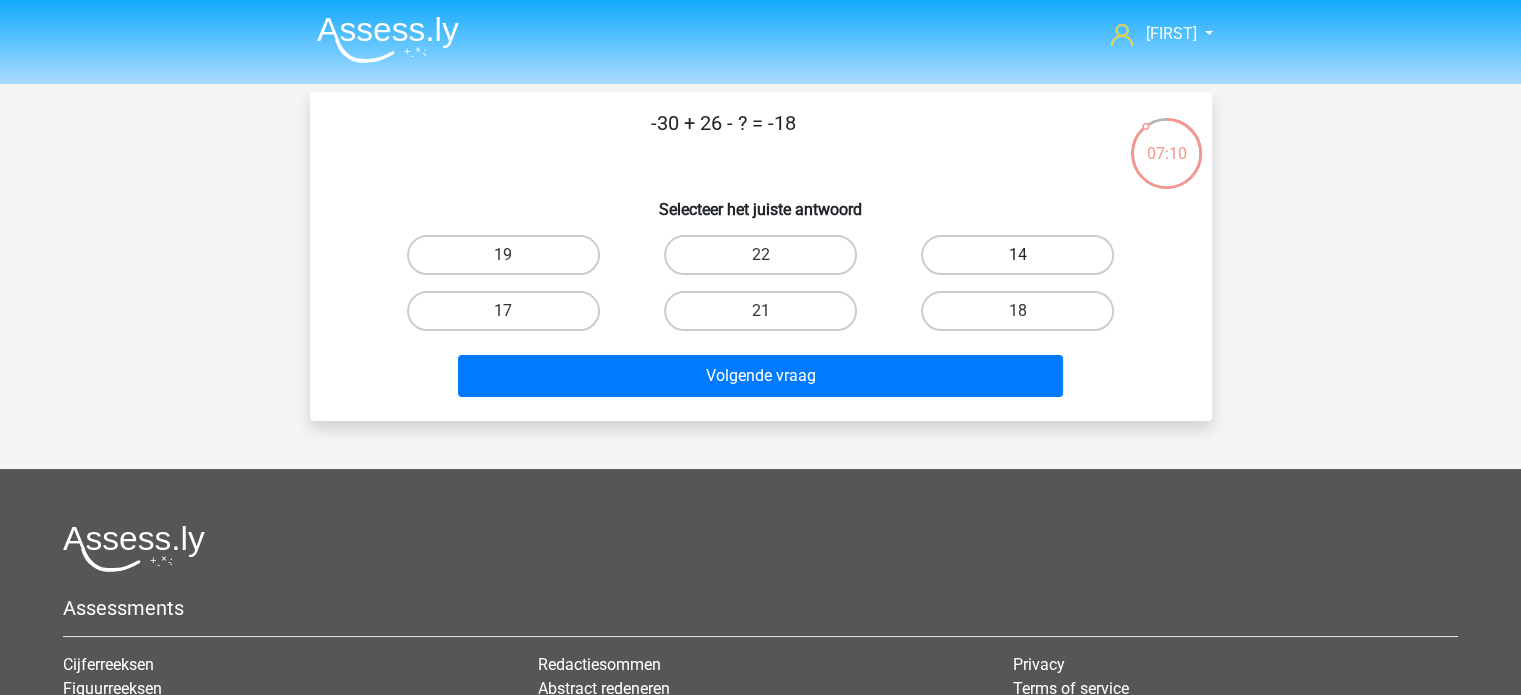 click on "14" at bounding box center (1017, 255) 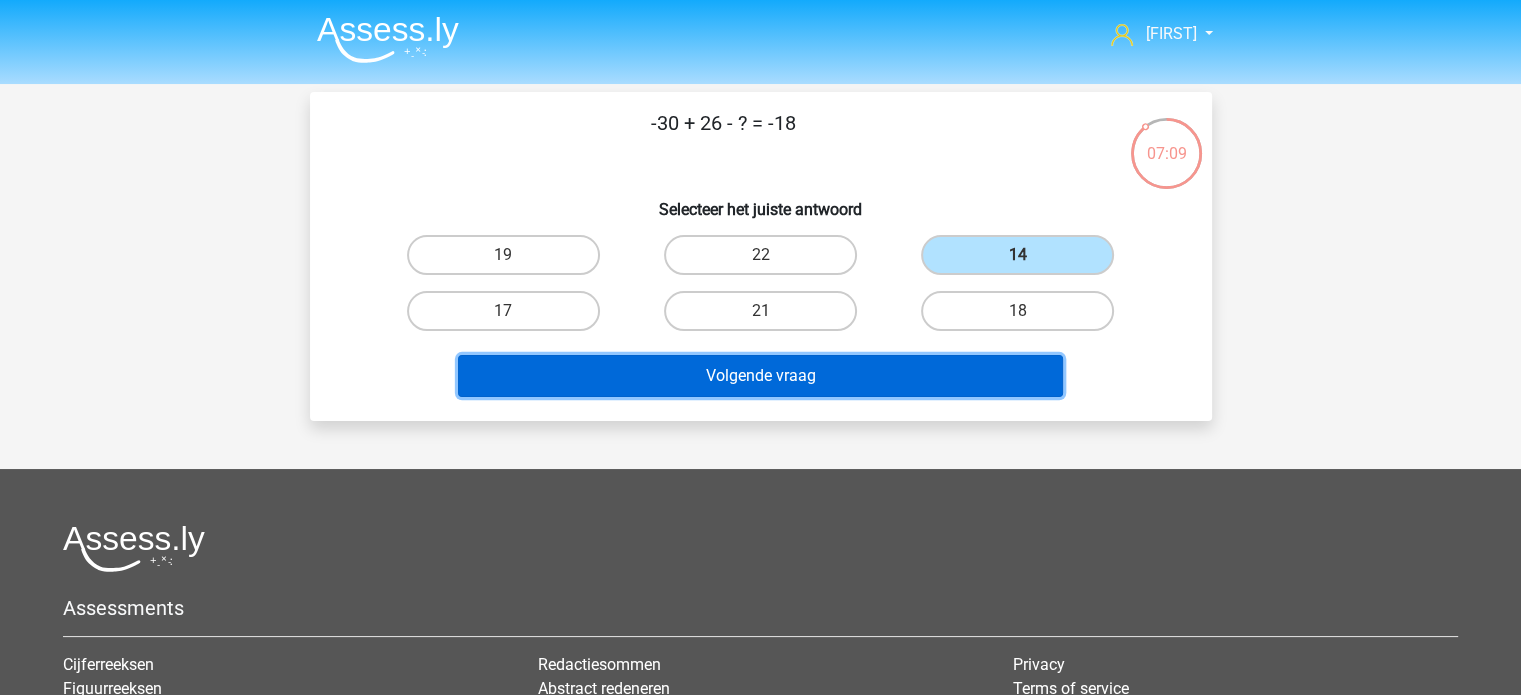 click on "Volgende vraag" at bounding box center (760, 376) 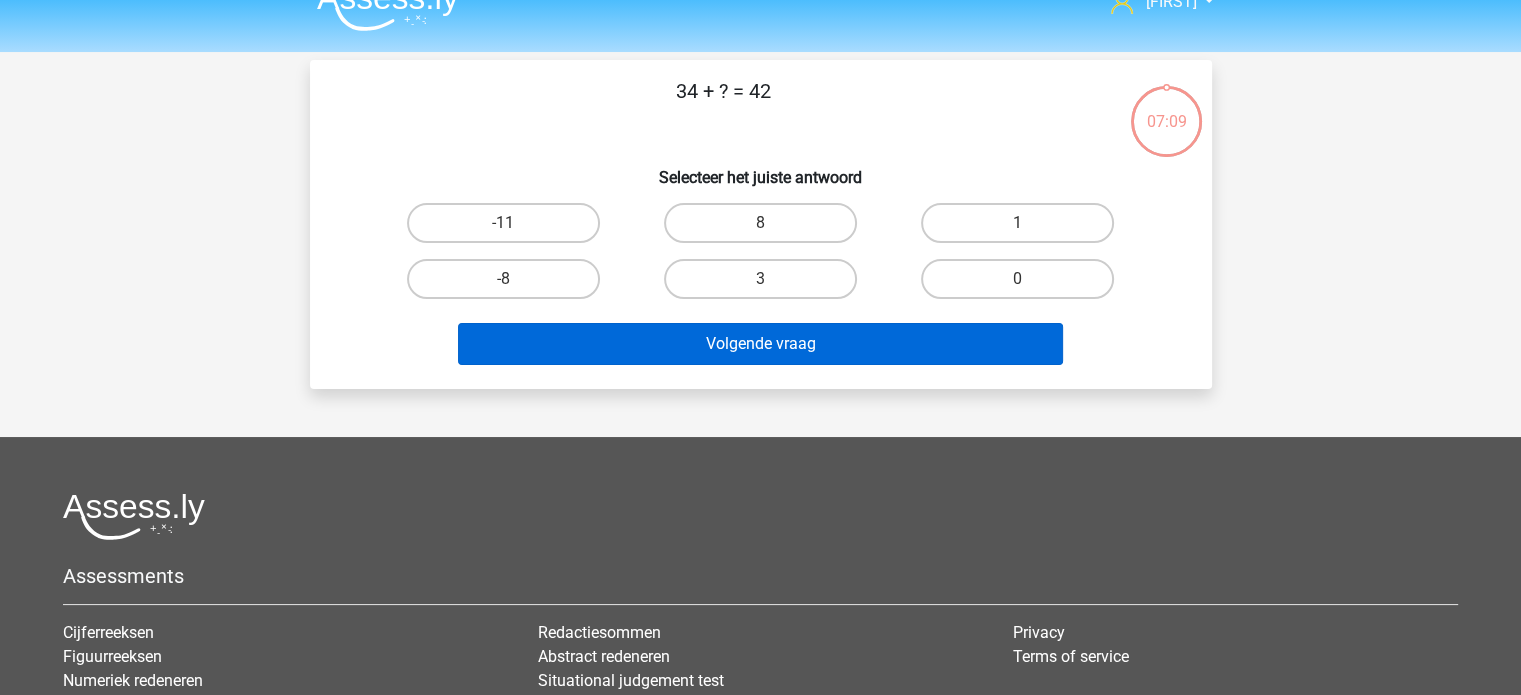 scroll, scrollTop: 0, scrollLeft: 0, axis: both 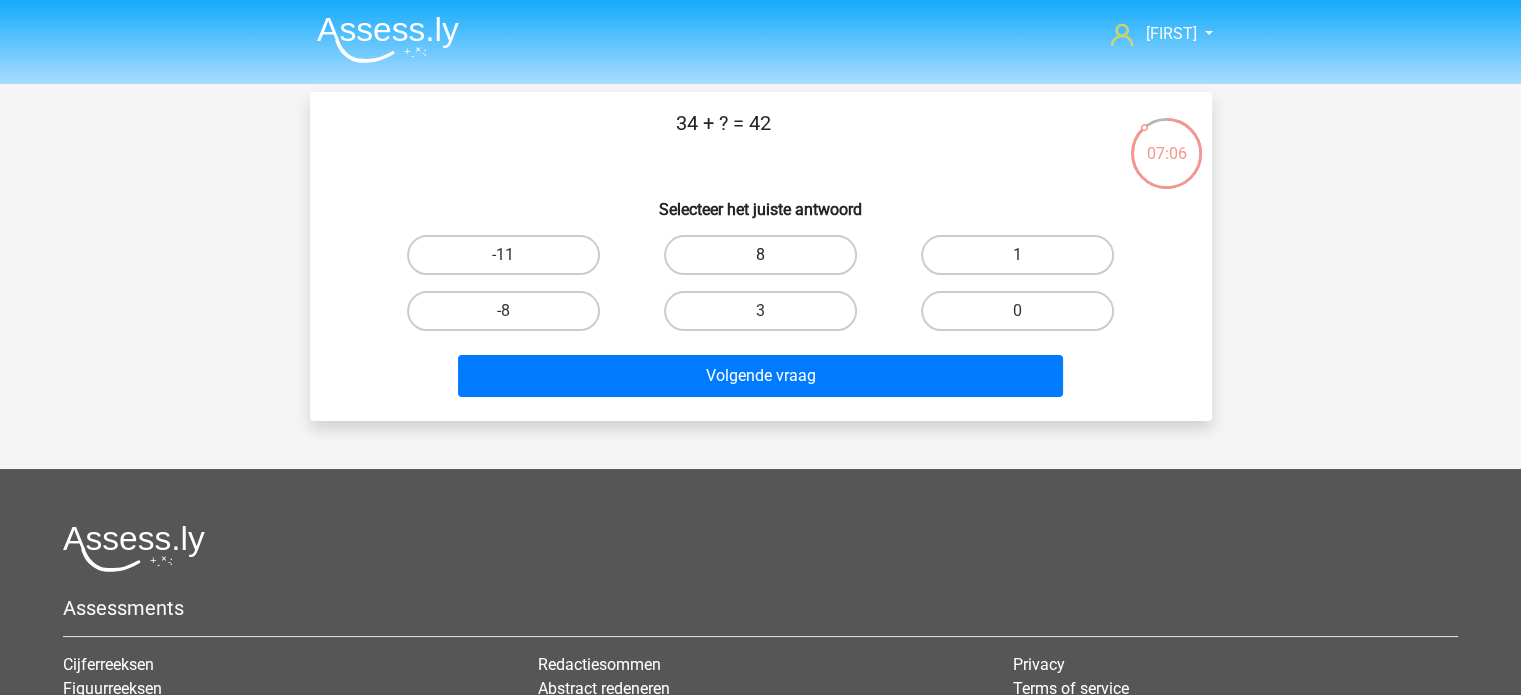 click on "8" at bounding box center [760, 255] 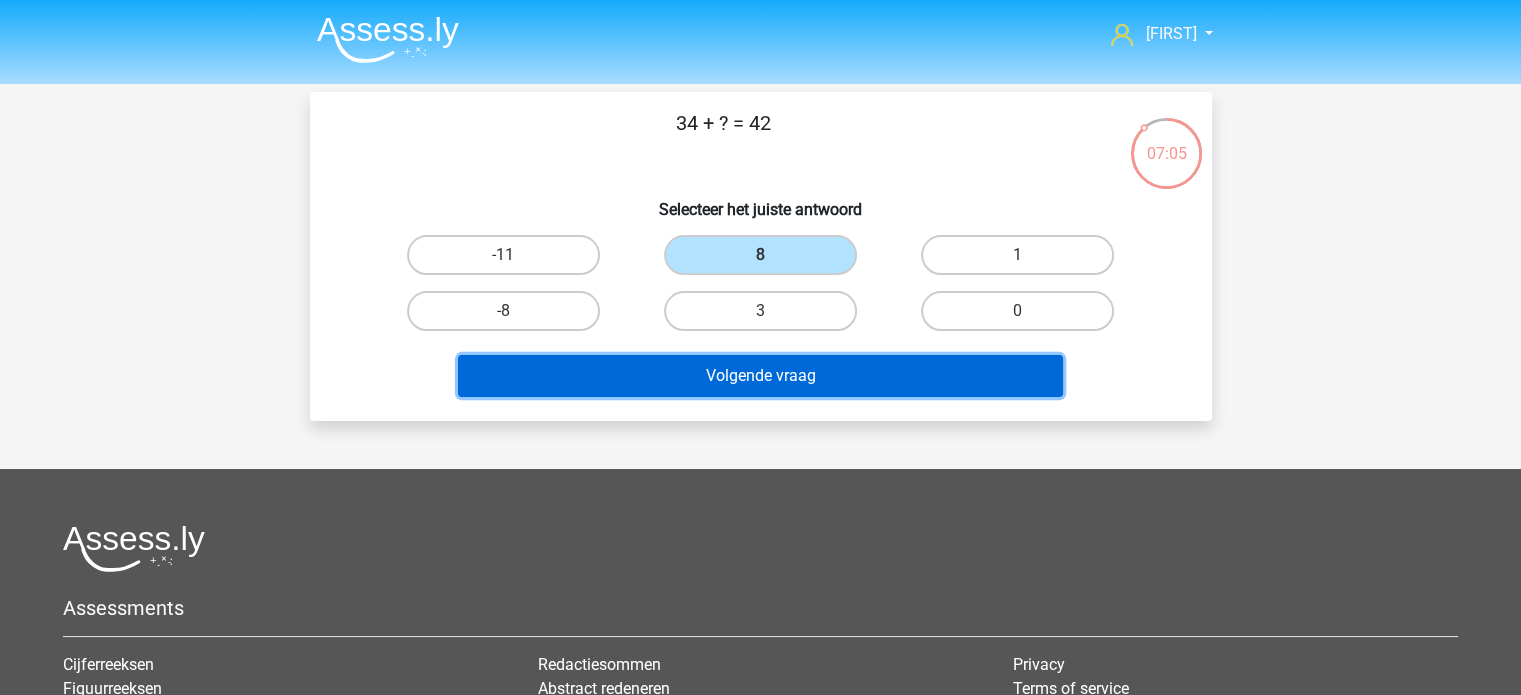 click on "Volgende vraag" at bounding box center (760, 376) 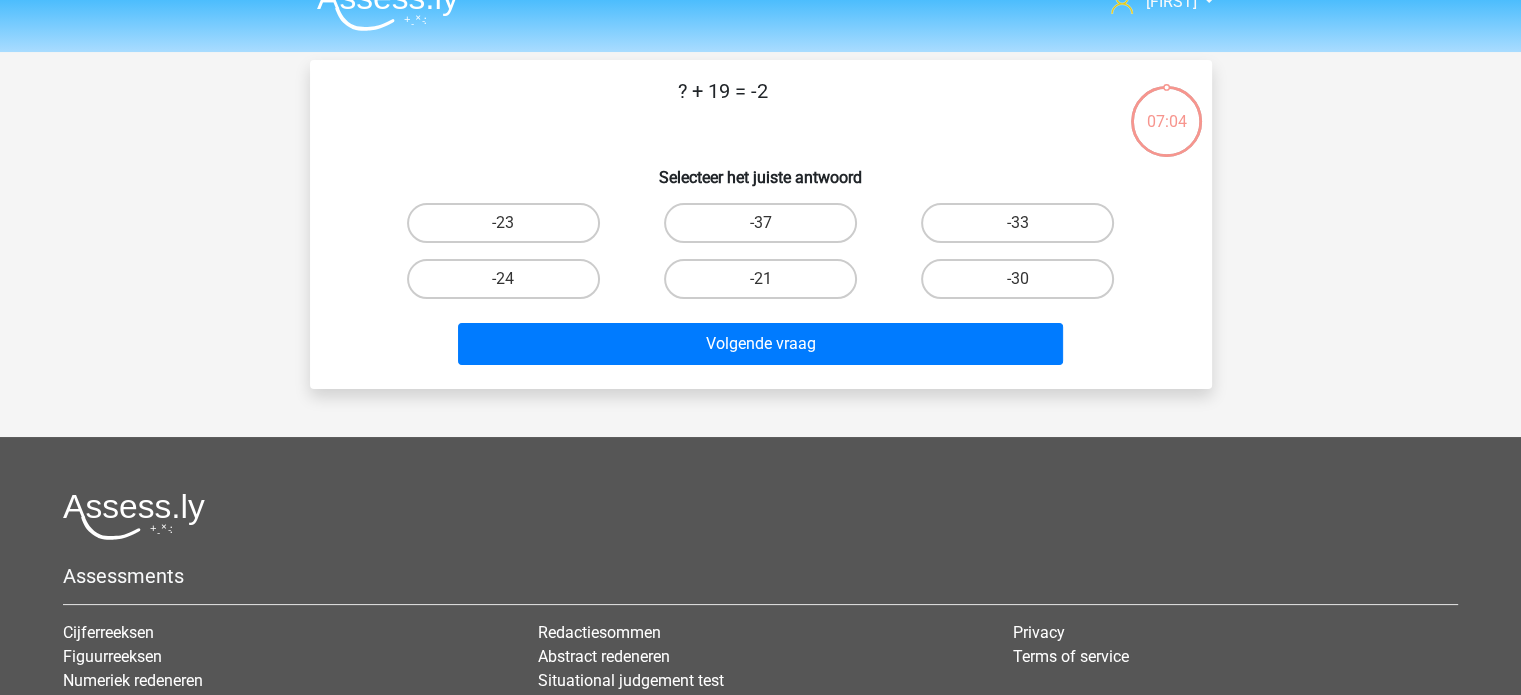 scroll, scrollTop: 0, scrollLeft: 0, axis: both 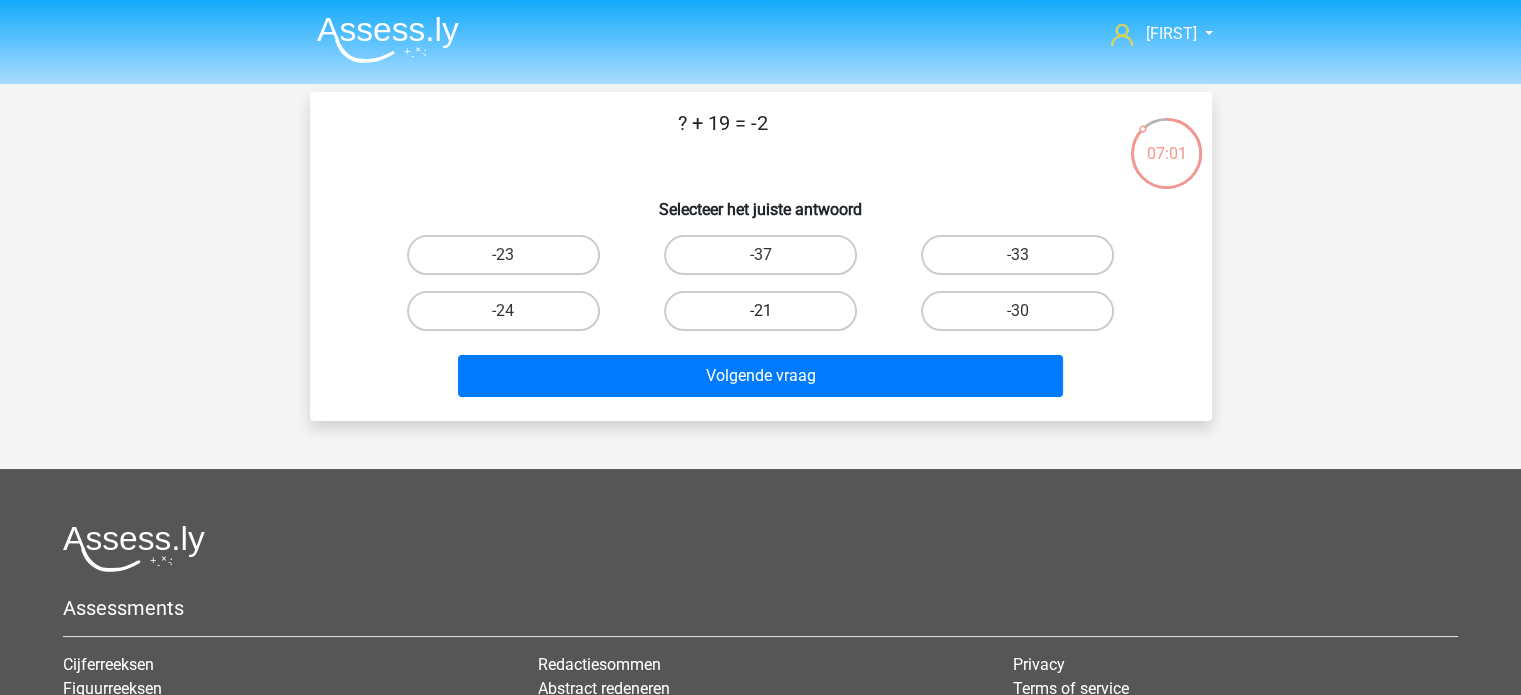 click on "-21" at bounding box center [760, 311] 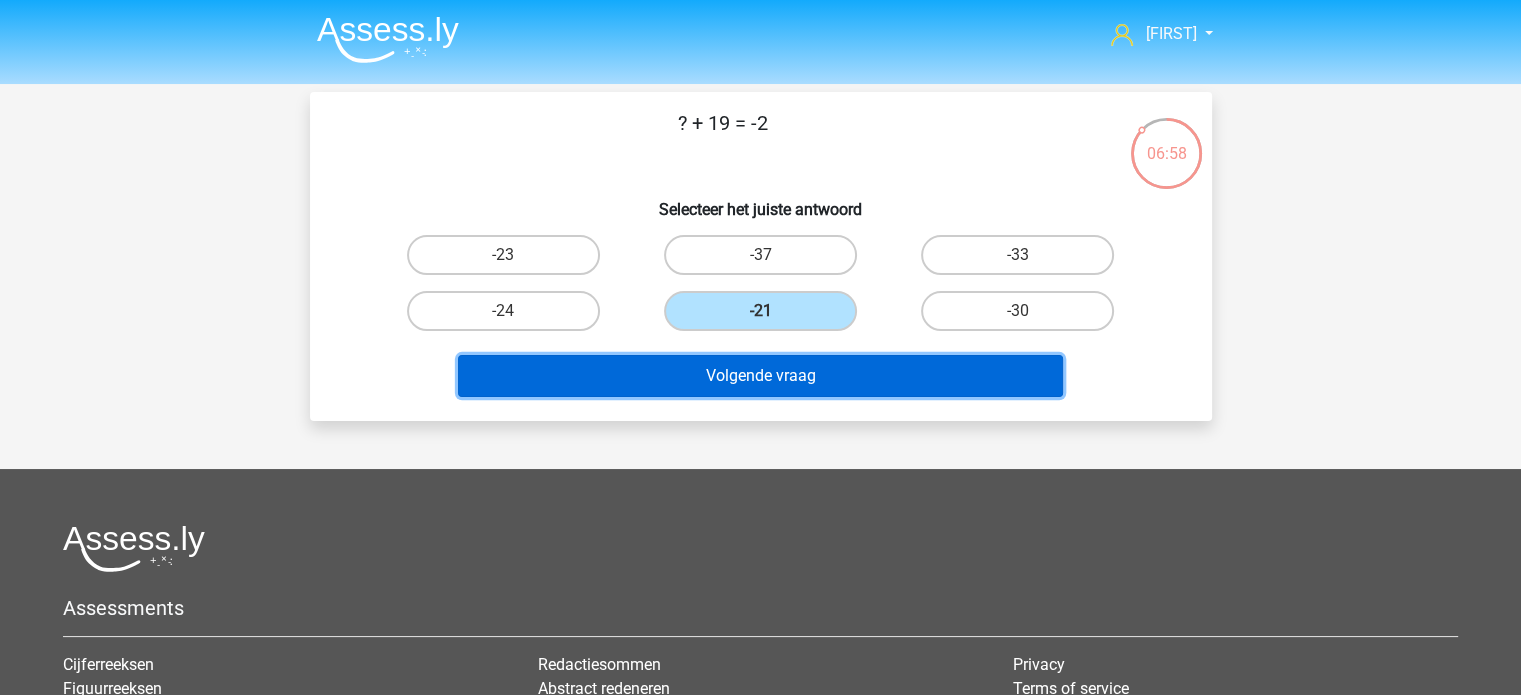 click on "Volgende vraag" at bounding box center [760, 376] 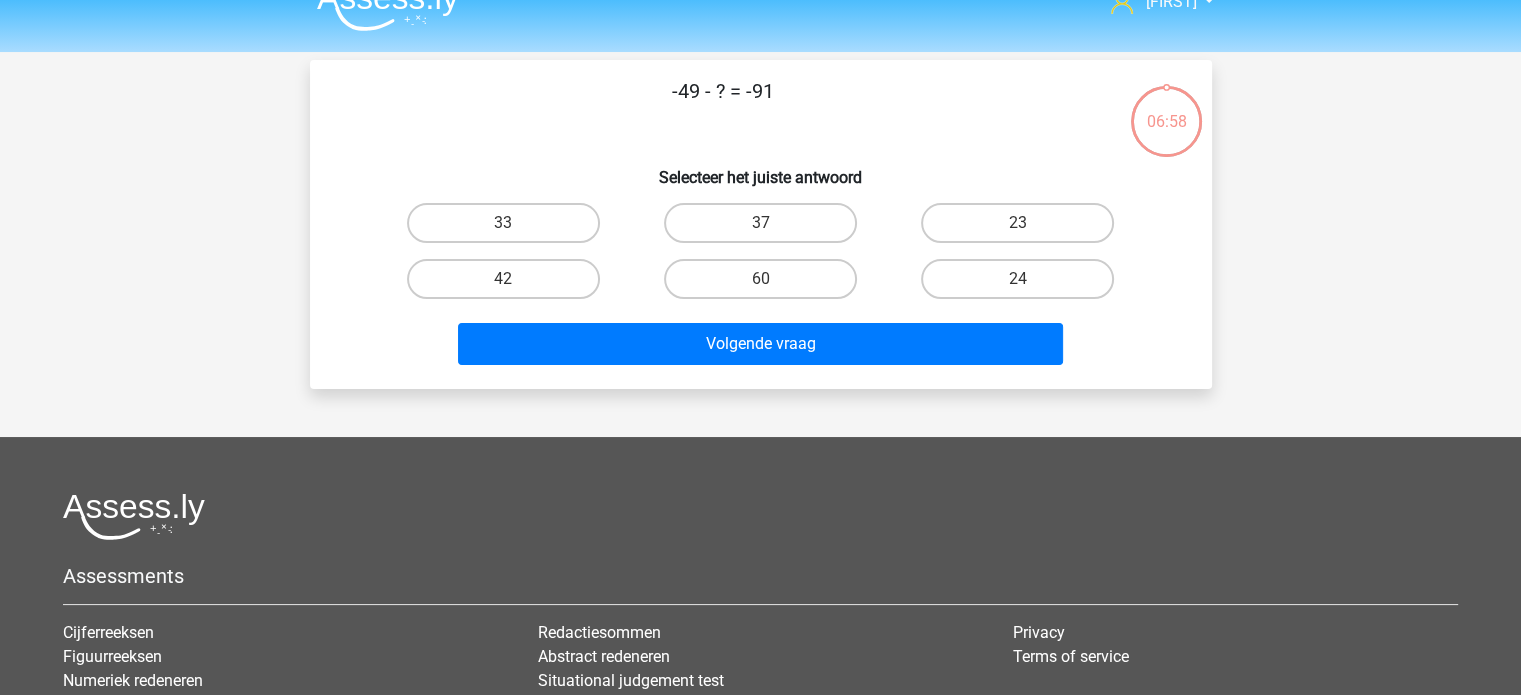 scroll, scrollTop: 0, scrollLeft: 0, axis: both 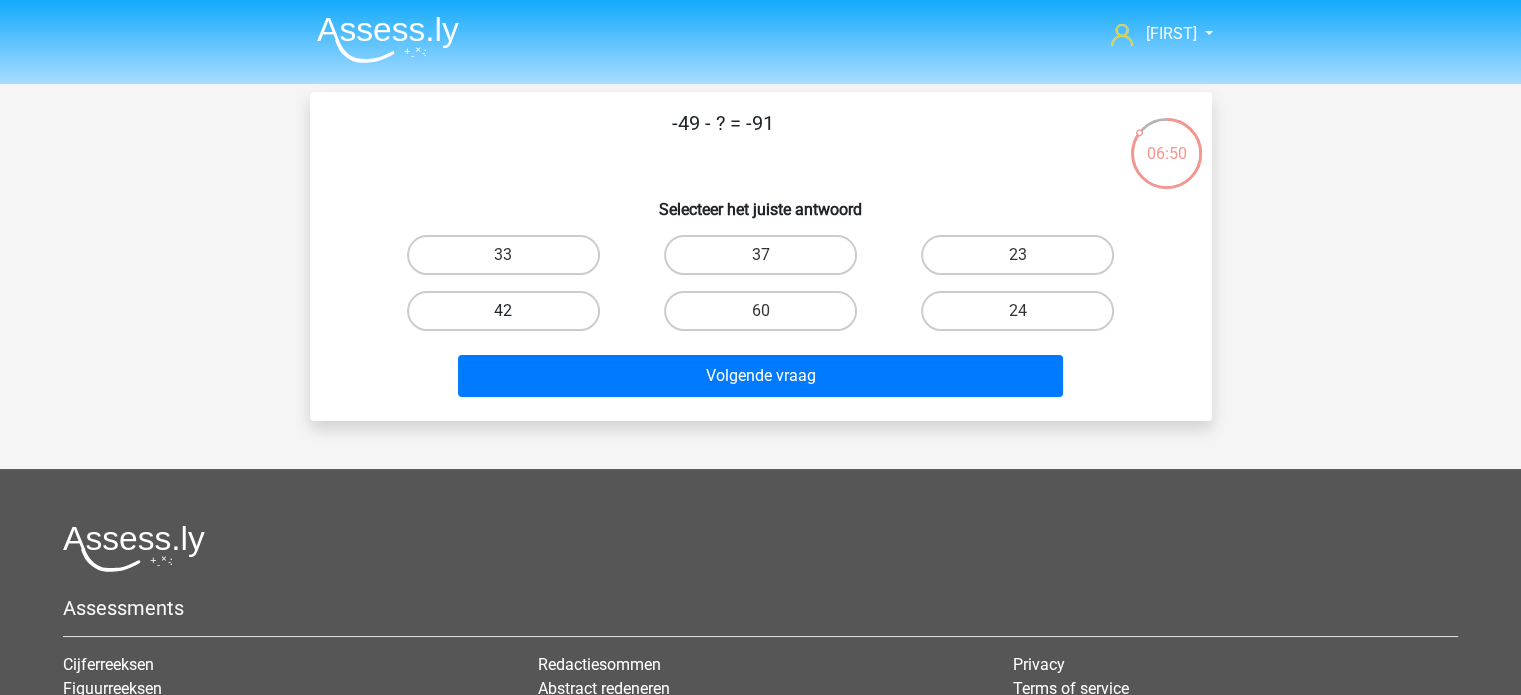 click on "42" at bounding box center (503, 311) 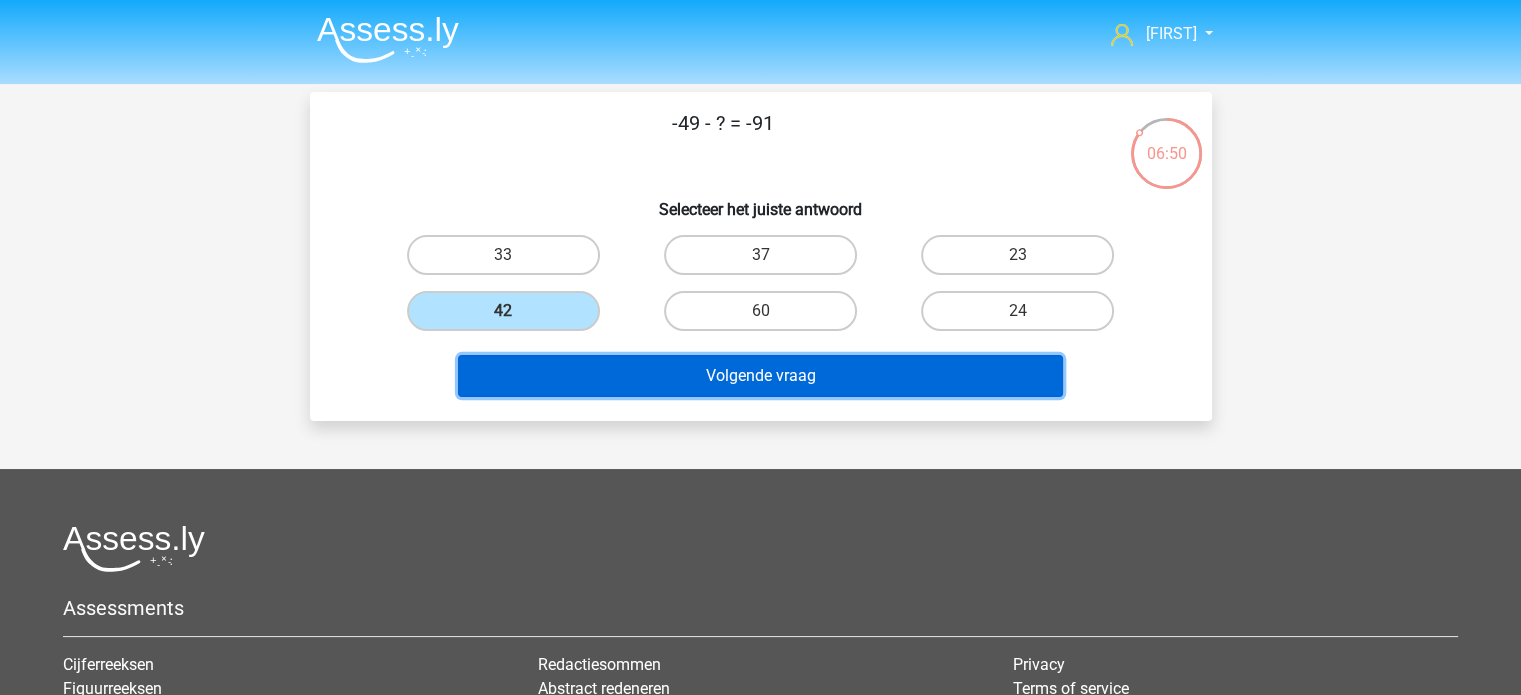 click on "Volgende vraag" at bounding box center (760, 376) 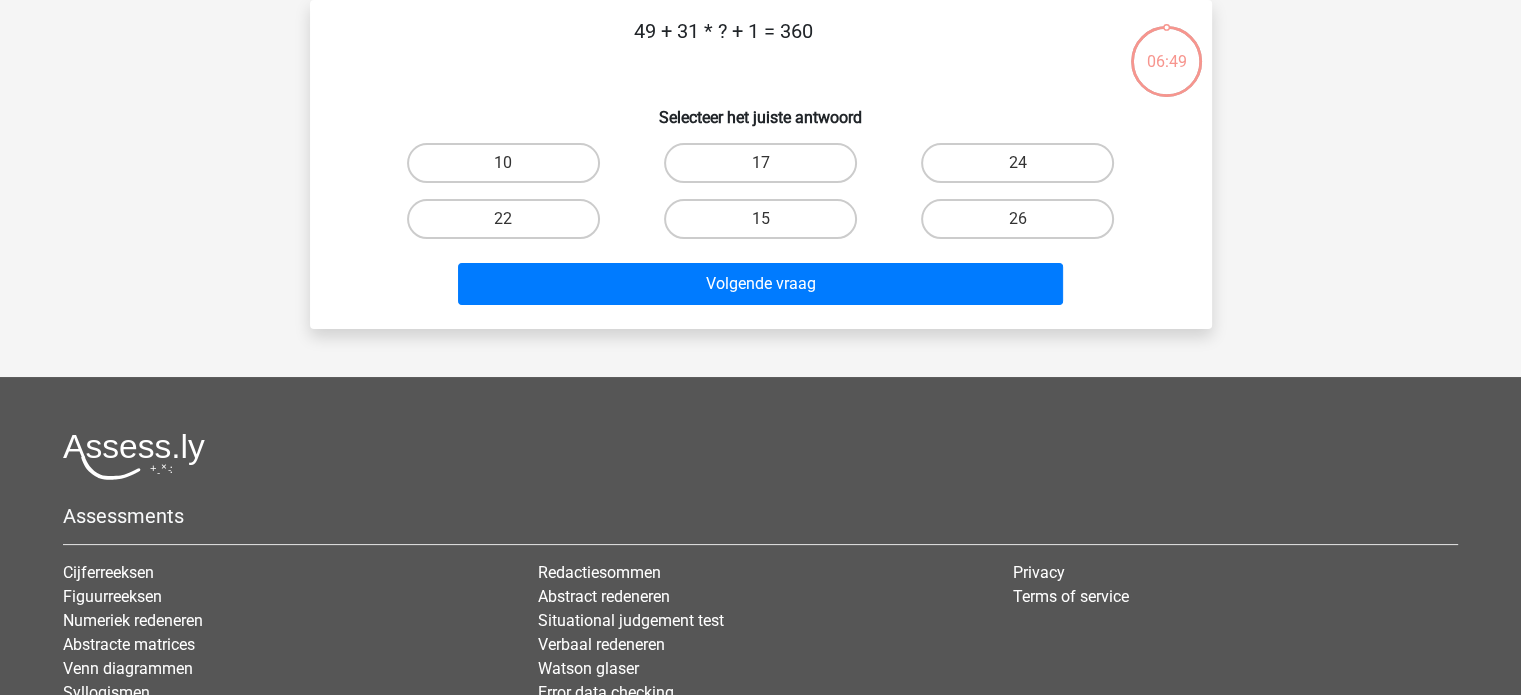 scroll, scrollTop: 0, scrollLeft: 0, axis: both 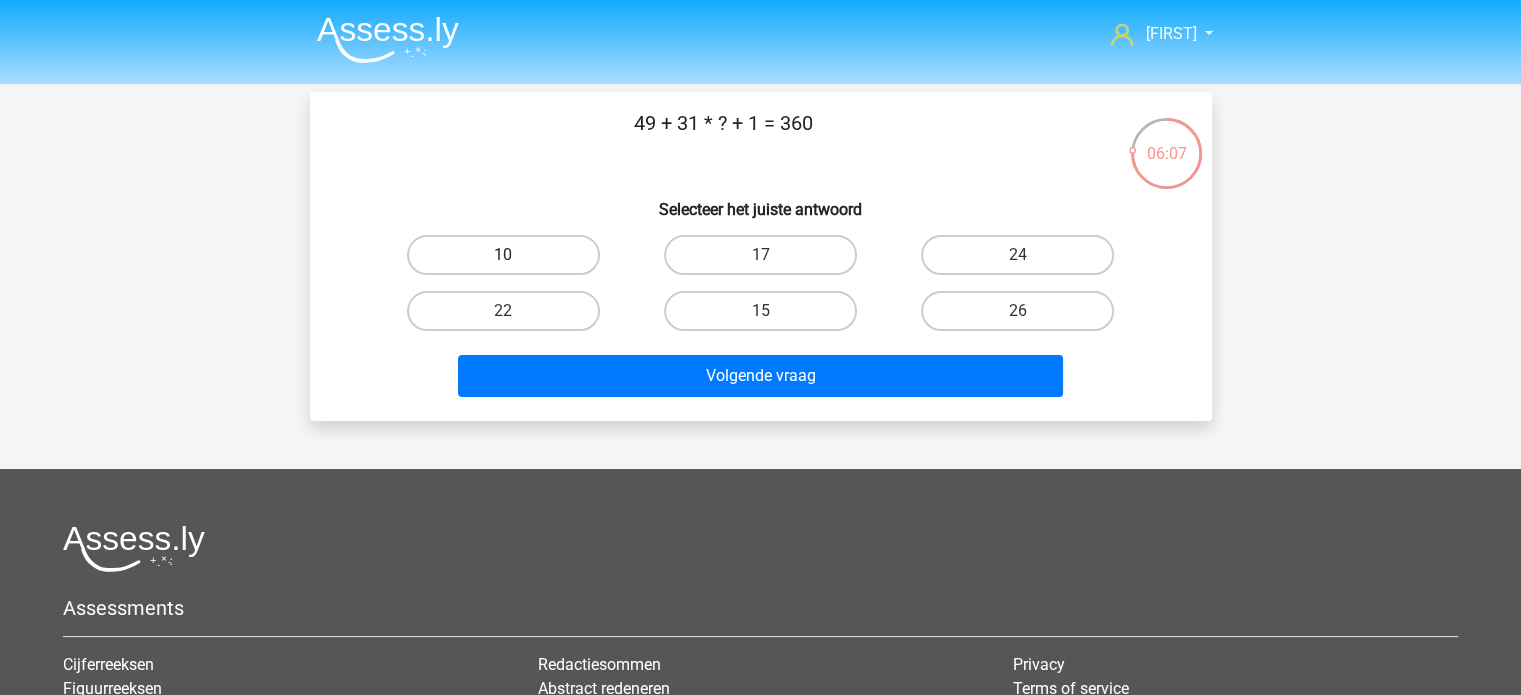 click on "10" at bounding box center [503, 255] 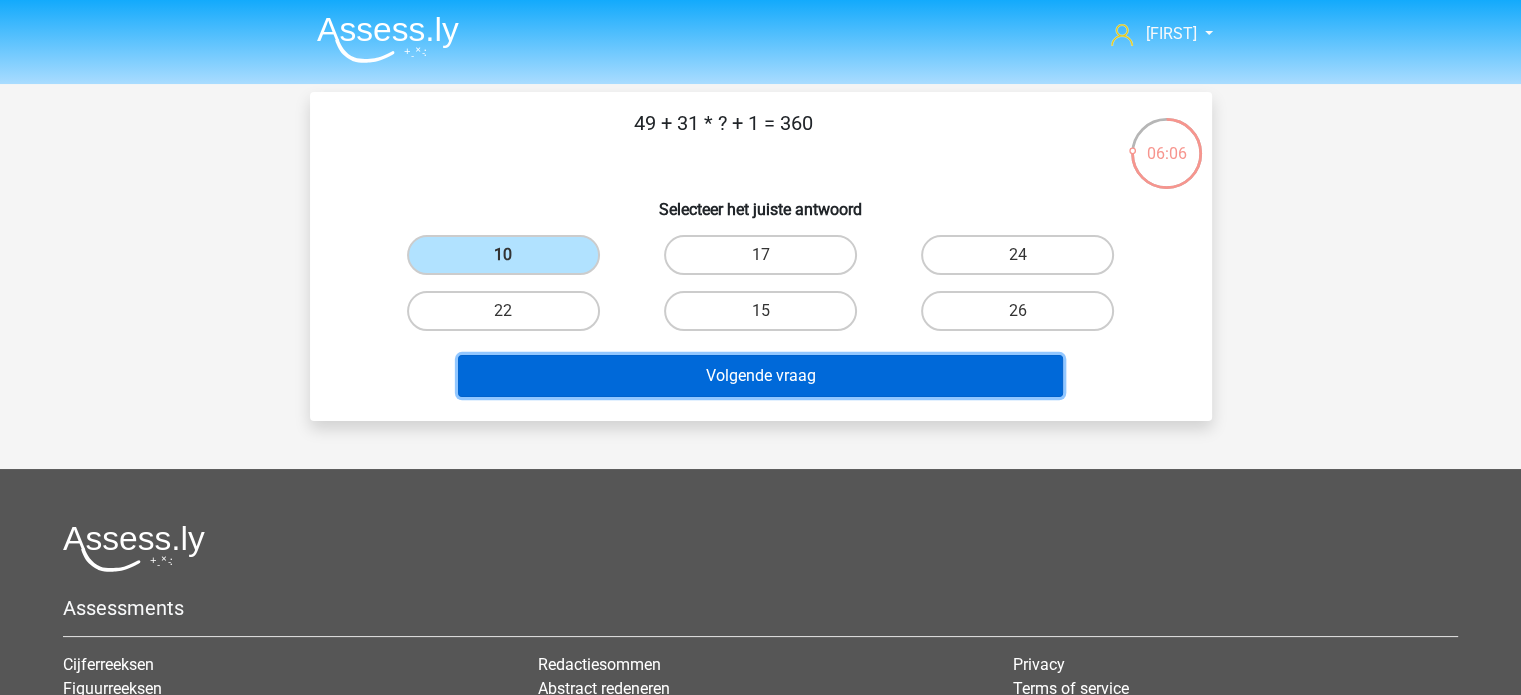 click on "Volgende vraag" at bounding box center (760, 376) 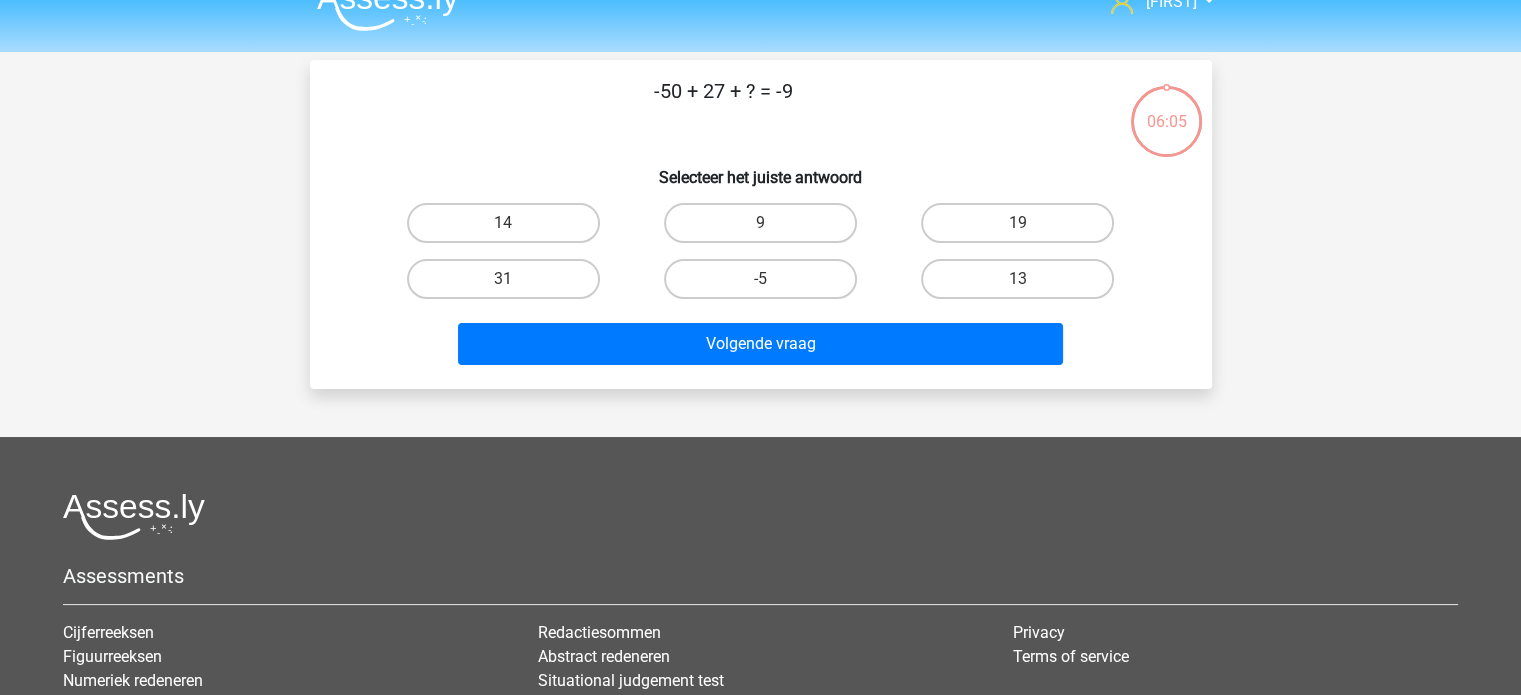 scroll, scrollTop: 0, scrollLeft: 0, axis: both 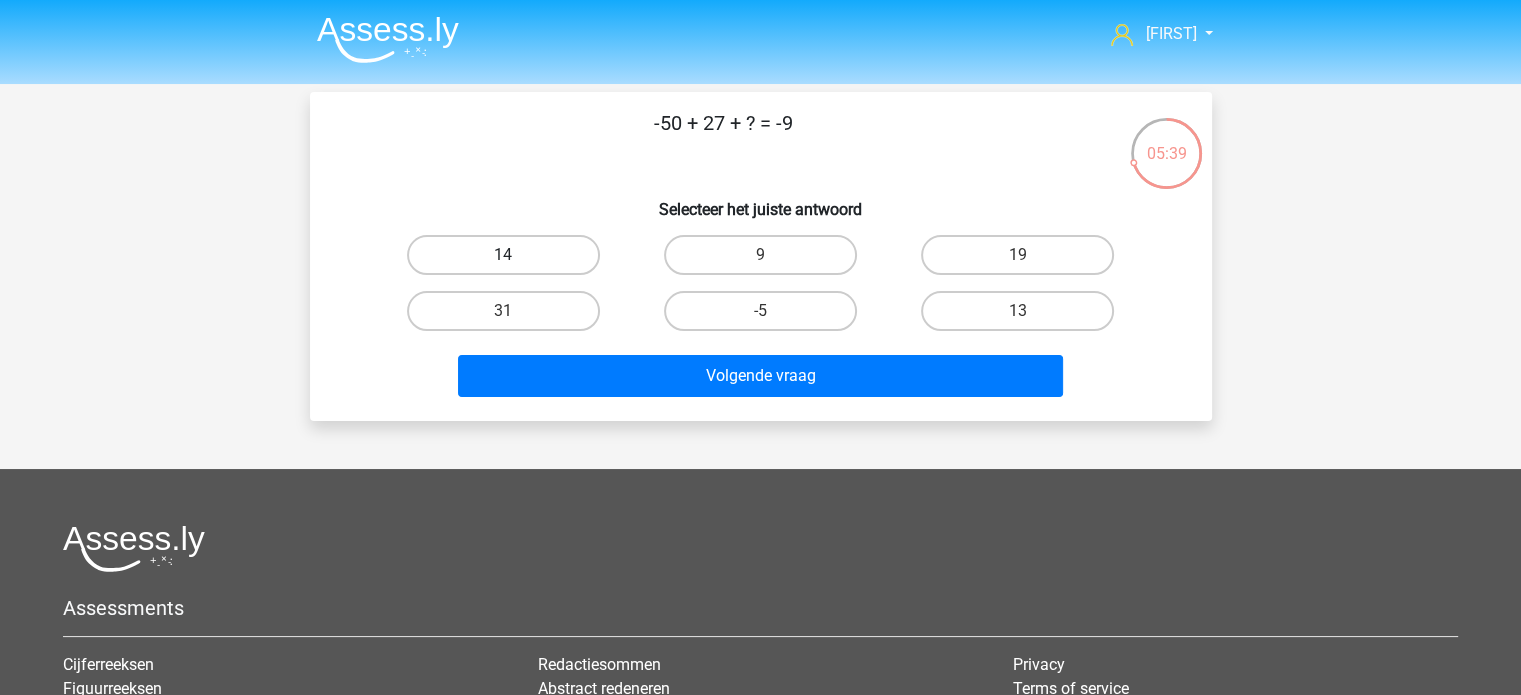click on "14" at bounding box center (503, 255) 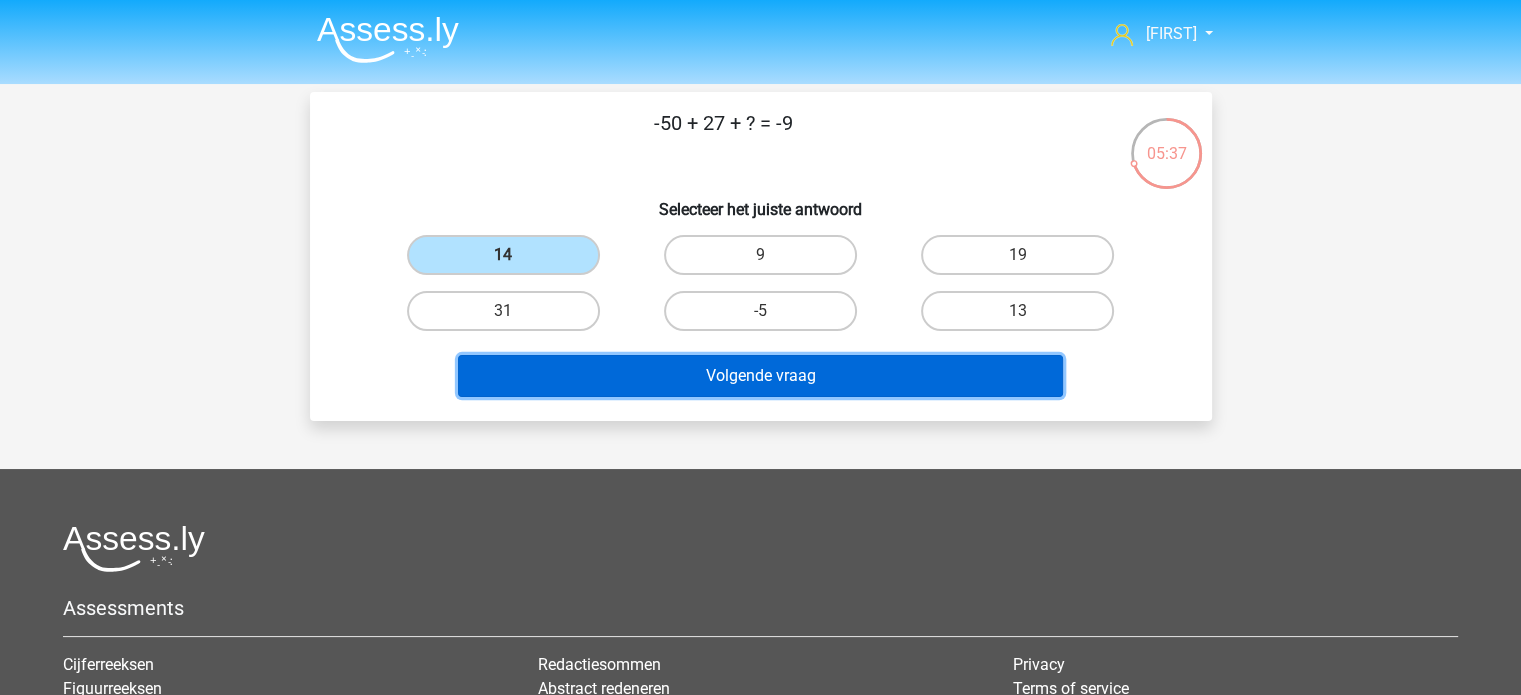 click on "Volgende vraag" at bounding box center [760, 376] 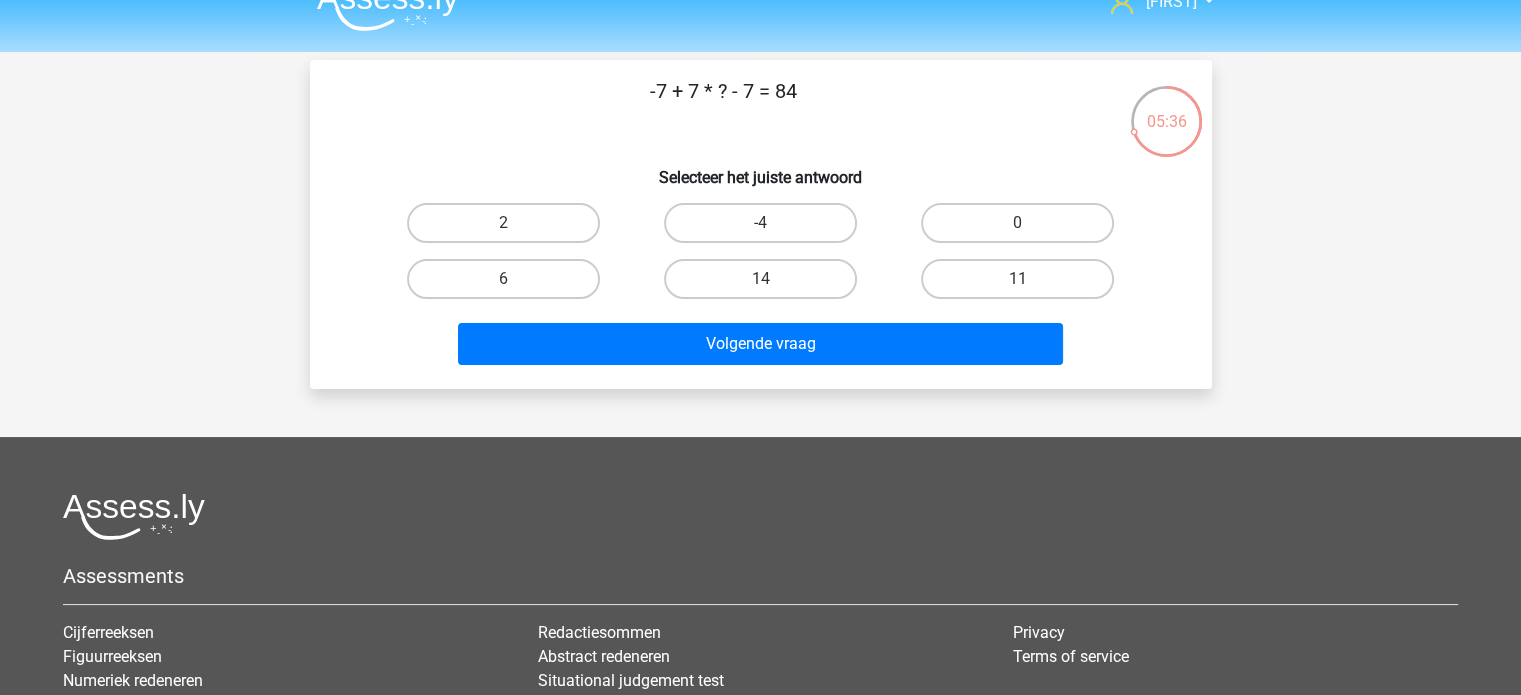 scroll, scrollTop: 0, scrollLeft: 0, axis: both 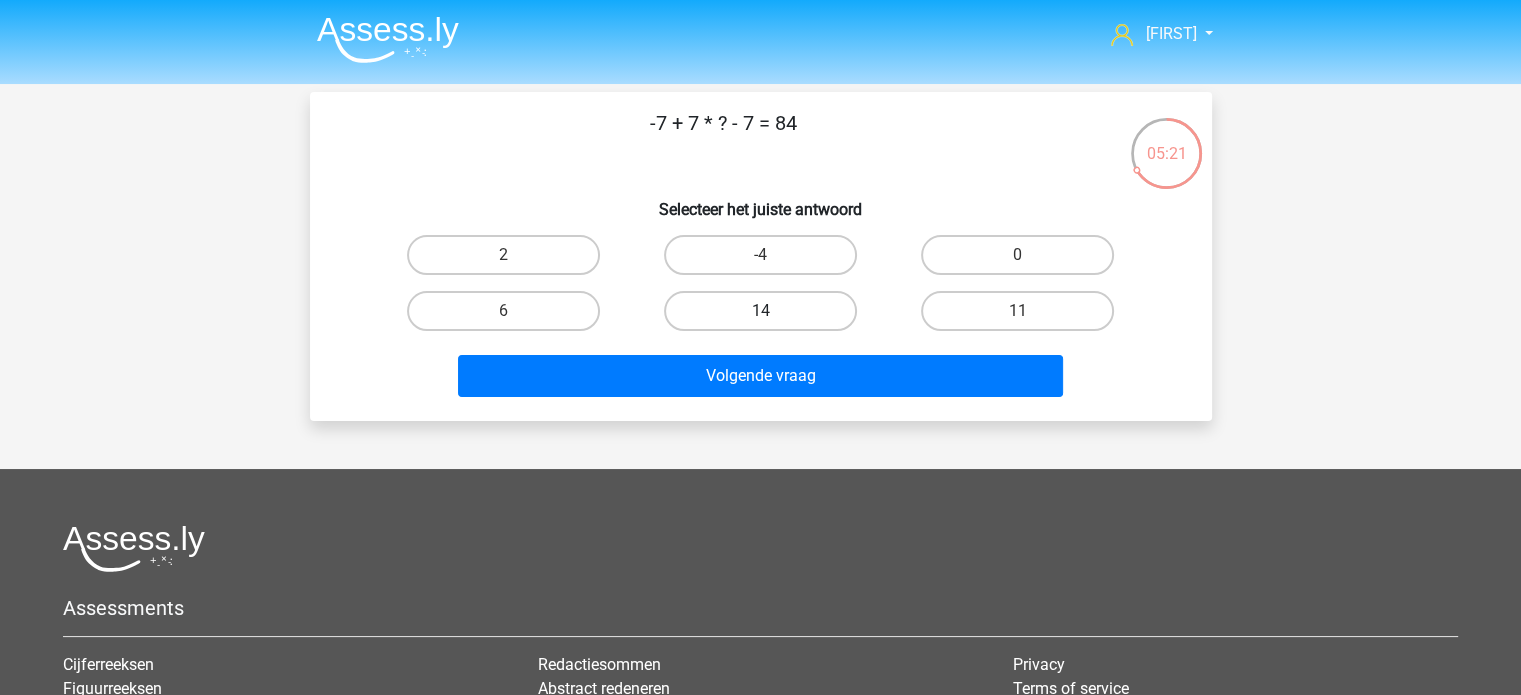 click on "14" at bounding box center (760, 311) 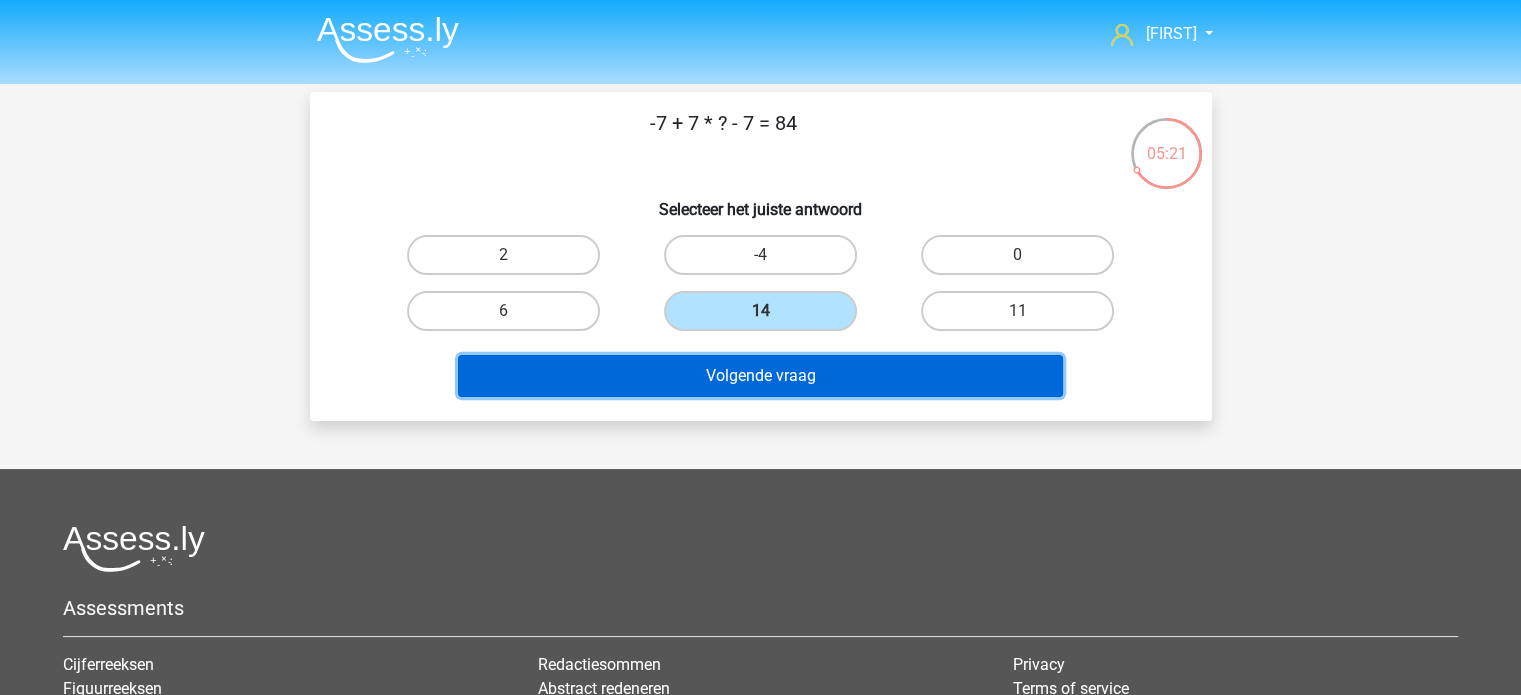 click on "Volgende vraag" at bounding box center (760, 376) 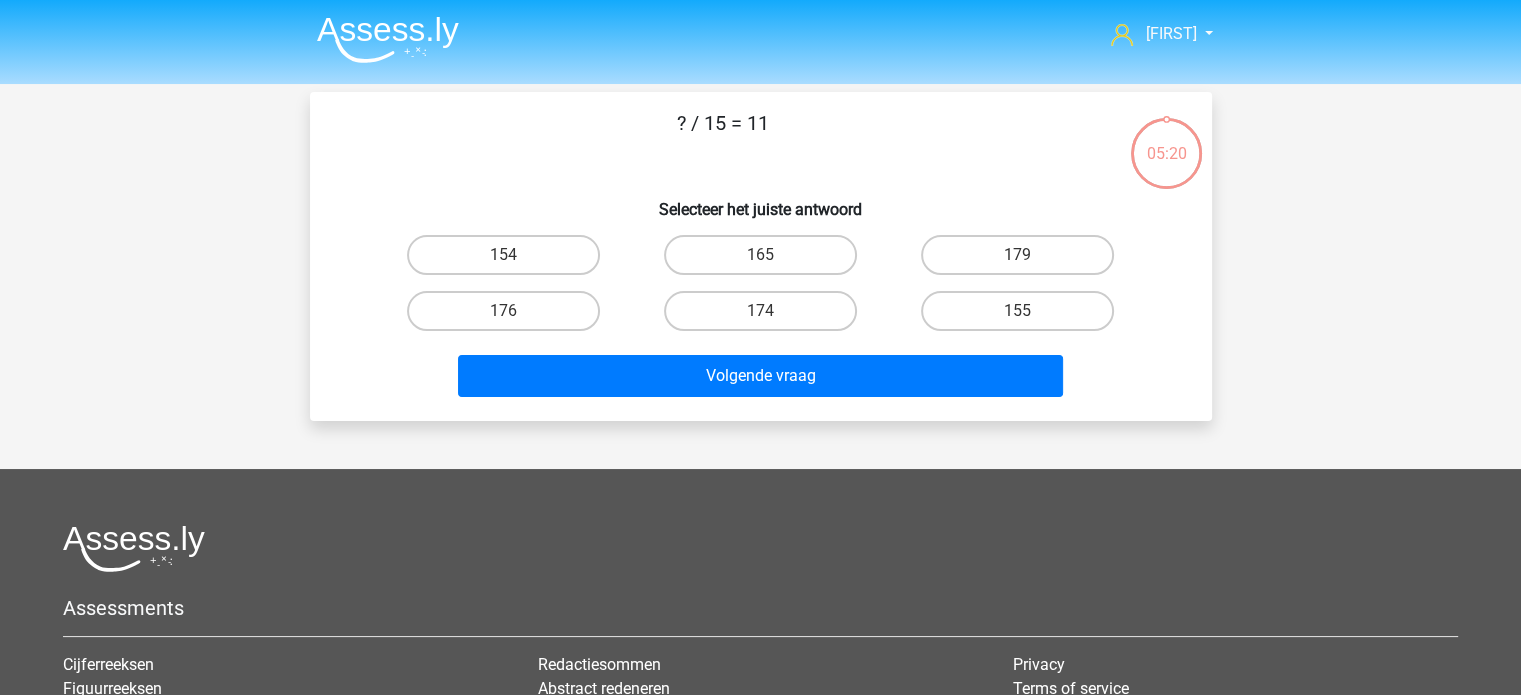 scroll, scrollTop: 0, scrollLeft: 0, axis: both 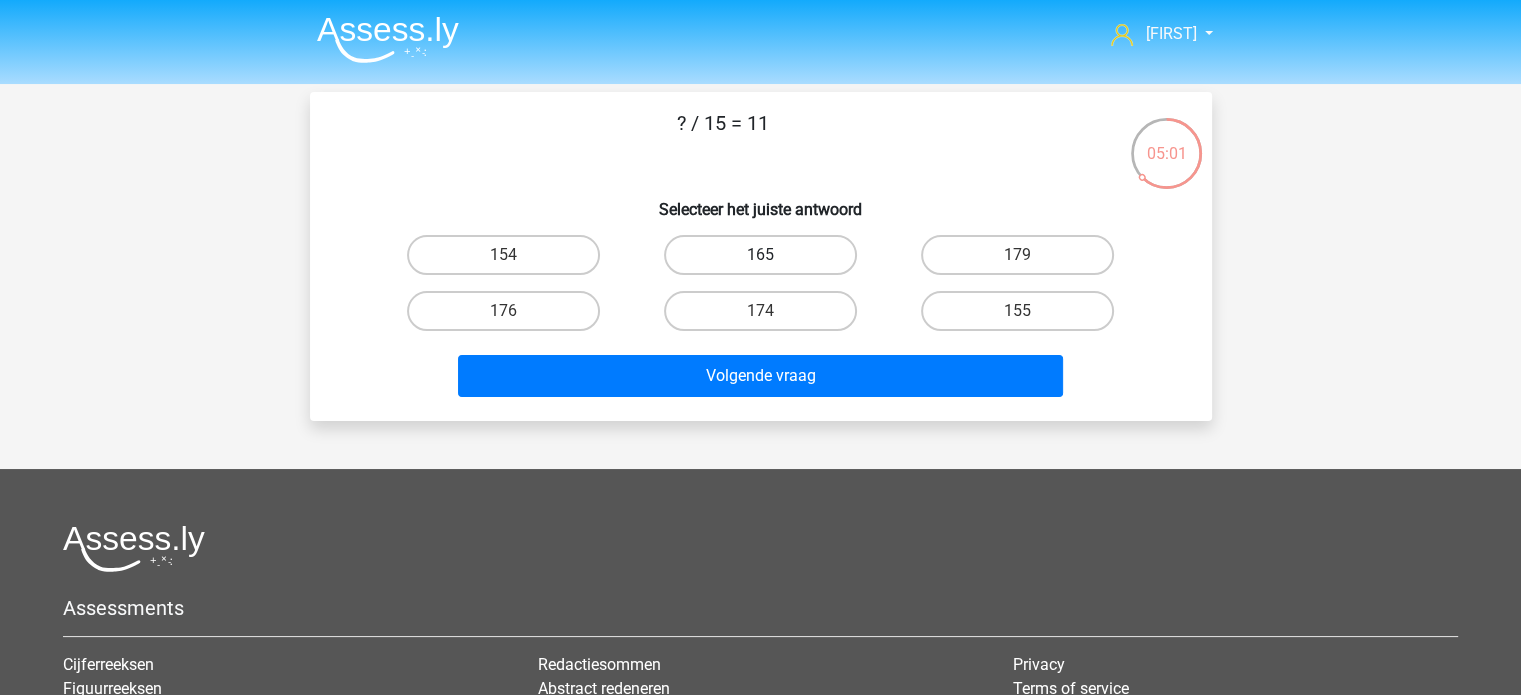 click on "165" at bounding box center (760, 255) 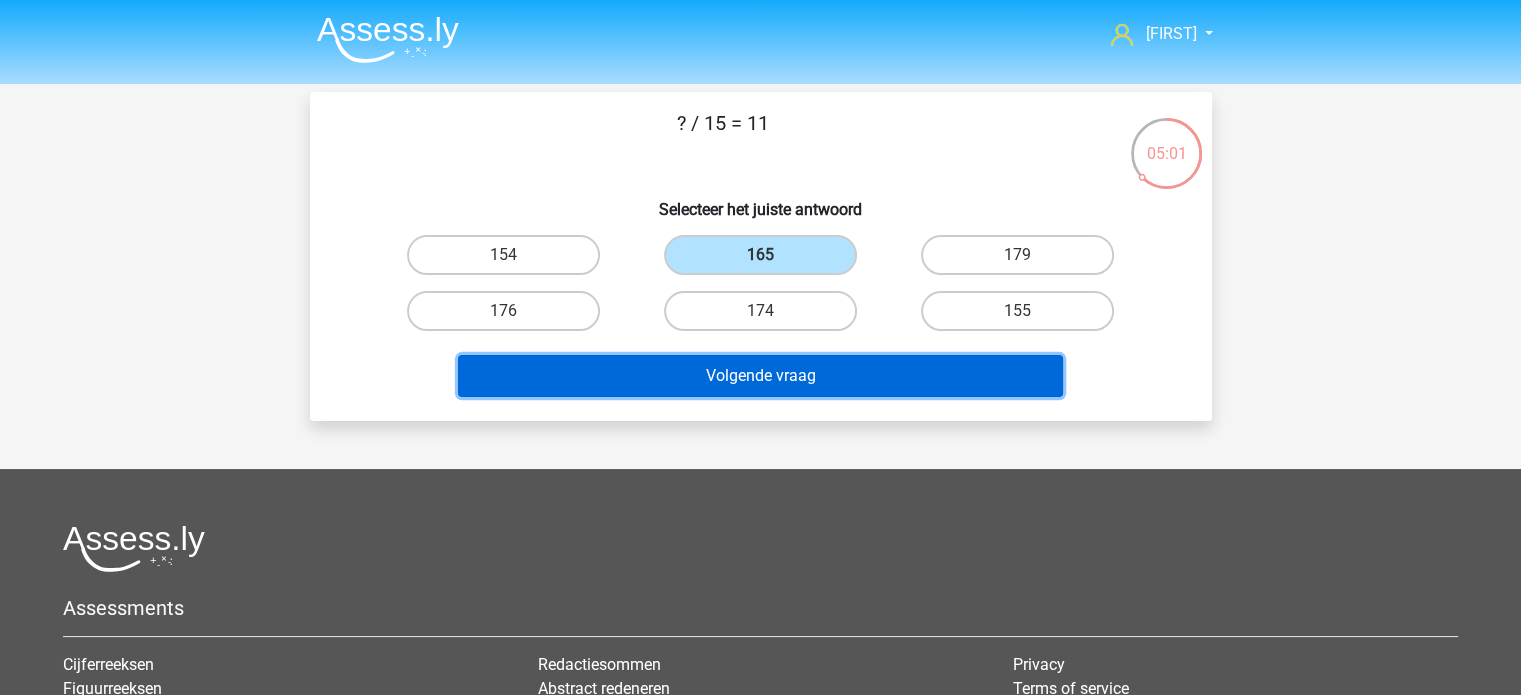 click on "Volgende vraag" at bounding box center (760, 376) 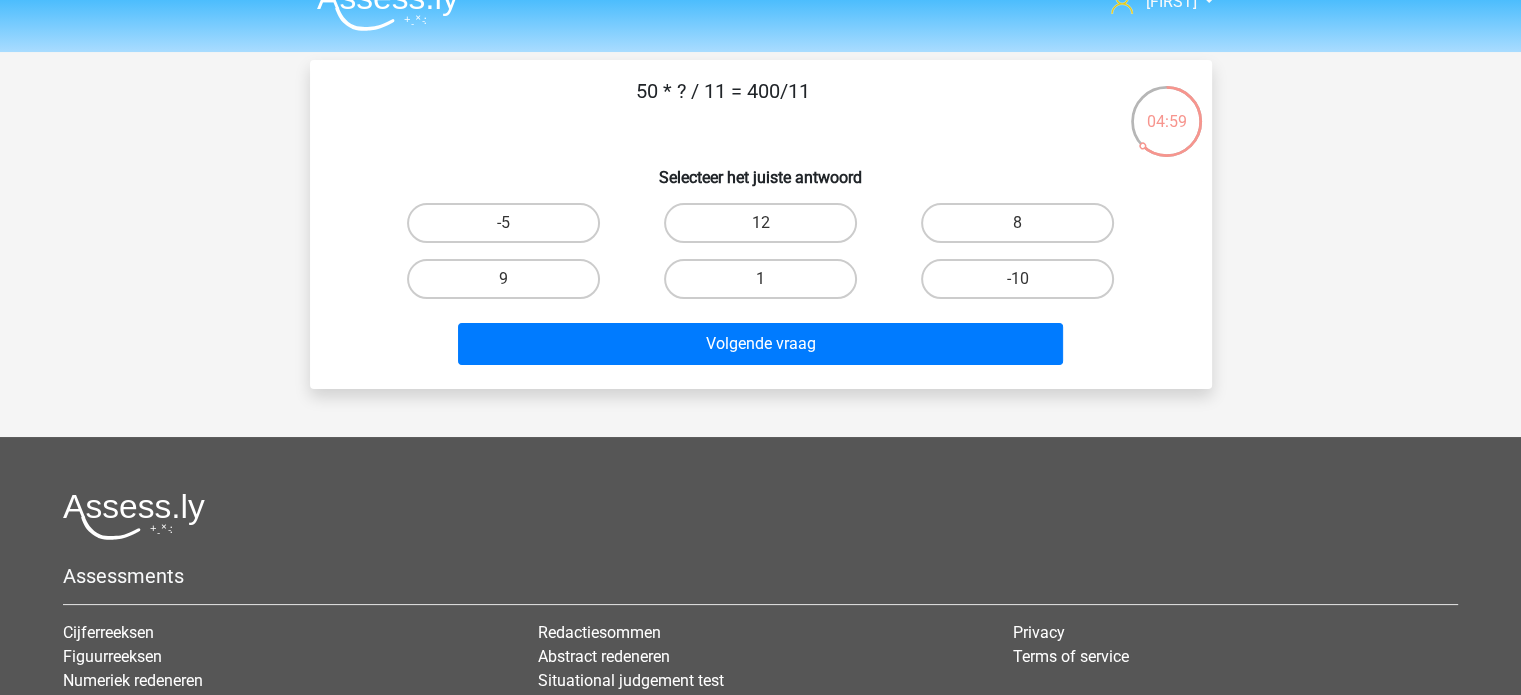 scroll, scrollTop: 0, scrollLeft: 0, axis: both 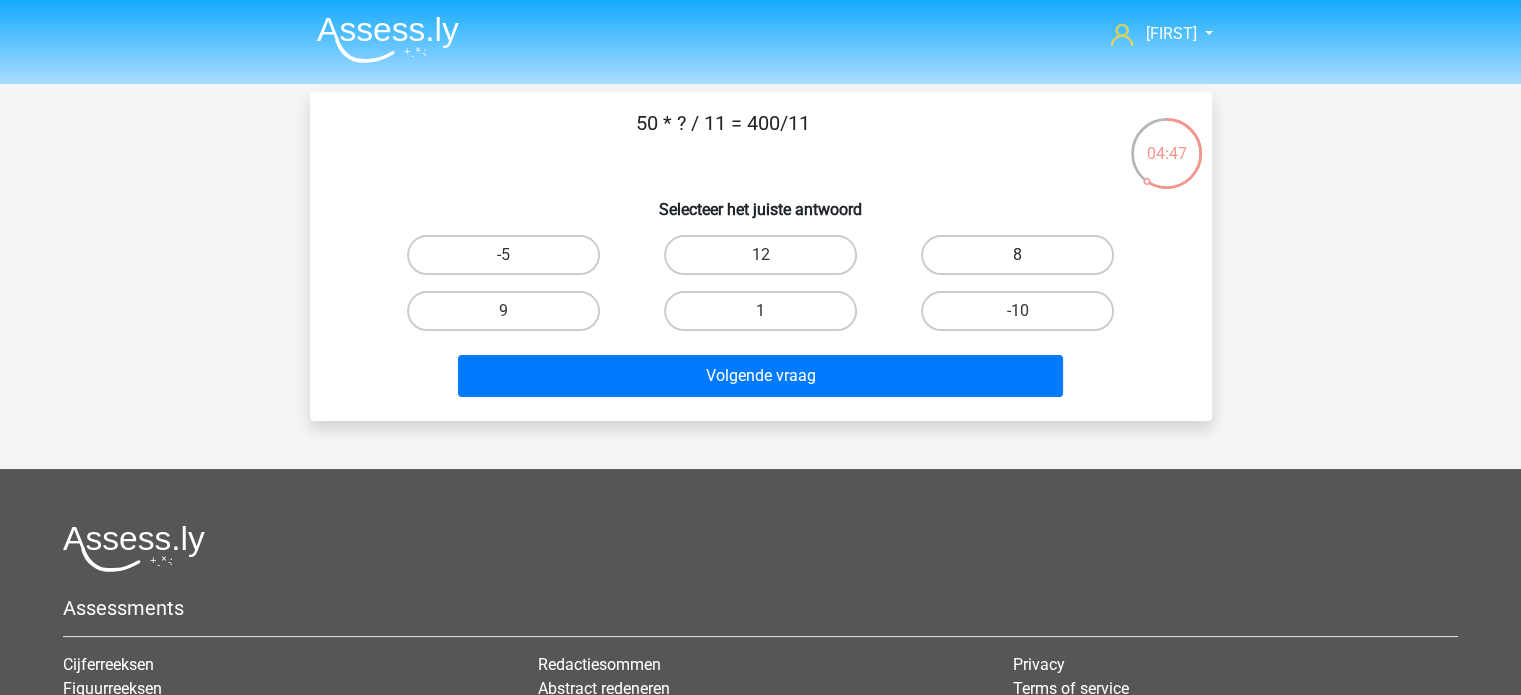 click on "8" at bounding box center [1017, 255] 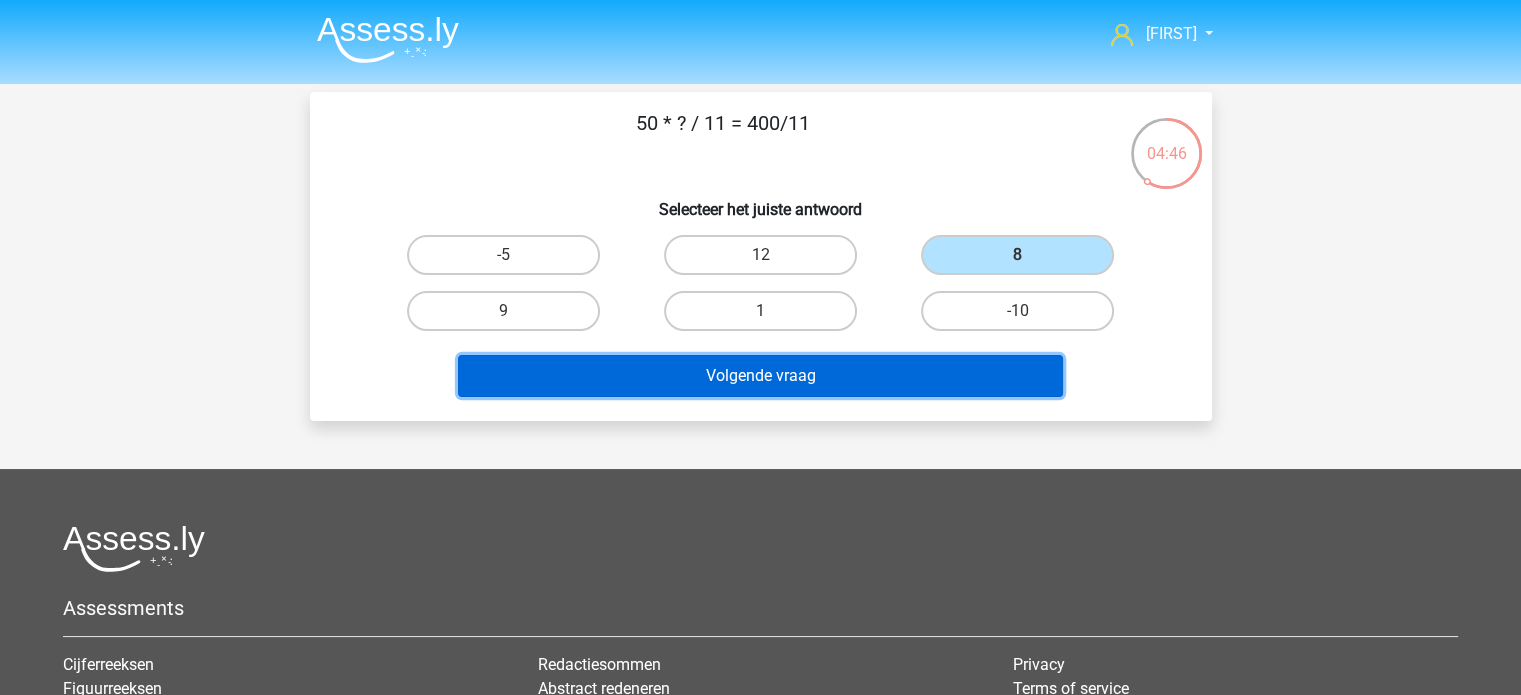 click on "Volgende vraag" at bounding box center [760, 376] 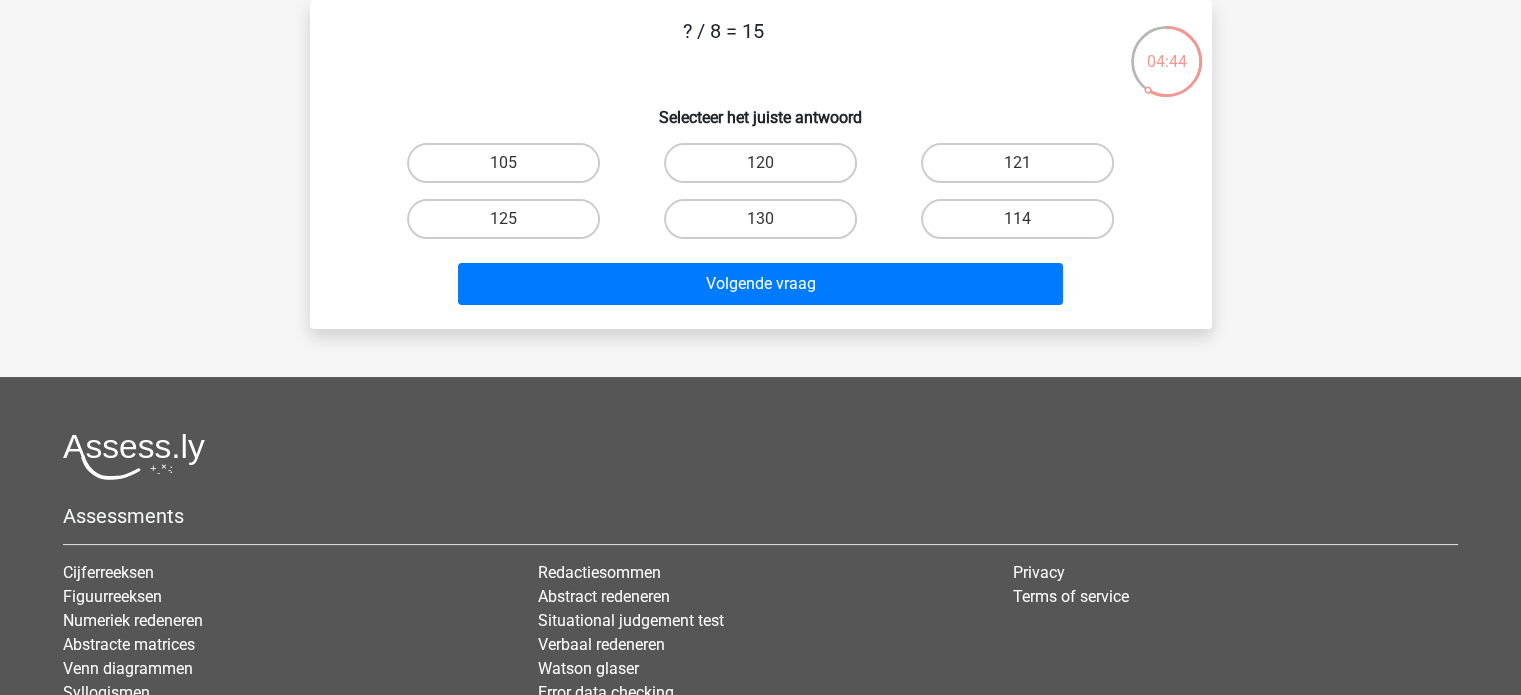 scroll, scrollTop: 0, scrollLeft: 0, axis: both 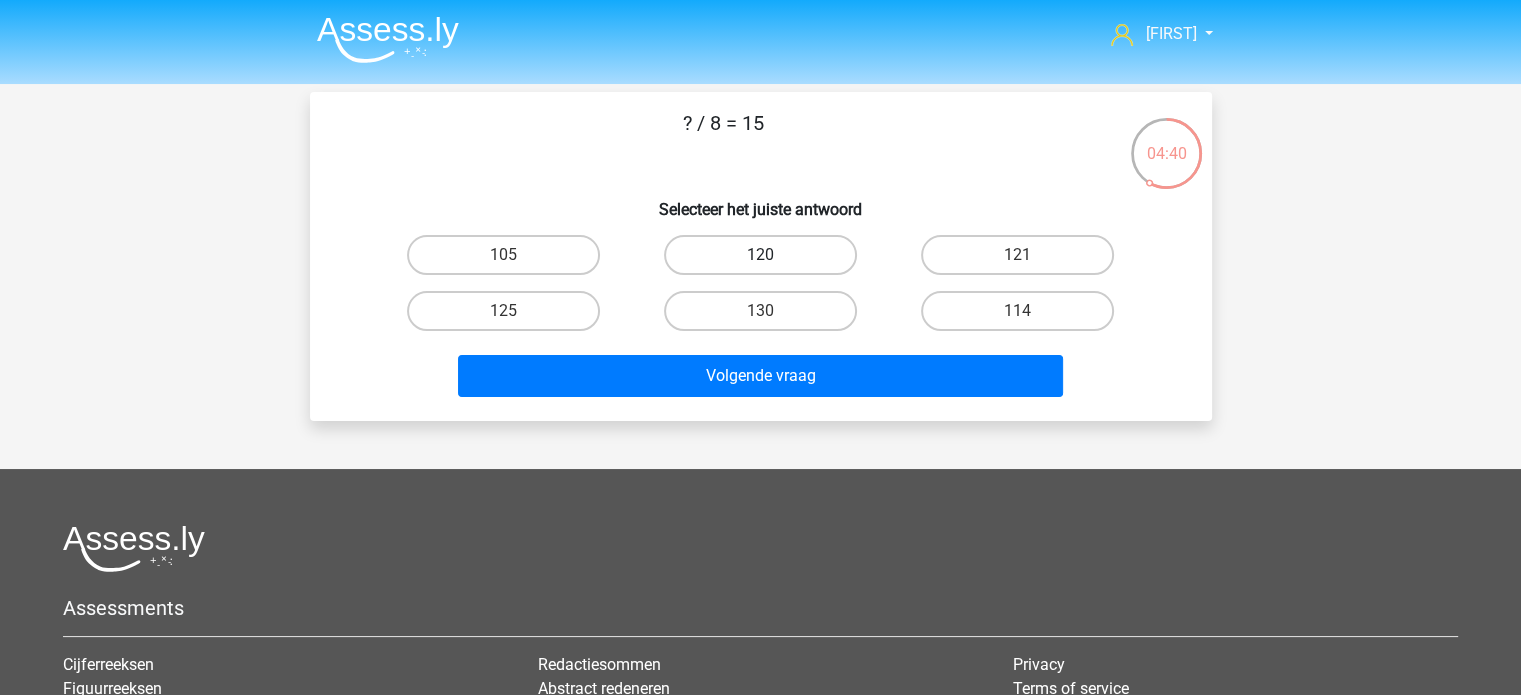 click on "120" at bounding box center [760, 255] 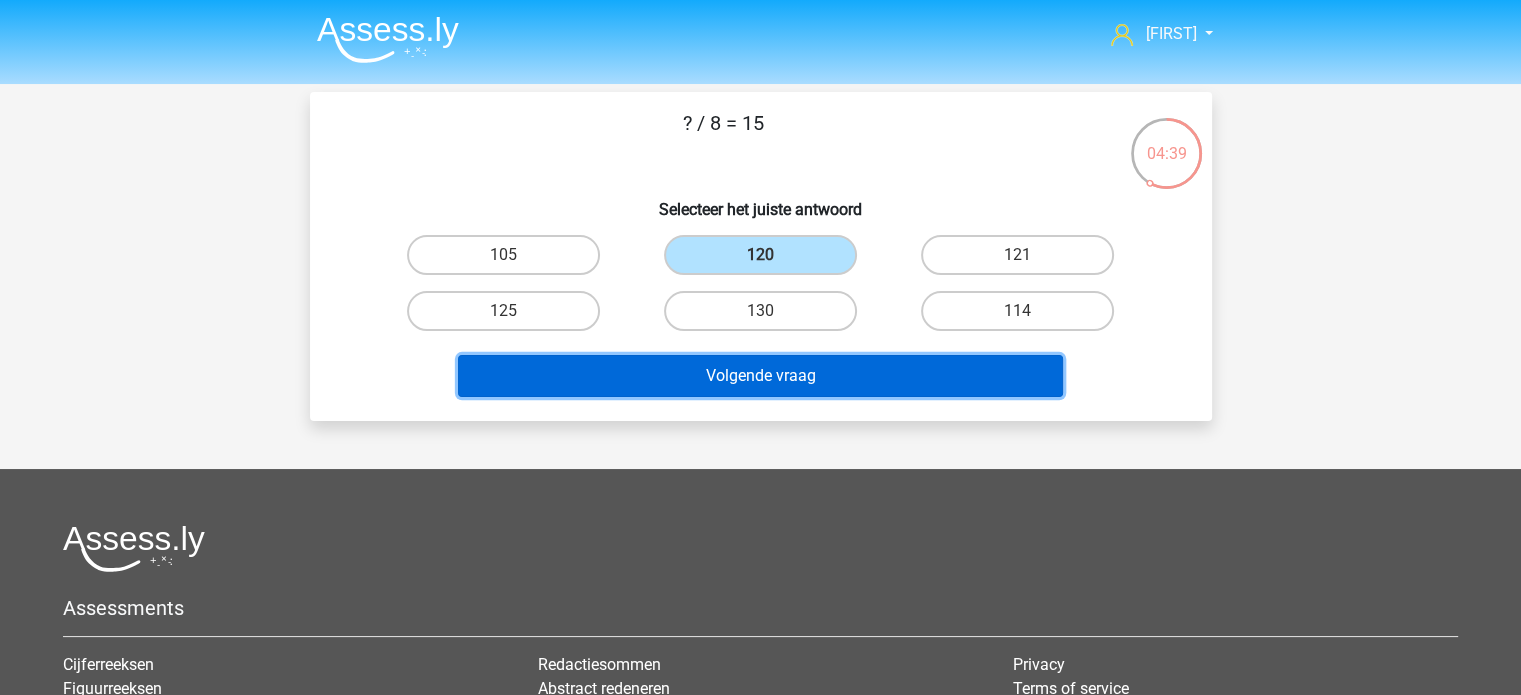 click on "Volgende vraag" at bounding box center [760, 376] 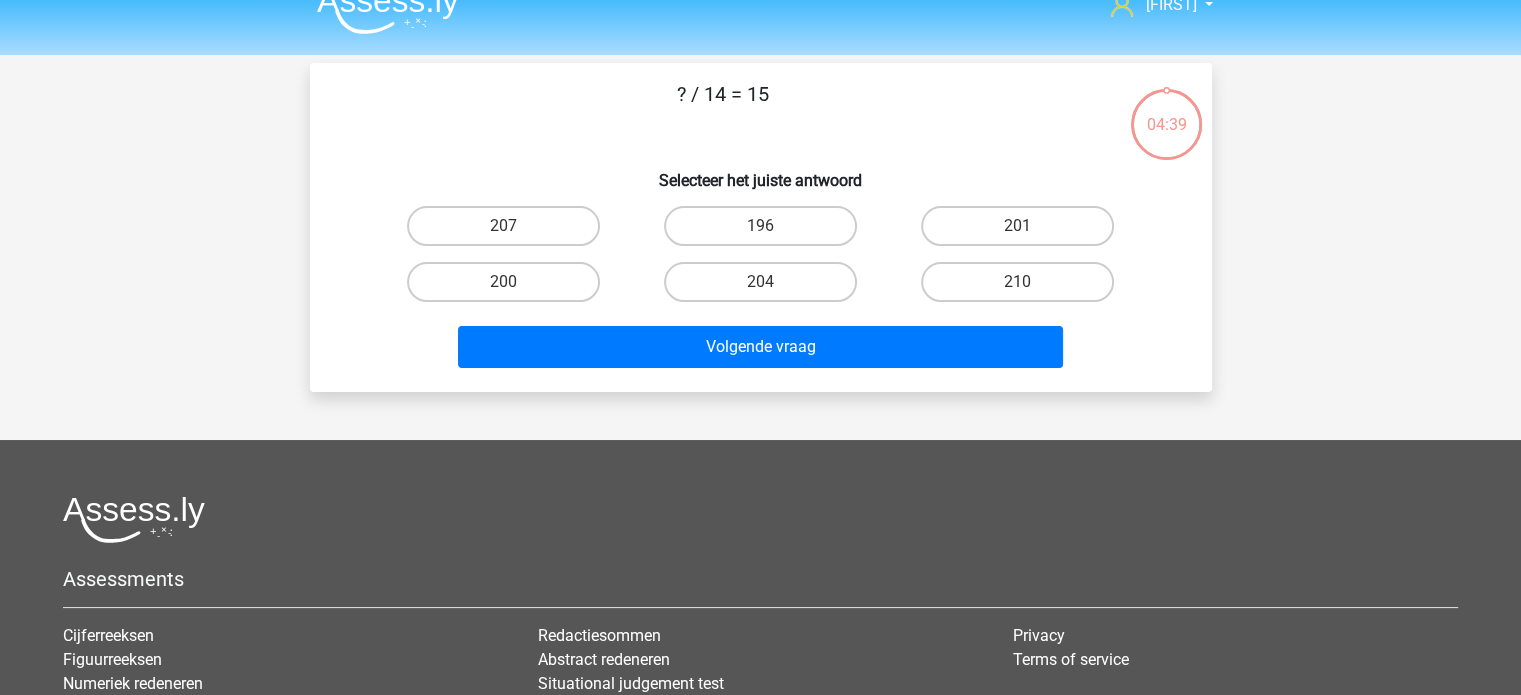 scroll, scrollTop: 0, scrollLeft: 0, axis: both 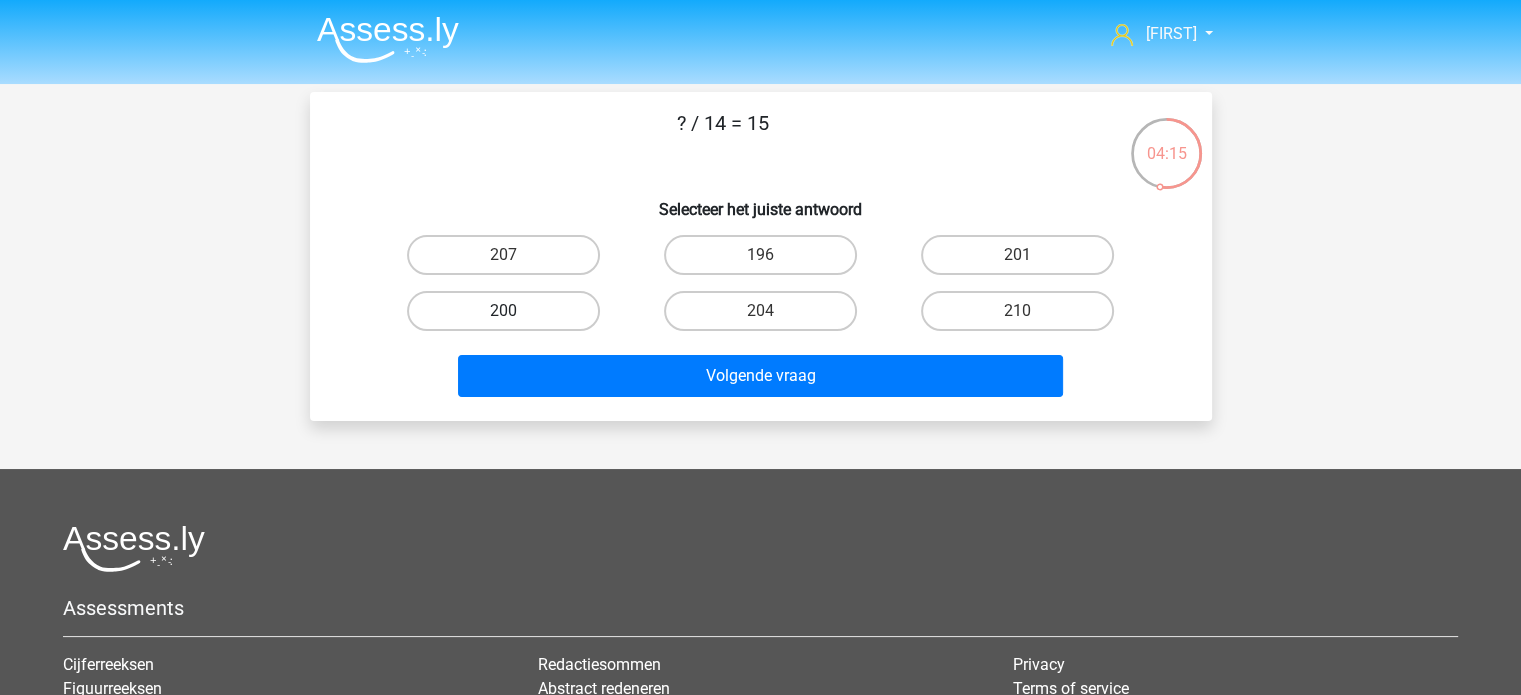 click on "200" at bounding box center (503, 311) 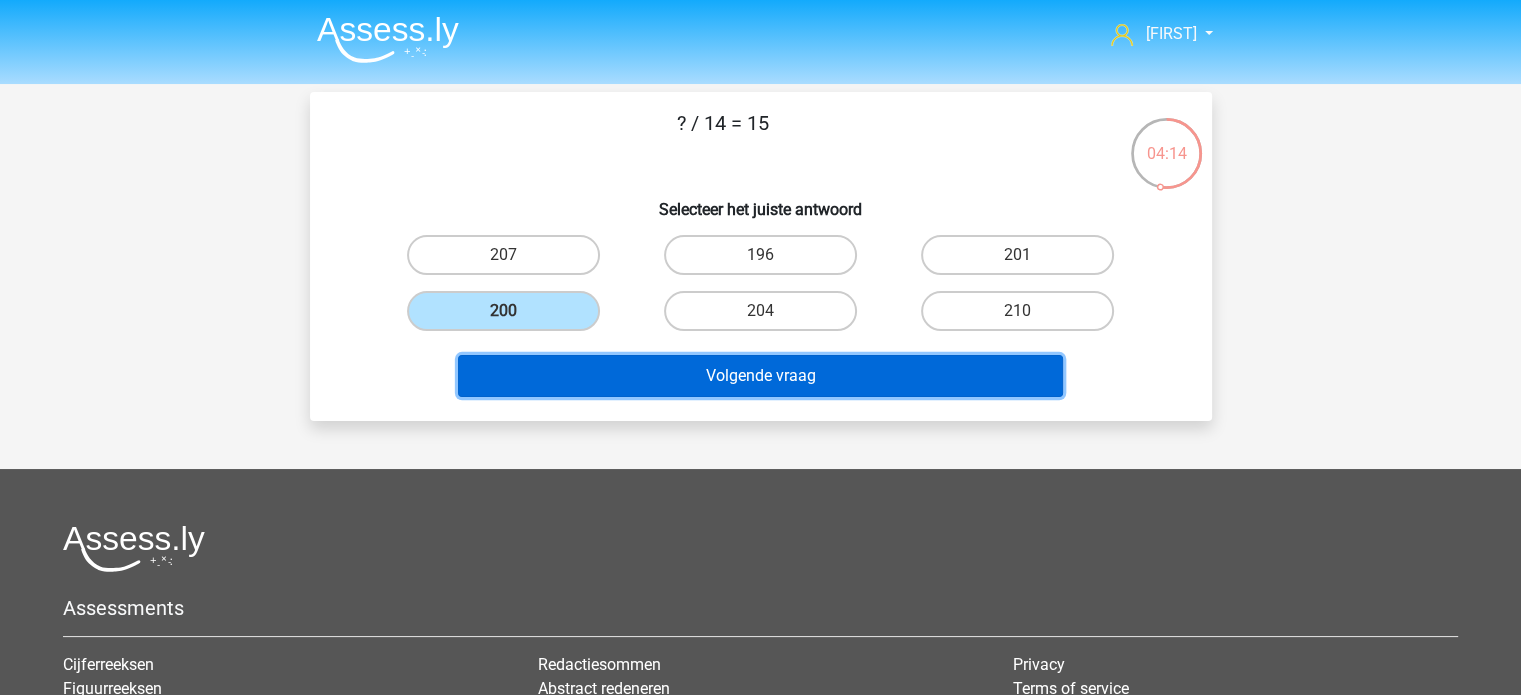 click on "Volgende vraag" at bounding box center (760, 376) 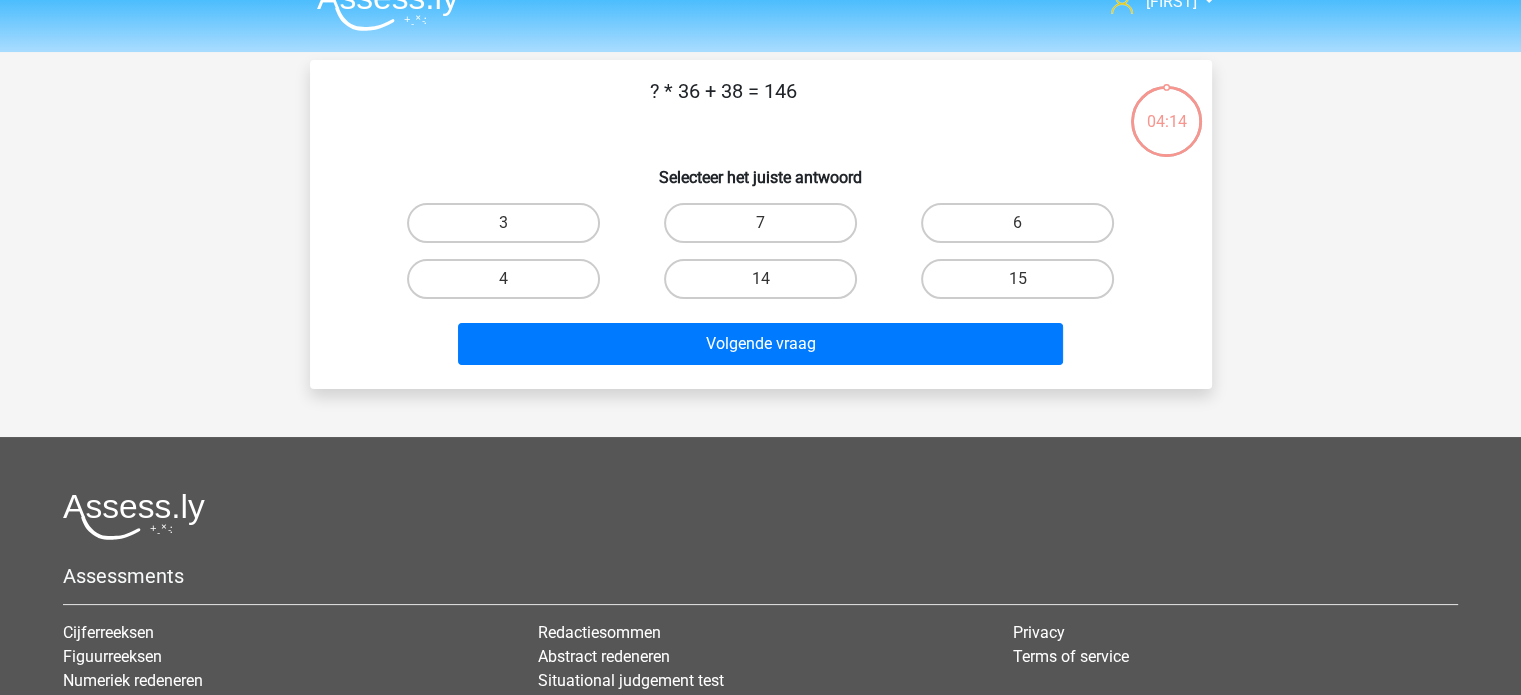 scroll, scrollTop: 0, scrollLeft: 0, axis: both 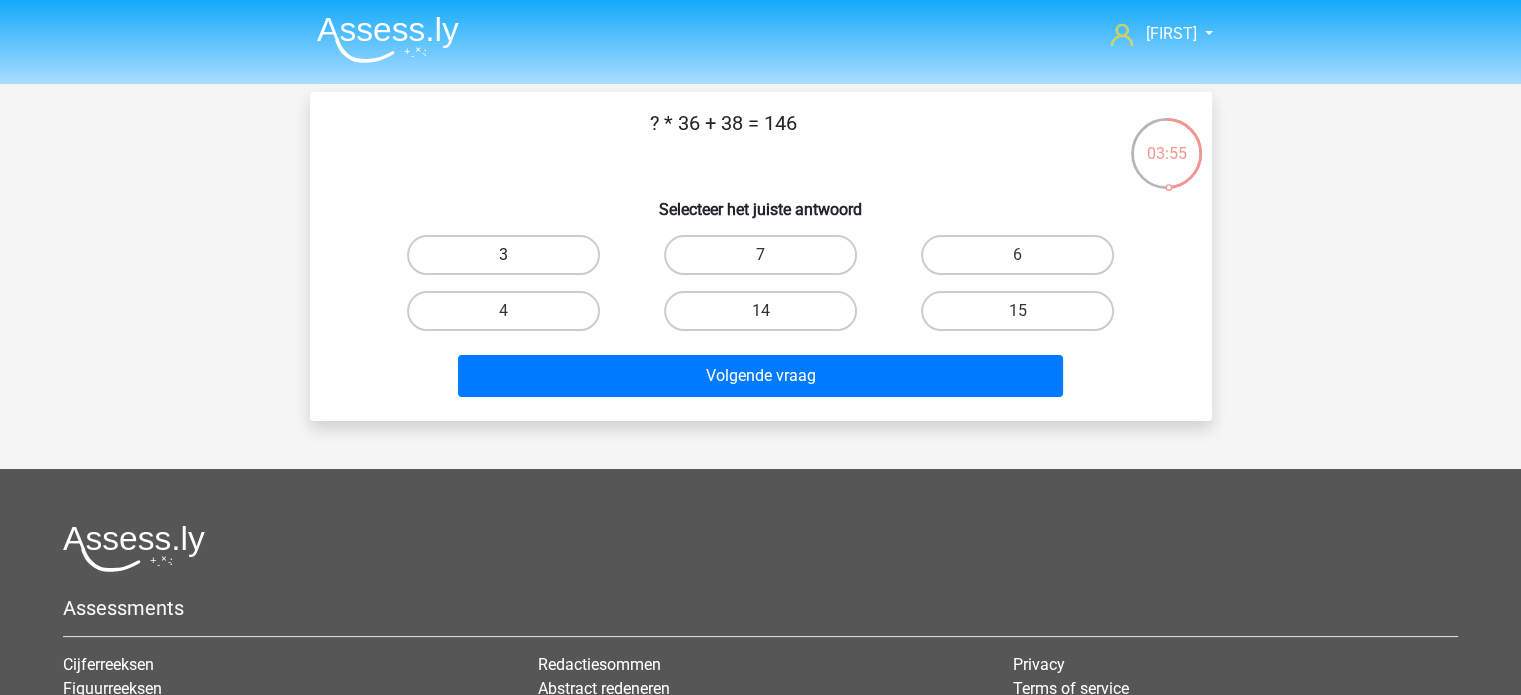 click on "3" at bounding box center (503, 255) 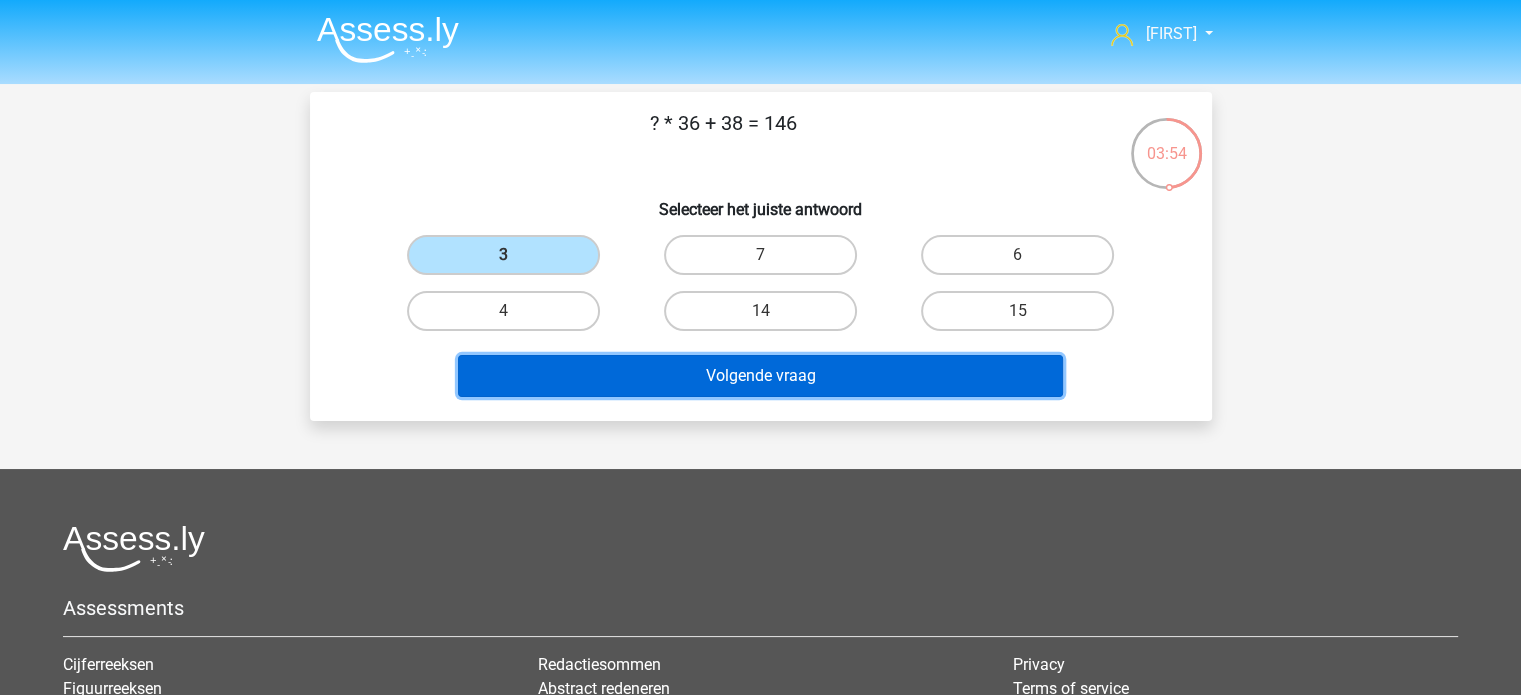 click on "Volgende vraag" at bounding box center [760, 376] 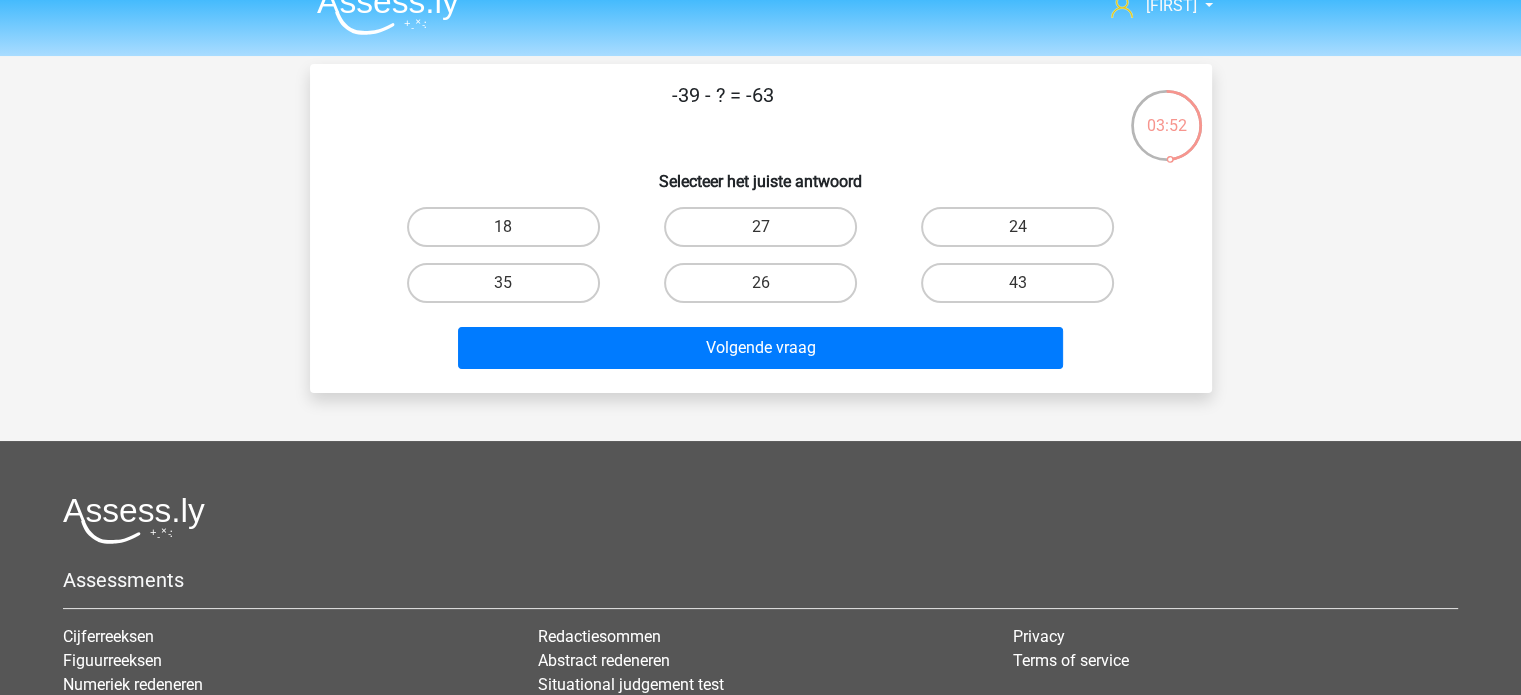 scroll, scrollTop: 0, scrollLeft: 0, axis: both 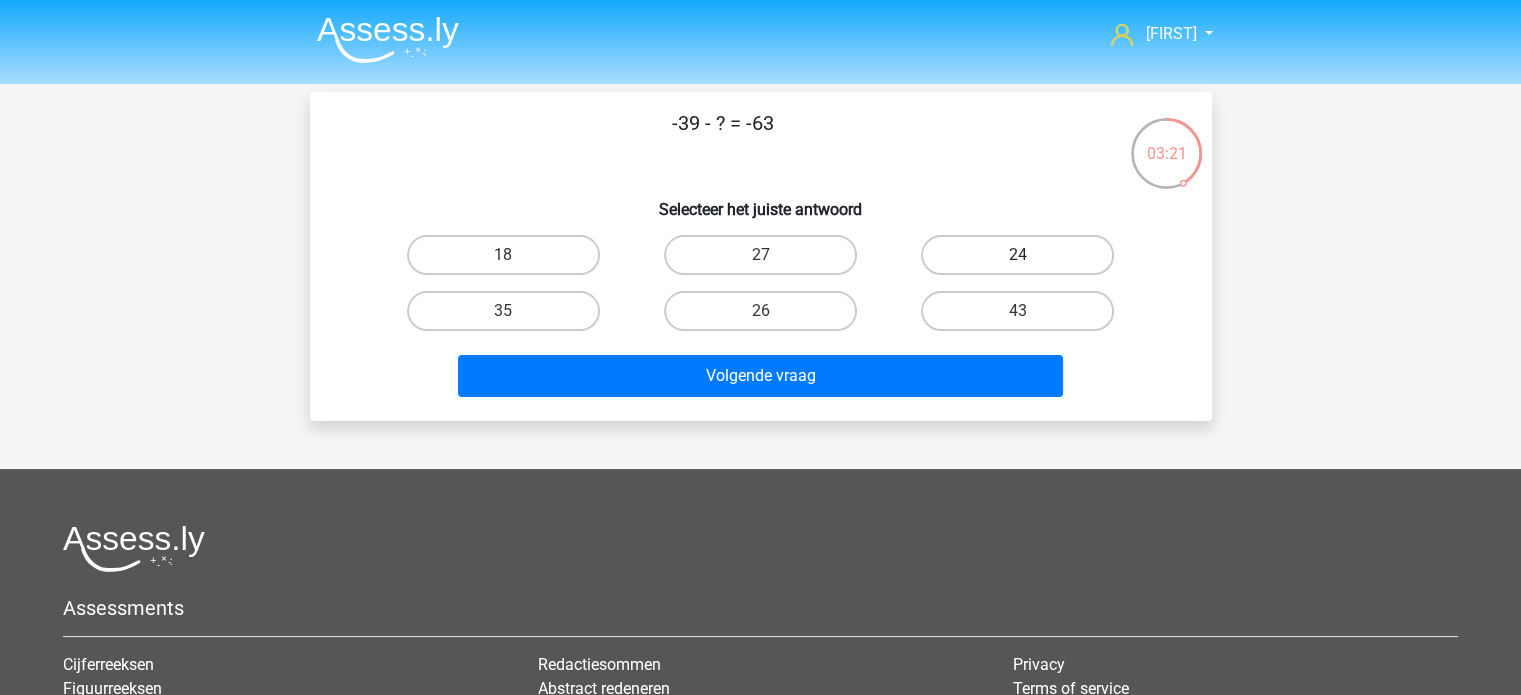 click on "24" at bounding box center [1017, 255] 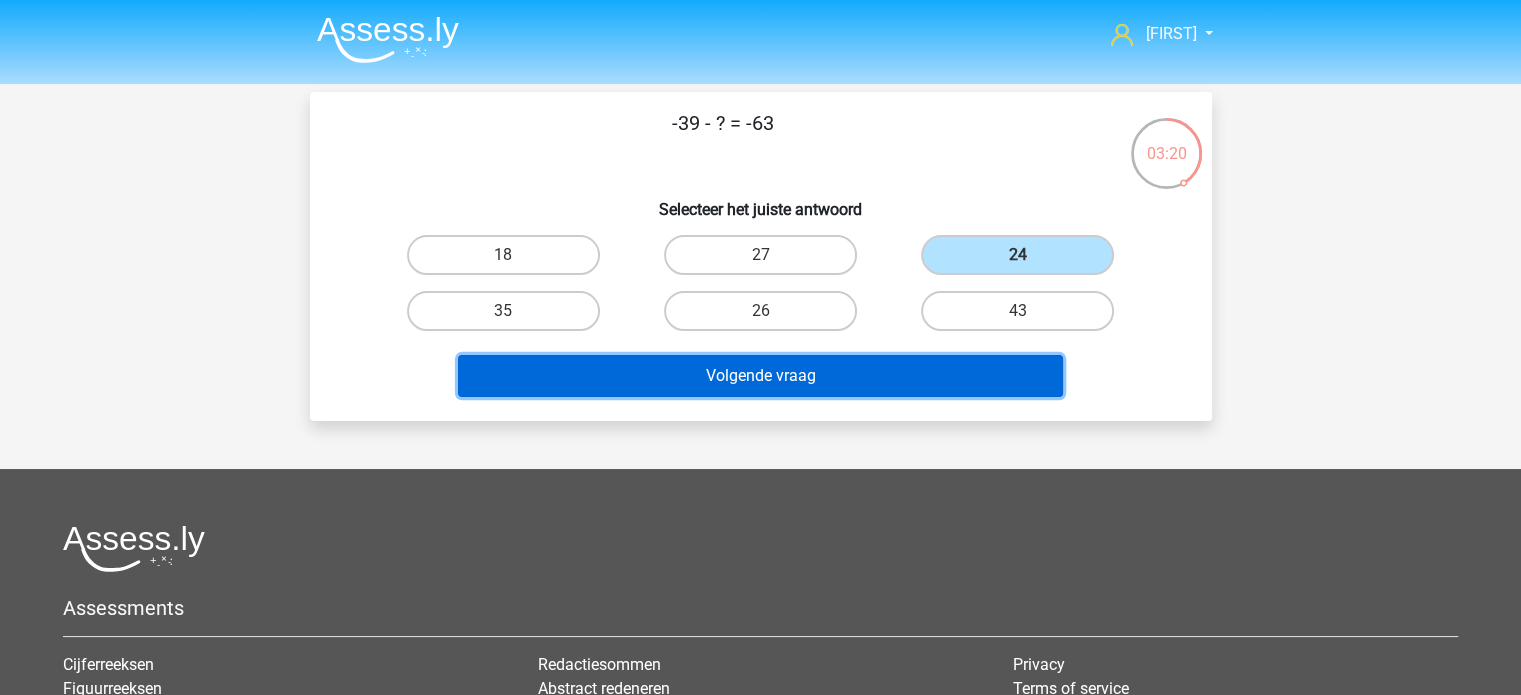 click on "Volgende vraag" at bounding box center (760, 376) 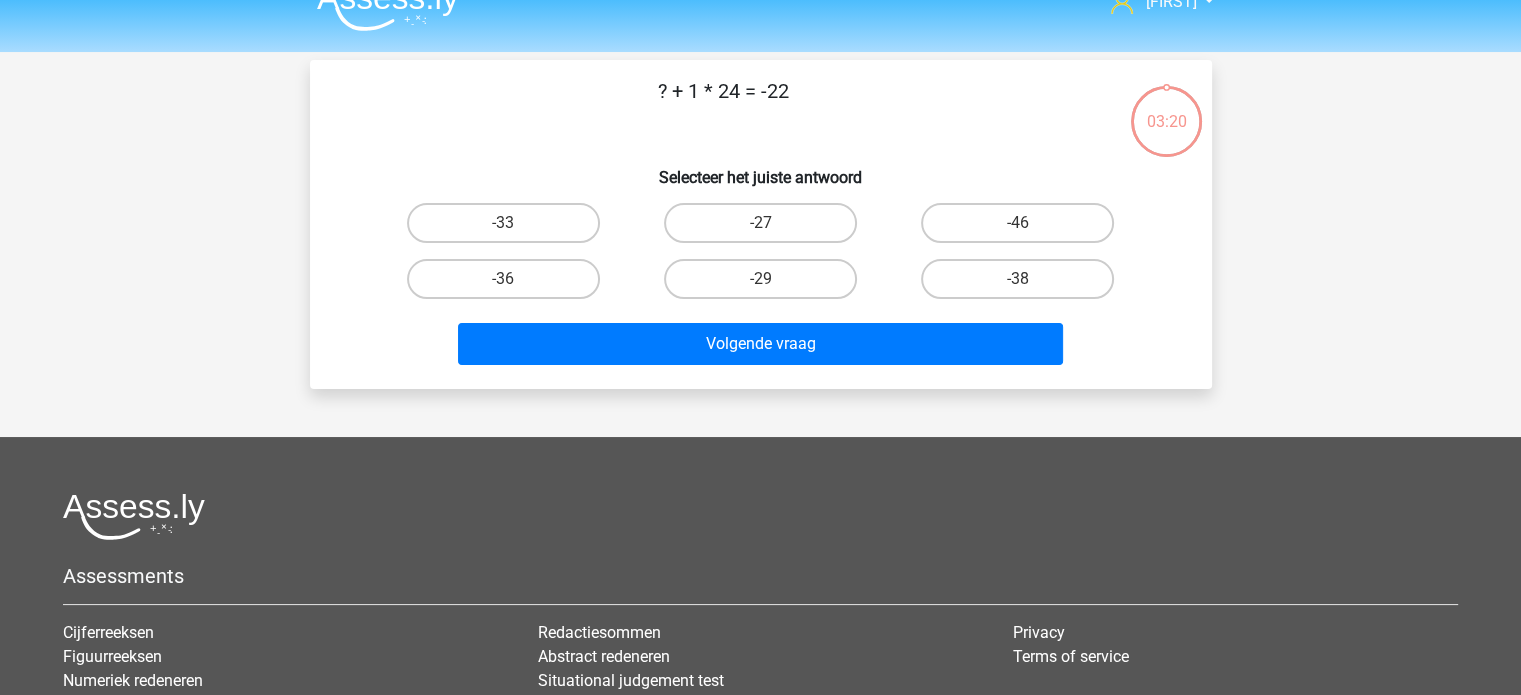 scroll, scrollTop: 0, scrollLeft: 0, axis: both 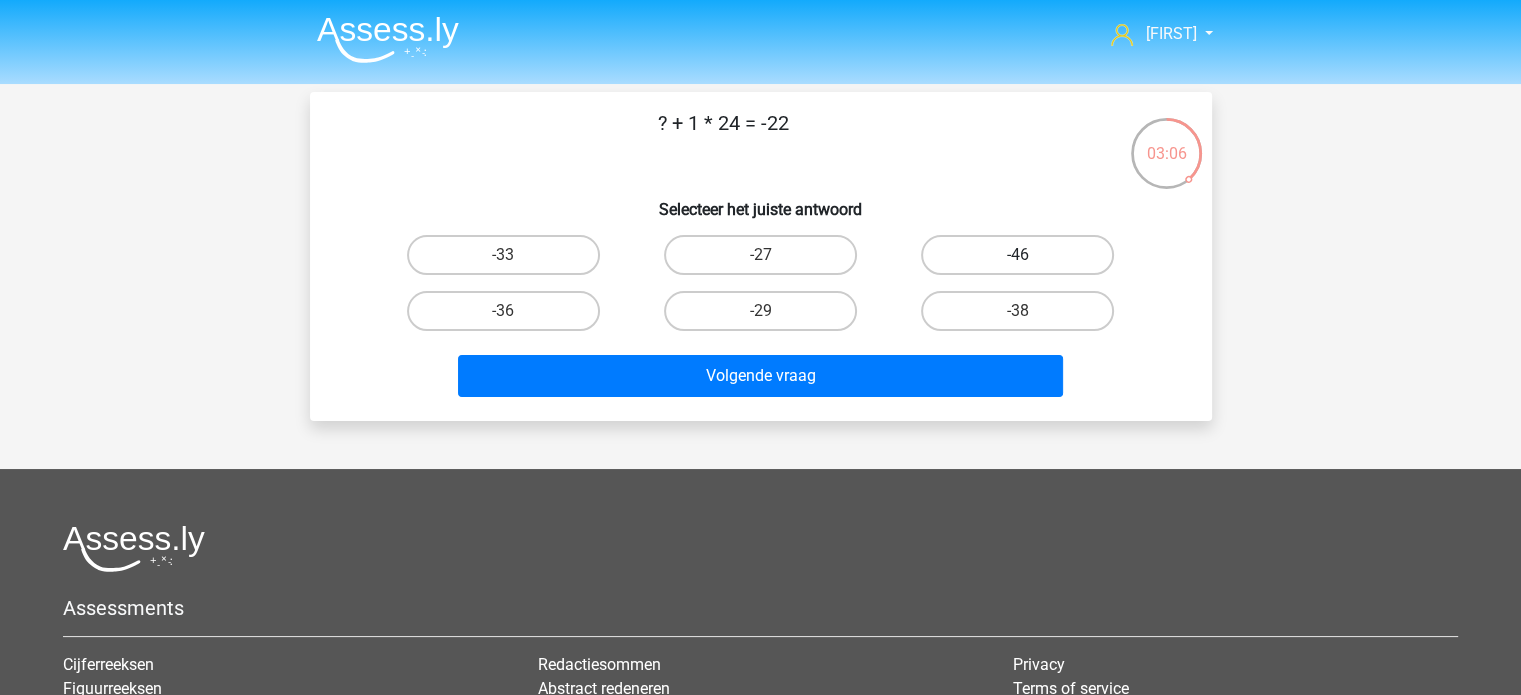 click on "-46" at bounding box center [1017, 255] 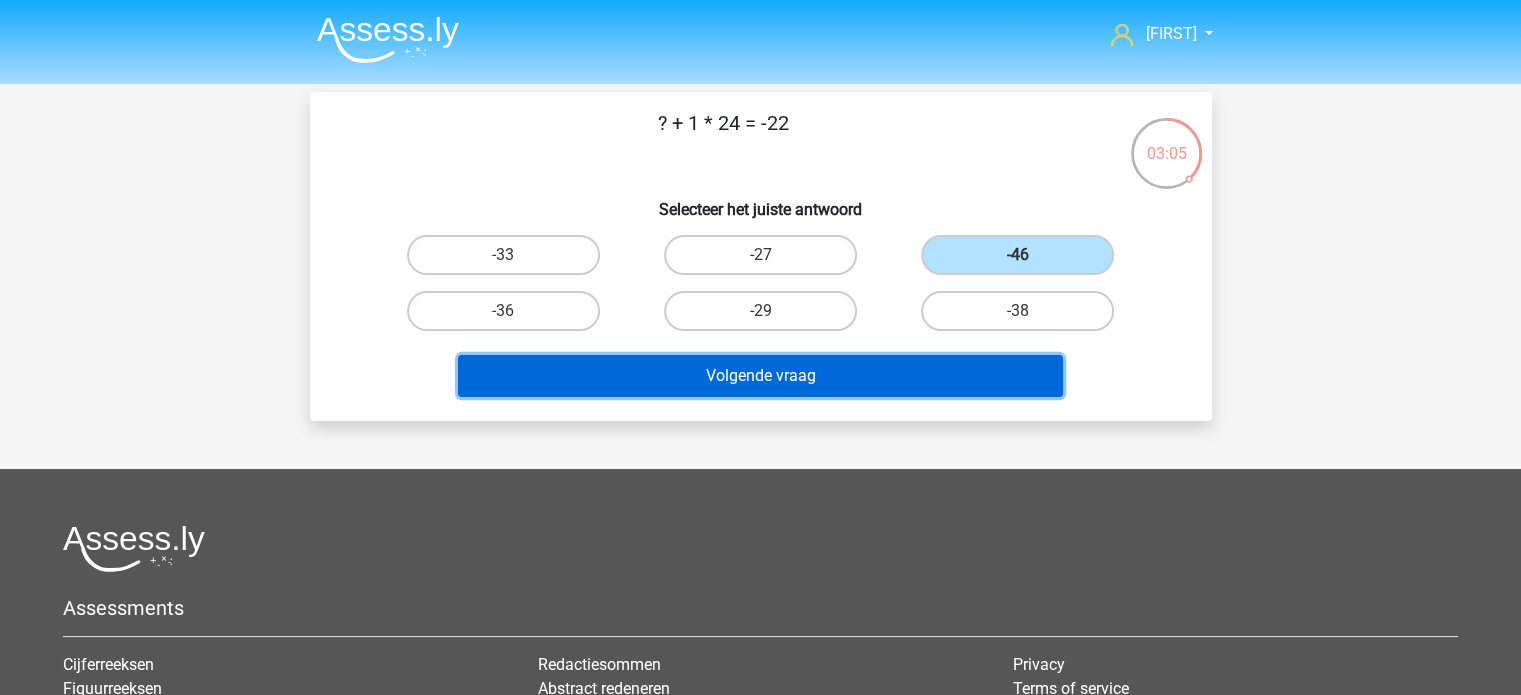 click on "Volgende vraag" at bounding box center (760, 376) 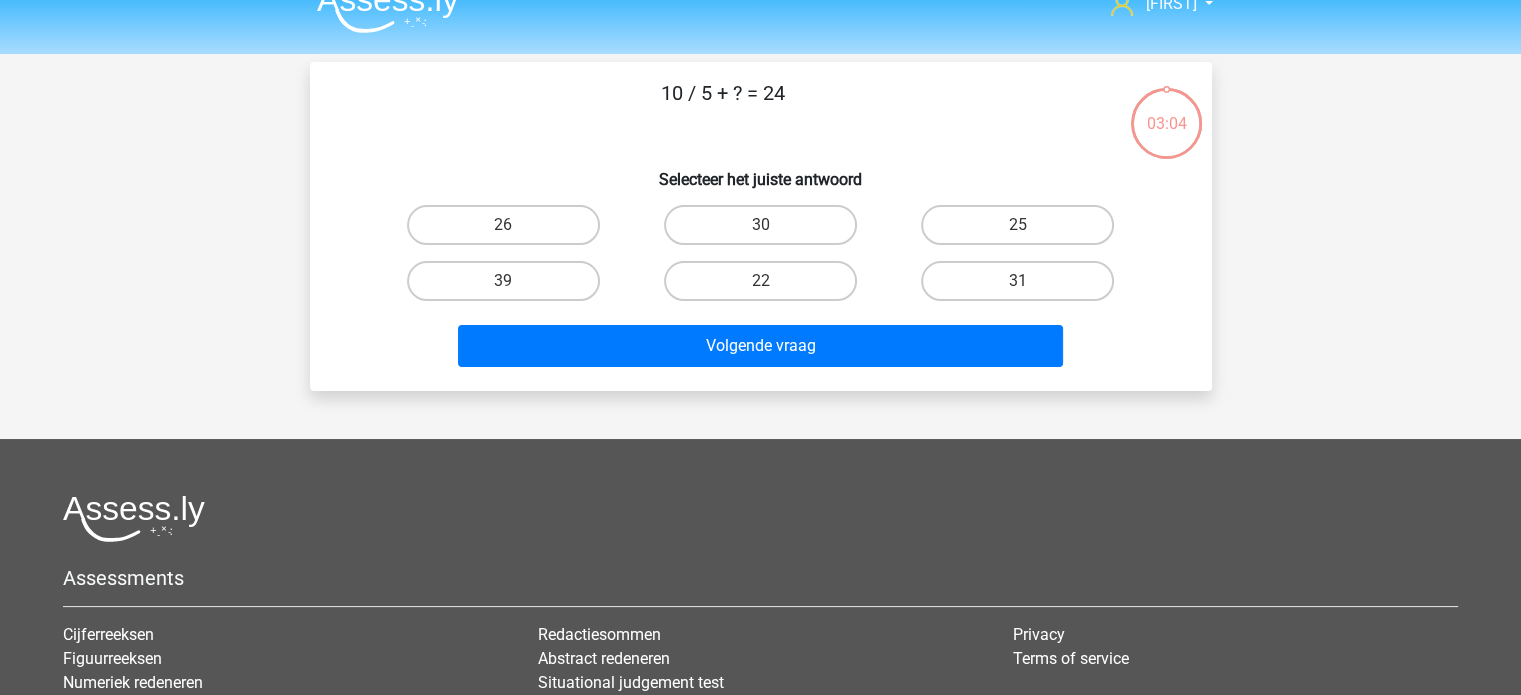 scroll, scrollTop: 0, scrollLeft: 0, axis: both 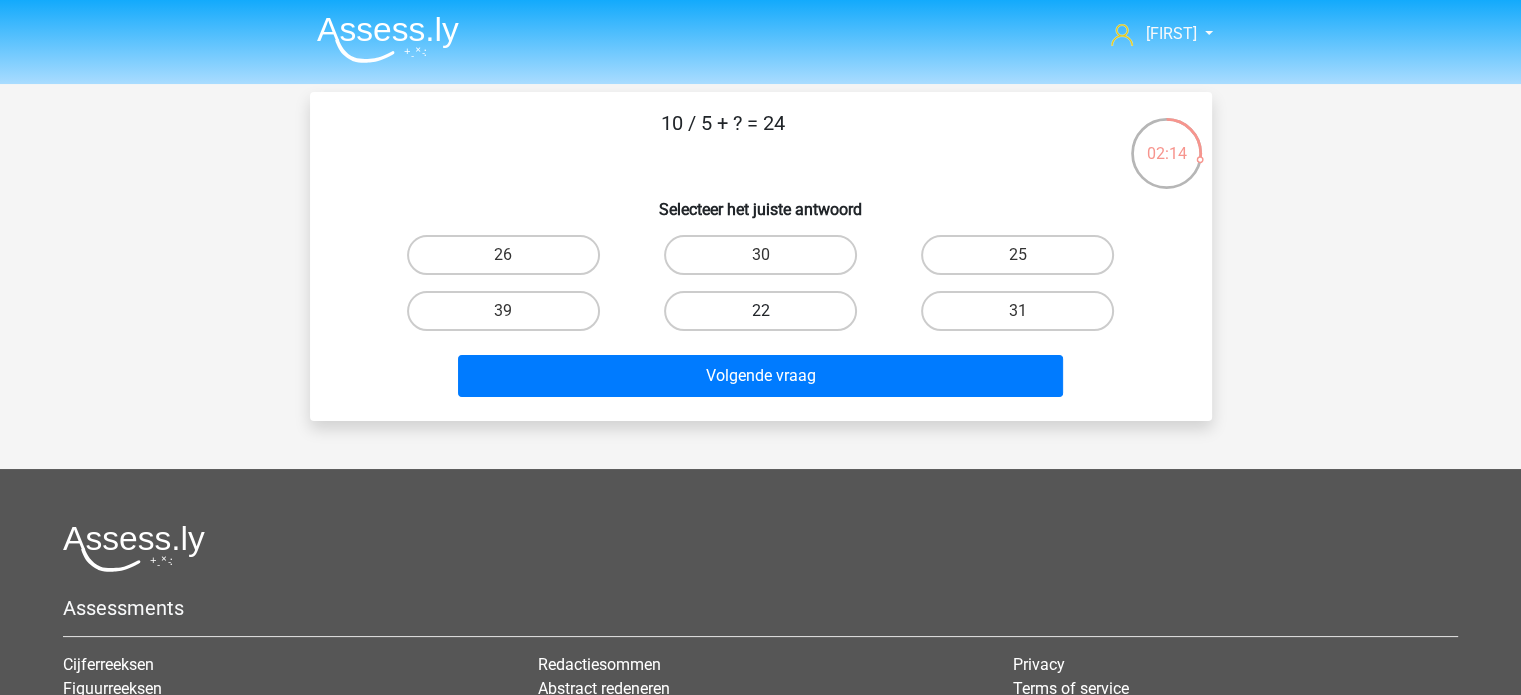 click on "22" at bounding box center [760, 311] 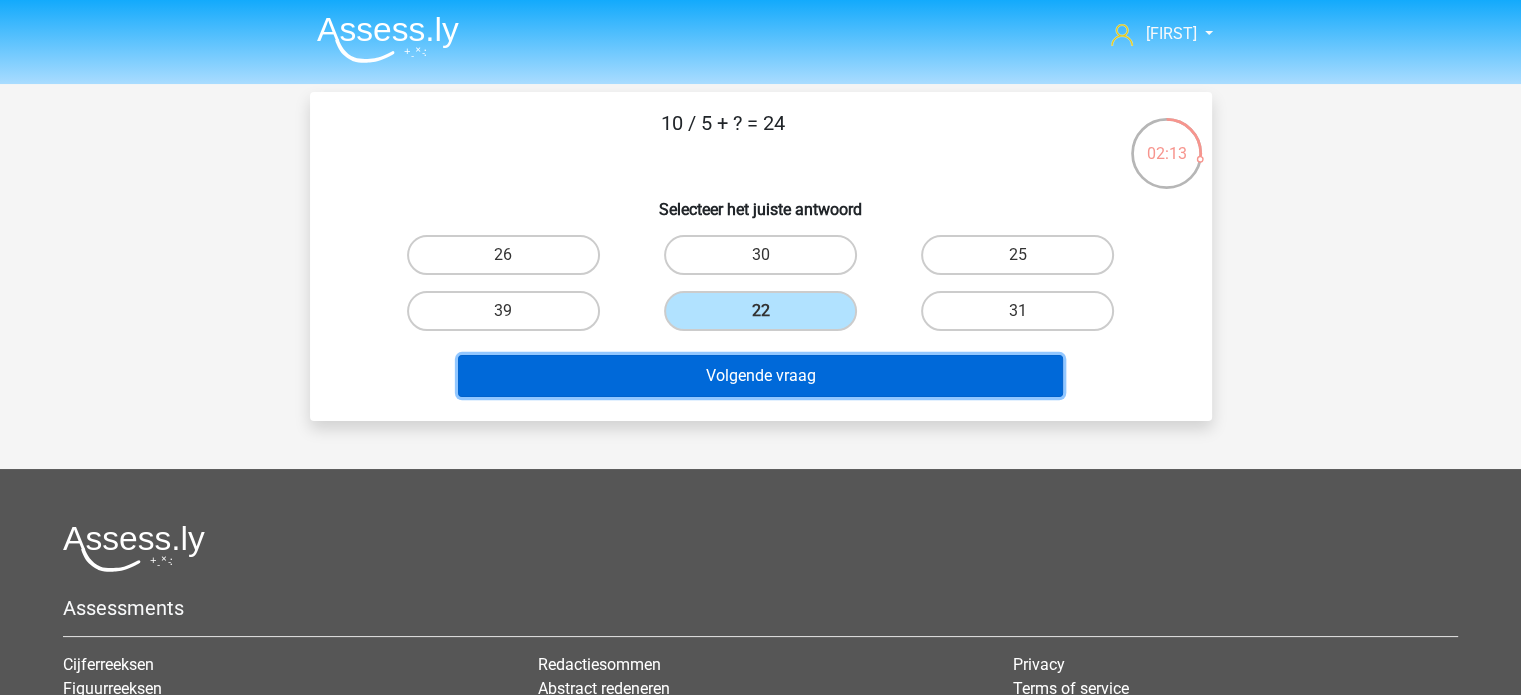 click on "Volgende vraag" at bounding box center (760, 376) 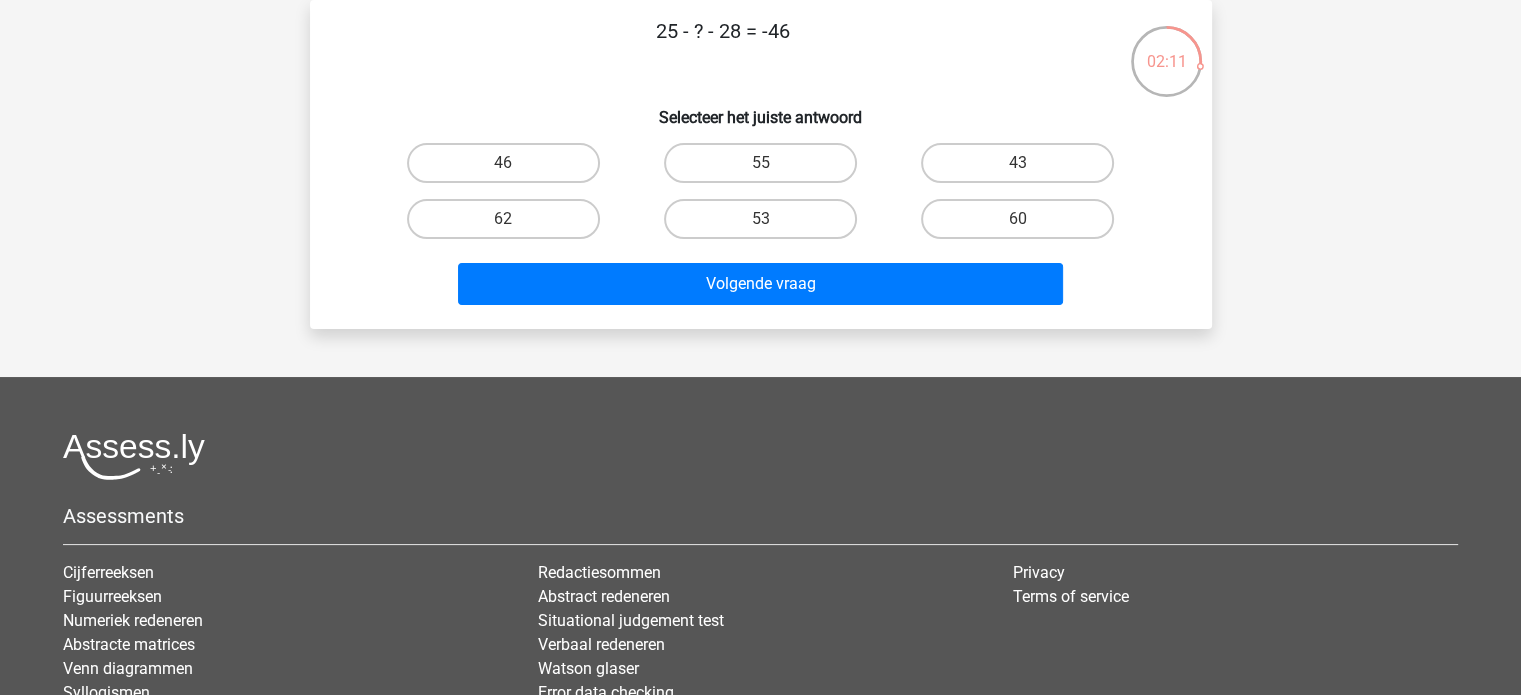 scroll, scrollTop: 0, scrollLeft: 0, axis: both 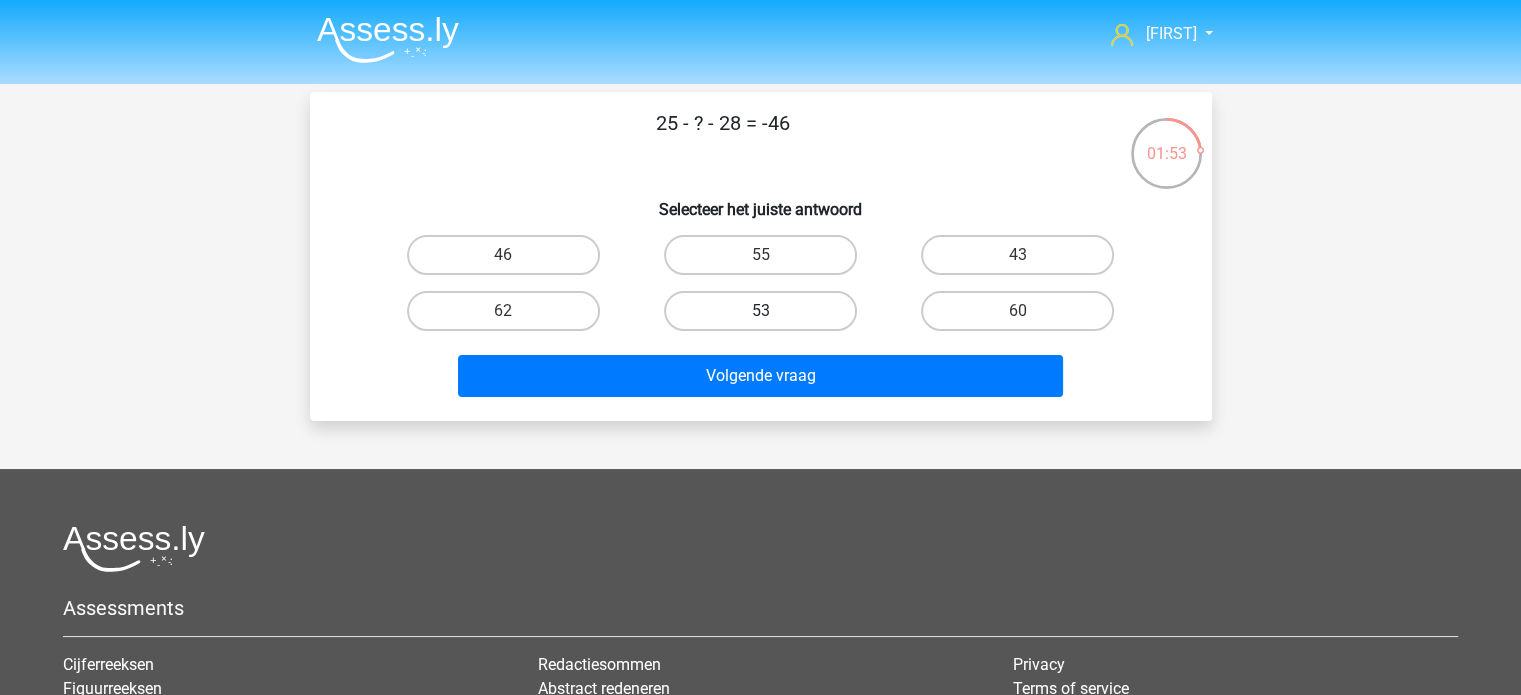 click on "53" at bounding box center (760, 311) 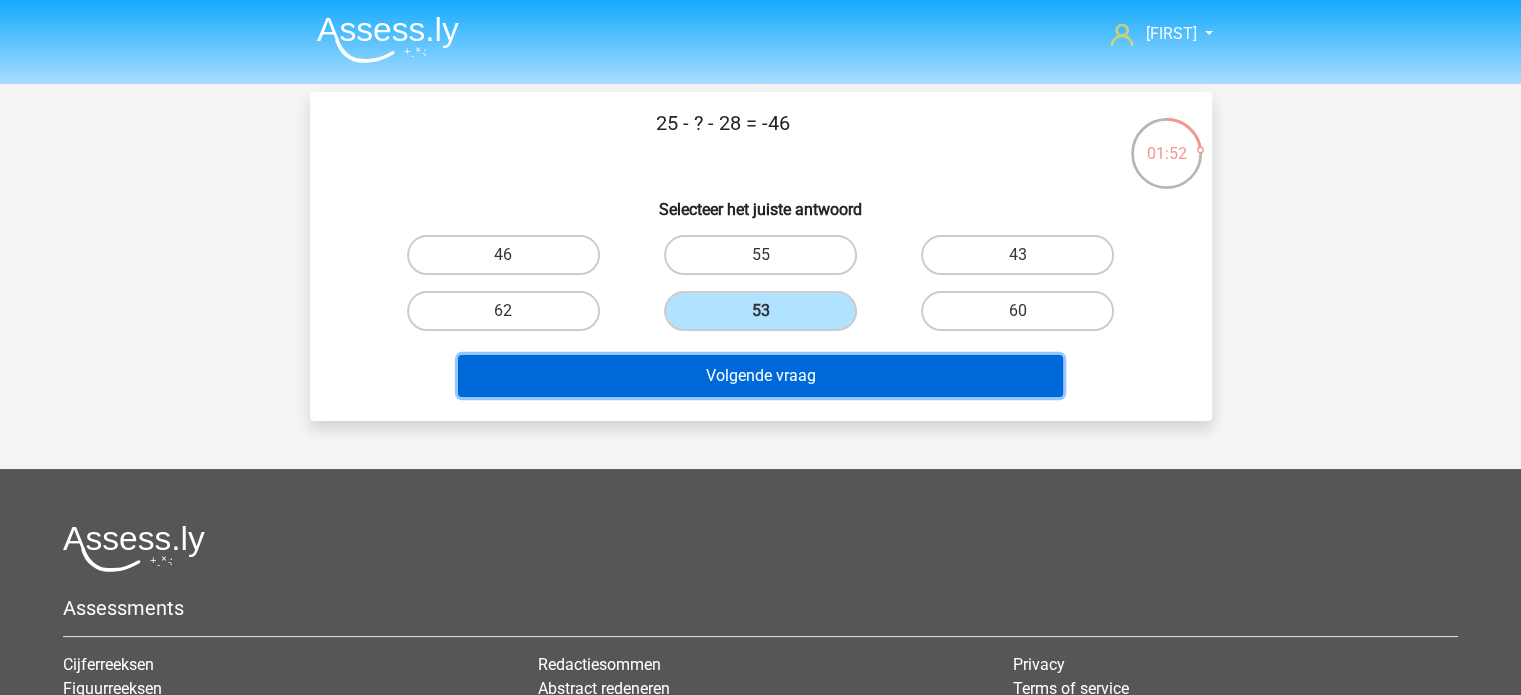 click on "Volgende vraag" at bounding box center [760, 376] 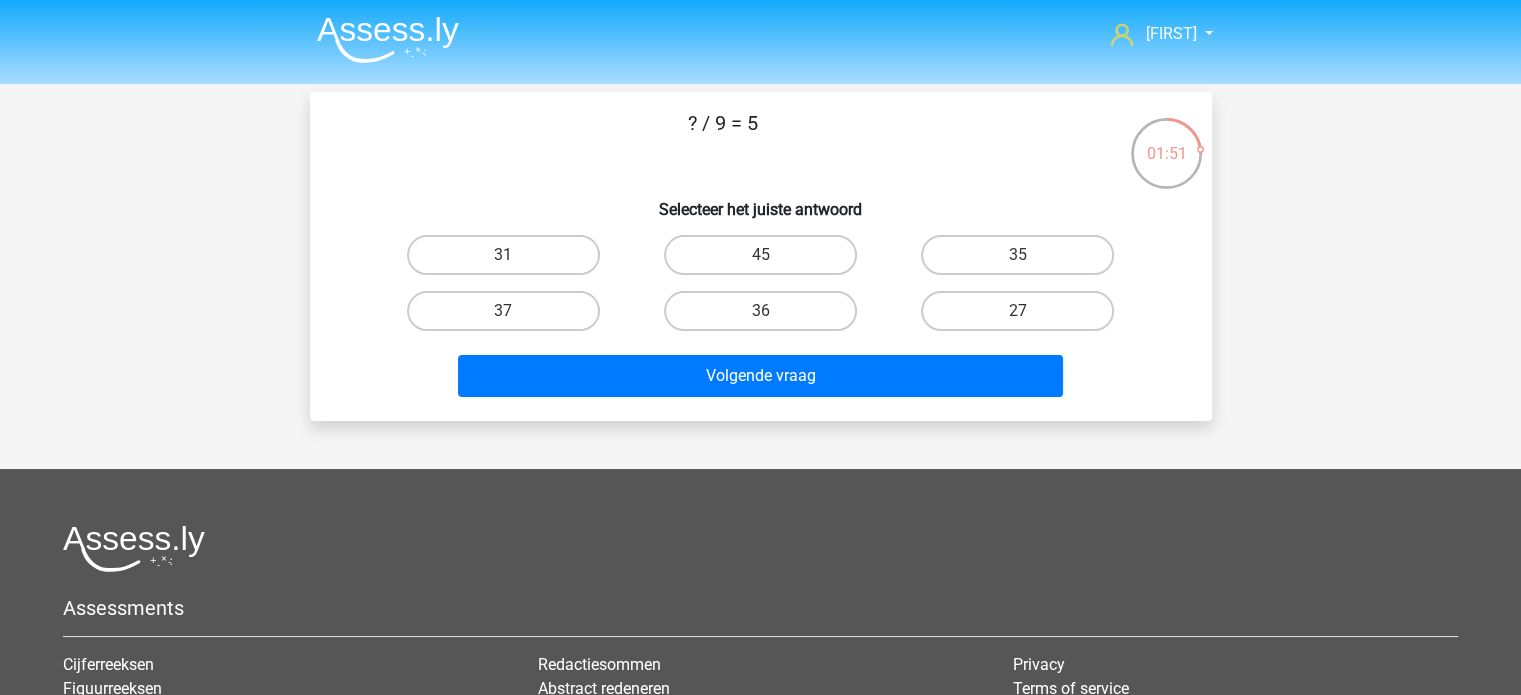 scroll, scrollTop: 0, scrollLeft: 0, axis: both 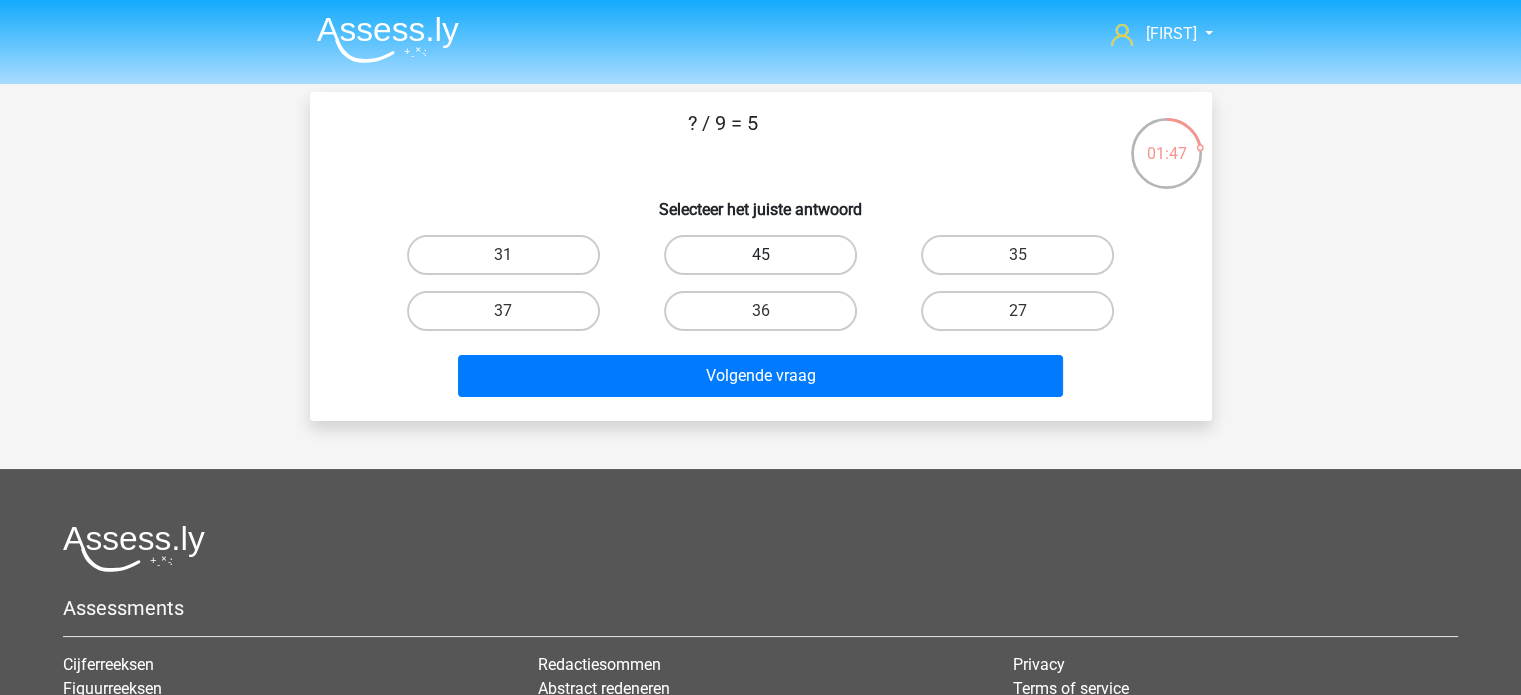 click on "45" at bounding box center [760, 255] 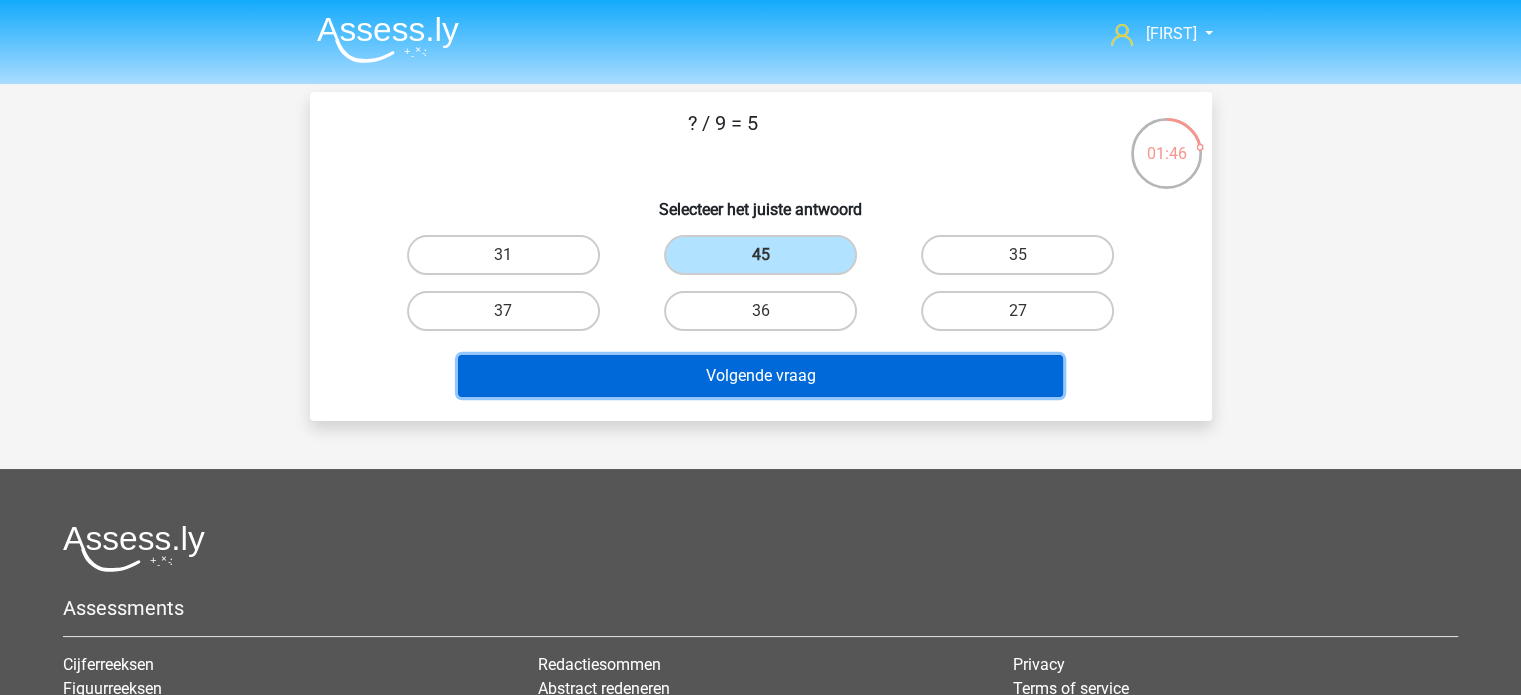 click on "Volgende vraag" at bounding box center [760, 376] 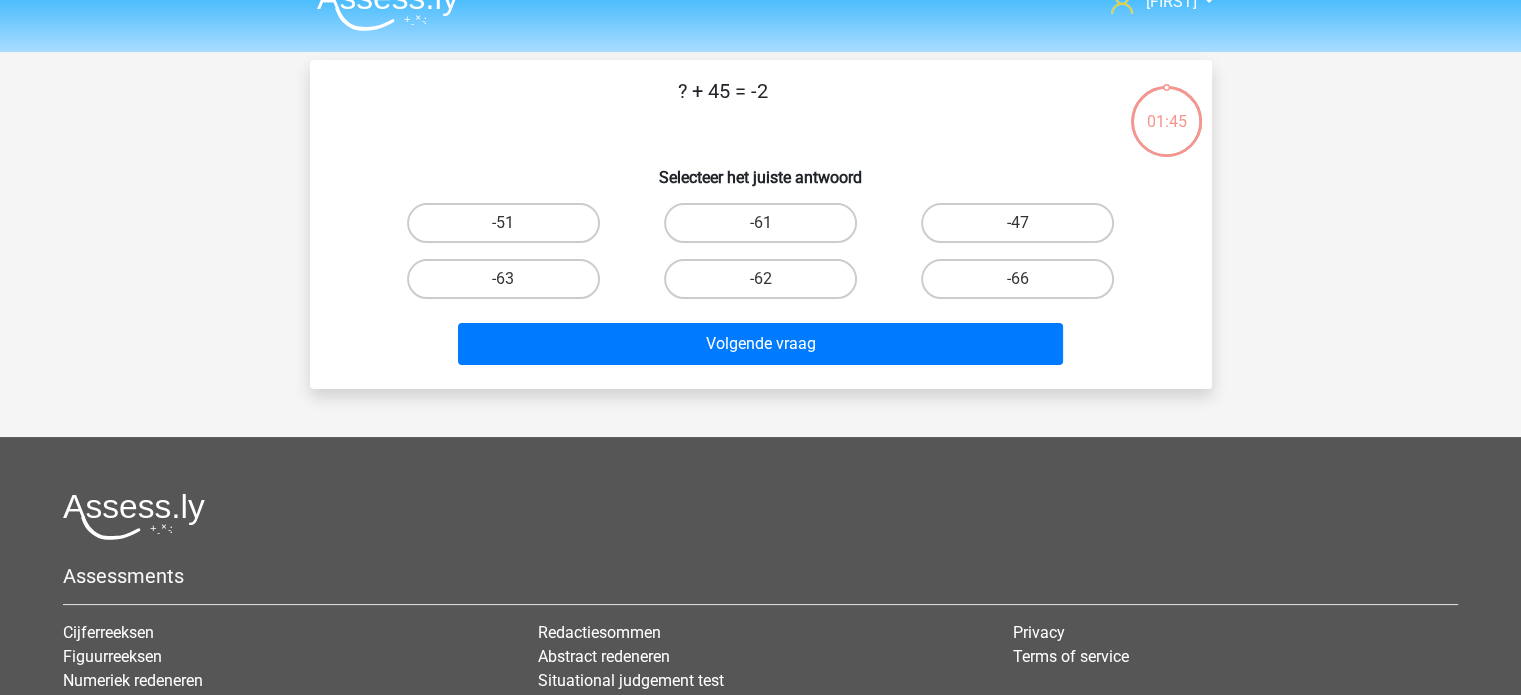 scroll, scrollTop: 0, scrollLeft: 0, axis: both 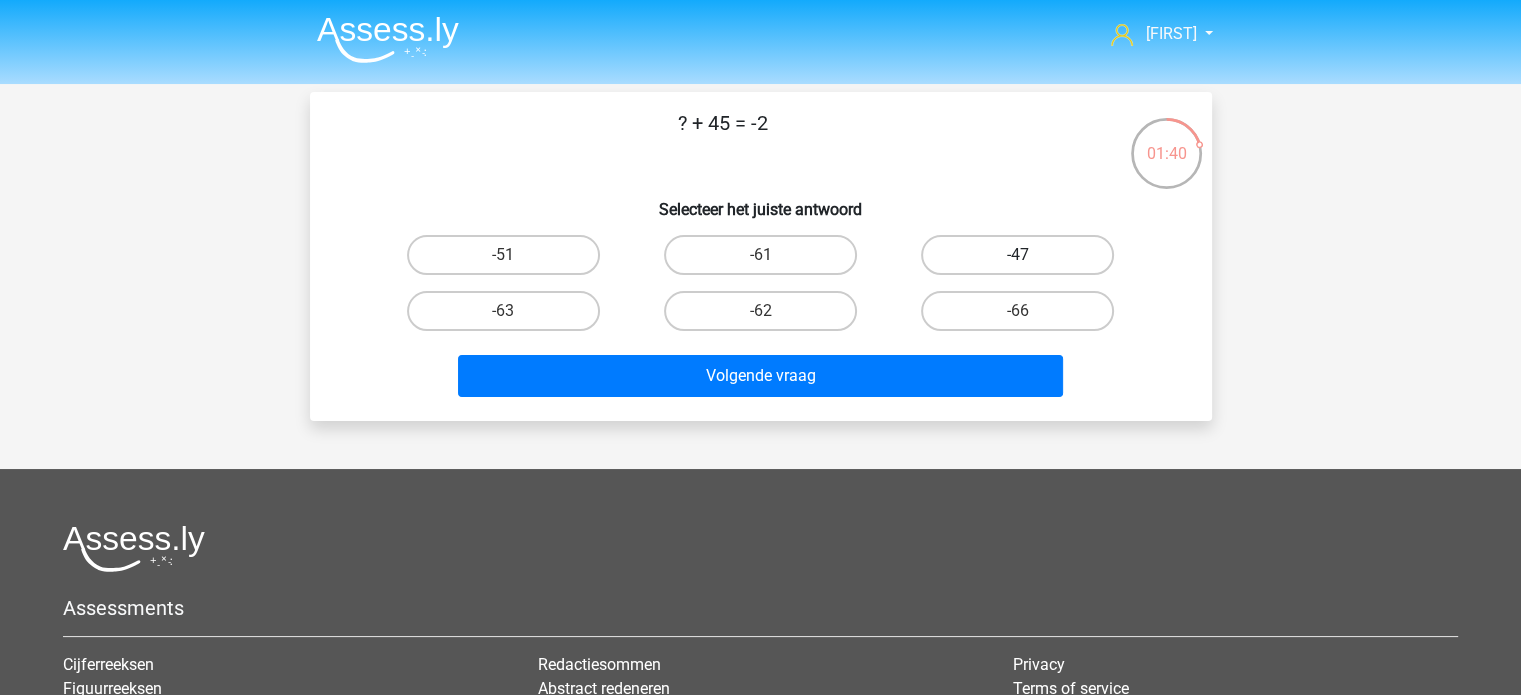 click on "-47" at bounding box center (1017, 255) 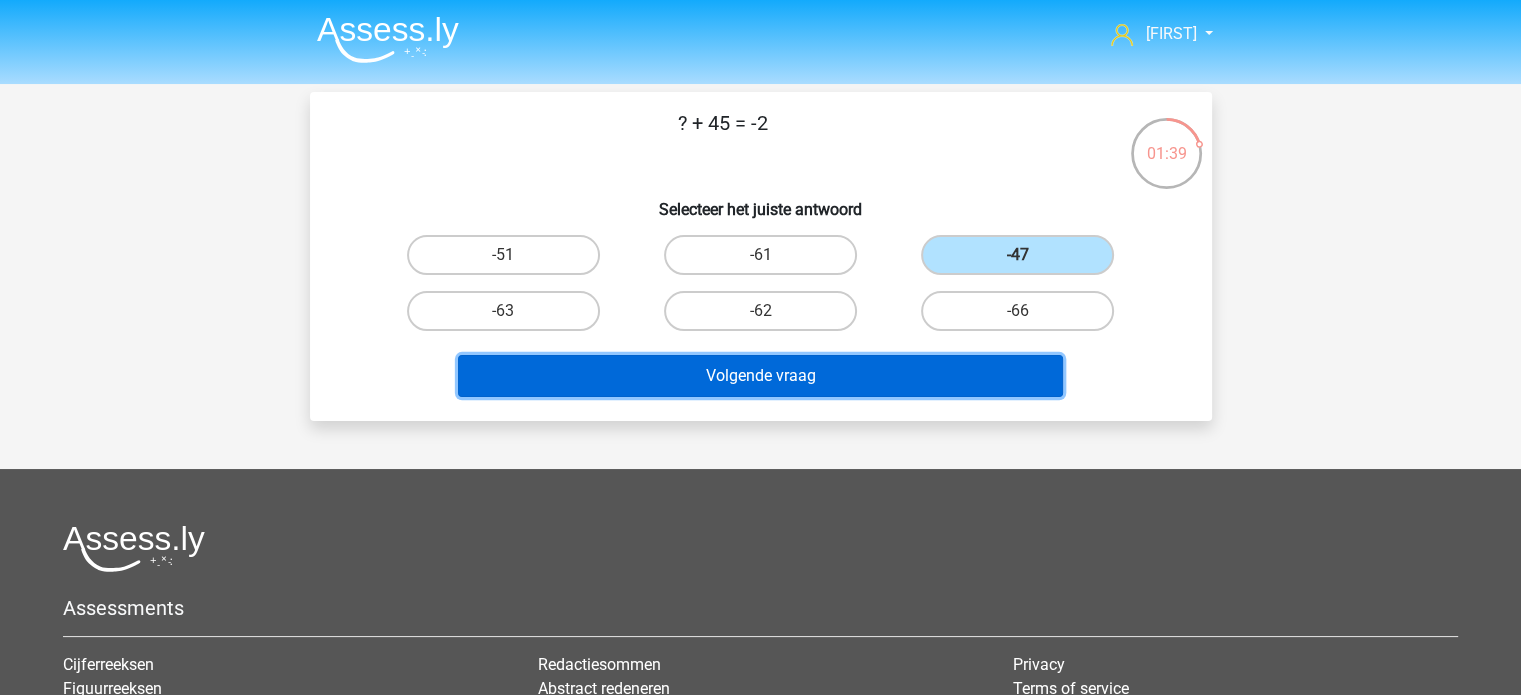 click on "Volgende vraag" at bounding box center [760, 376] 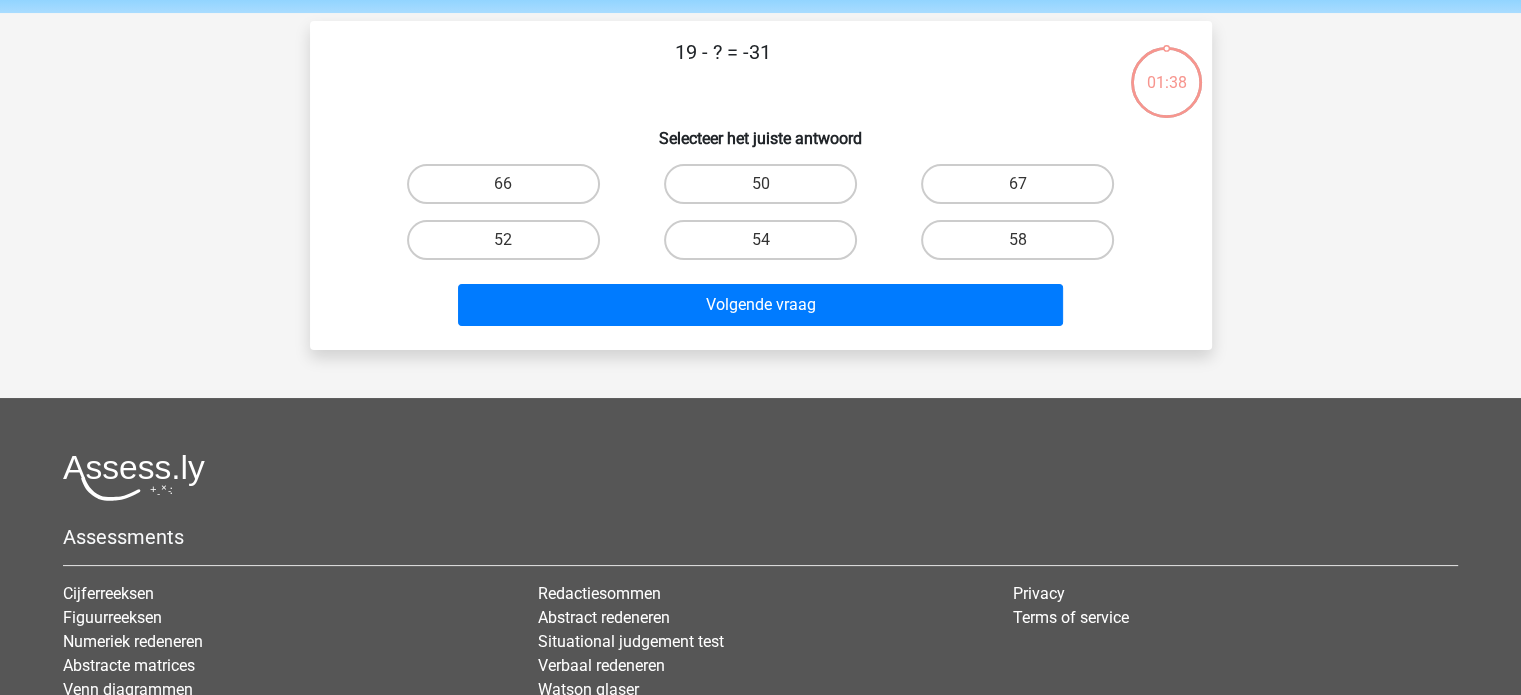 scroll, scrollTop: 0, scrollLeft: 0, axis: both 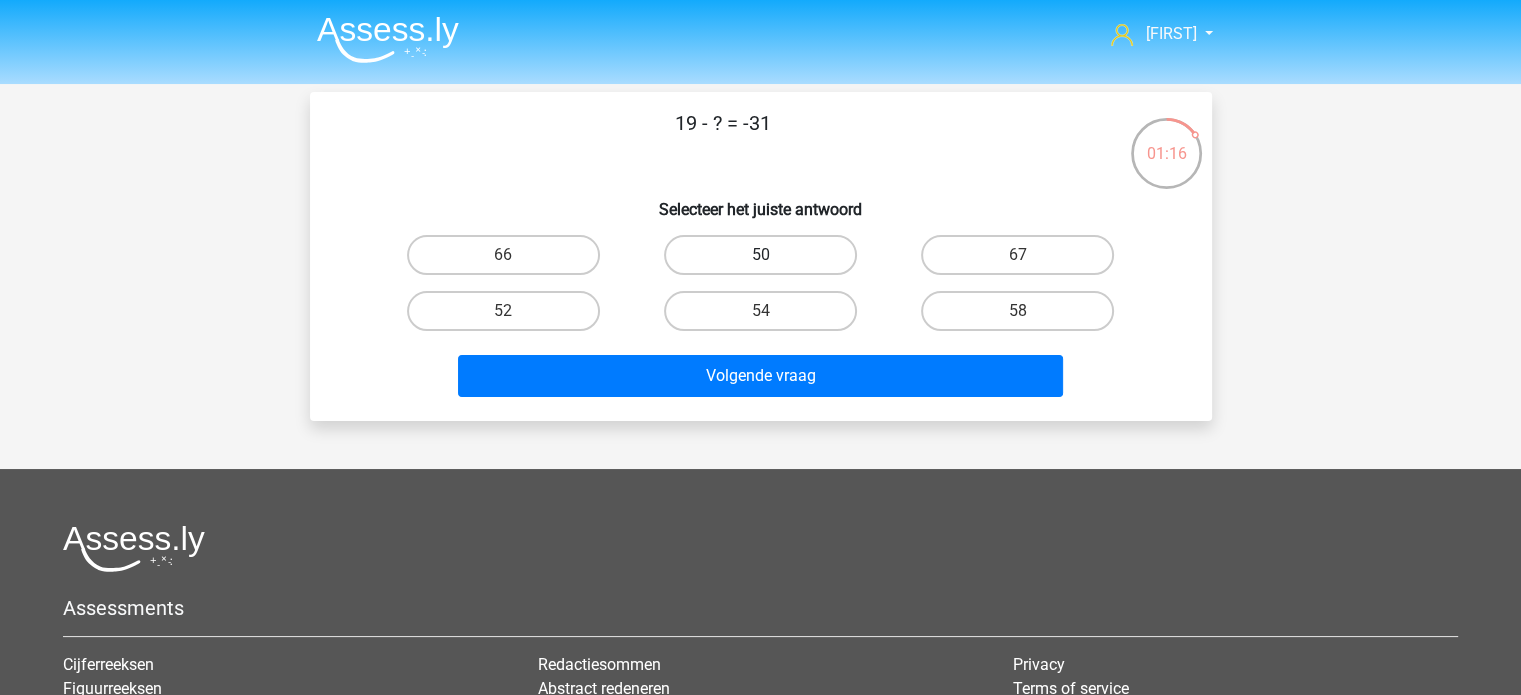 click on "50" at bounding box center (760, 255) 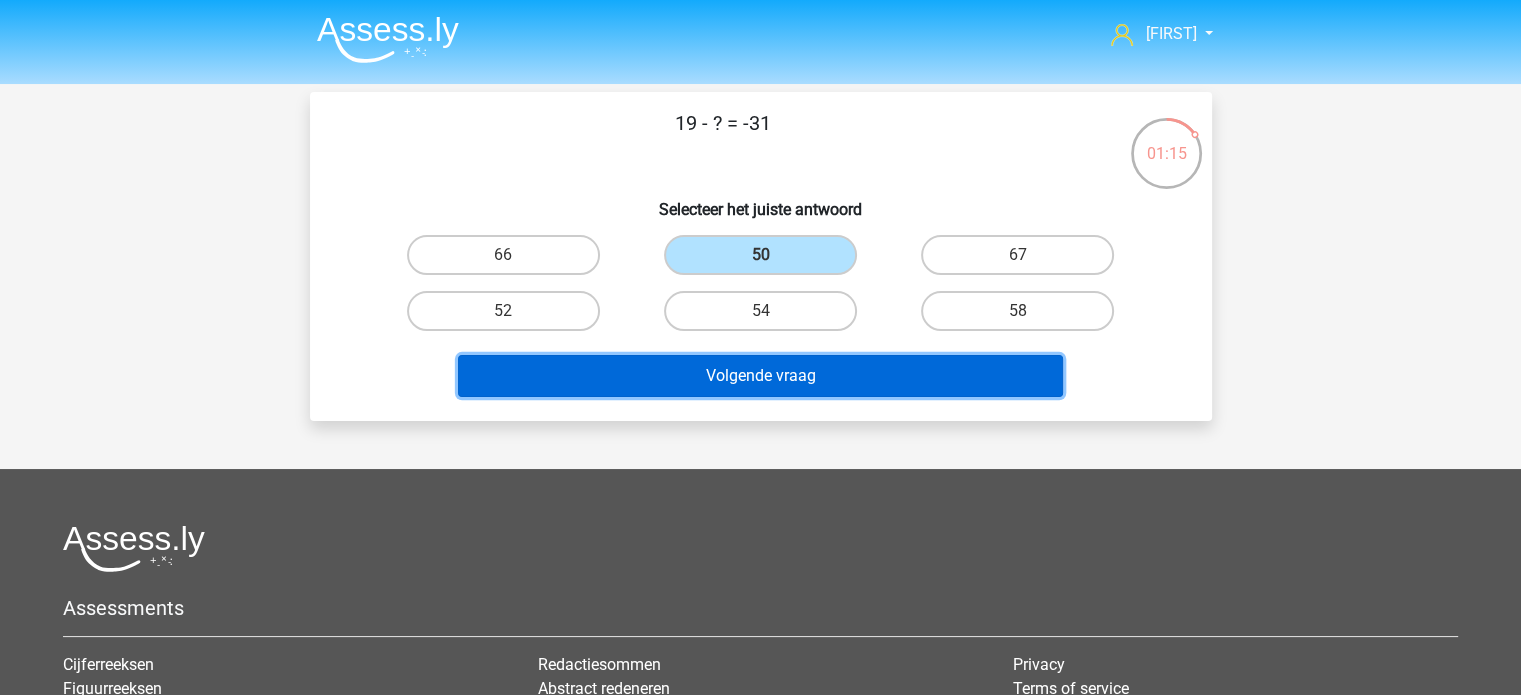 click on "Volgende vraag" at bounding box center [760, 376] 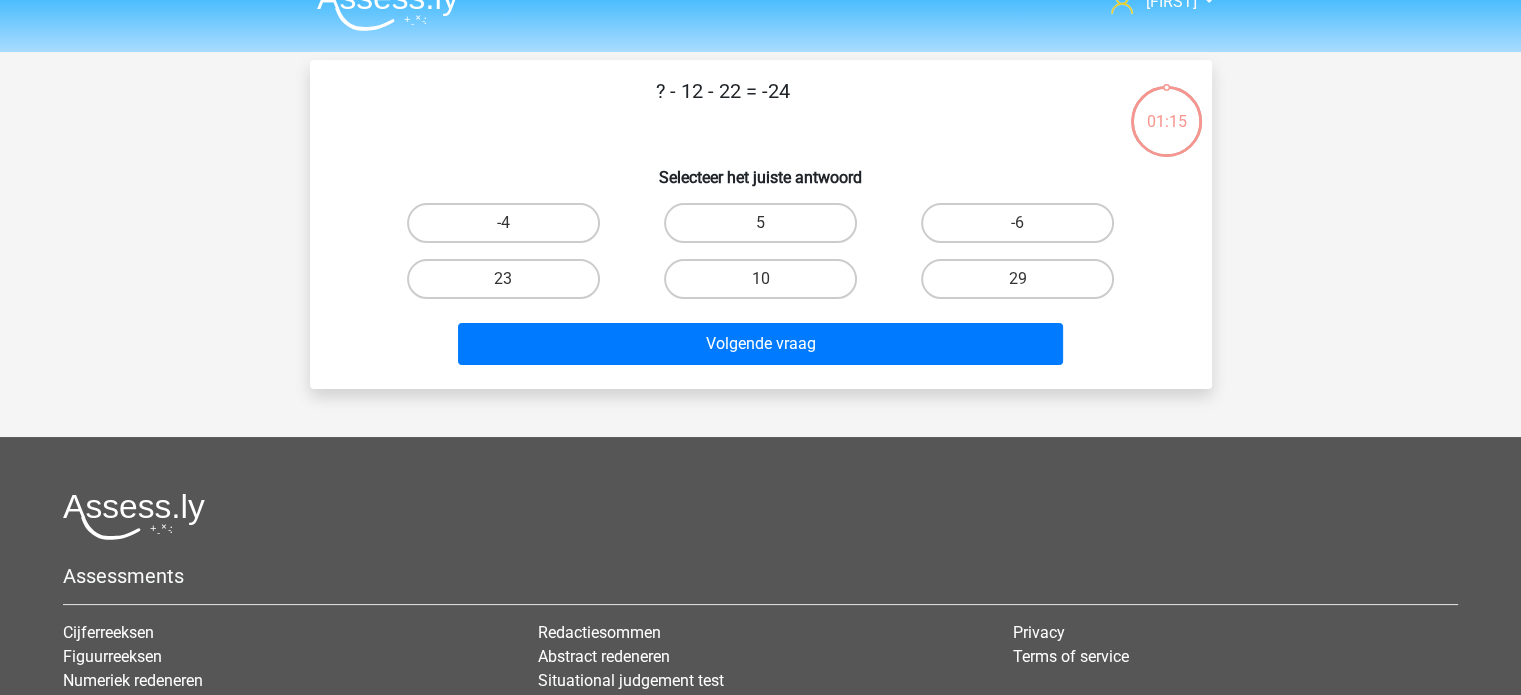 scroll, scrollTop: 0, scrollLeft: 0, axis: both 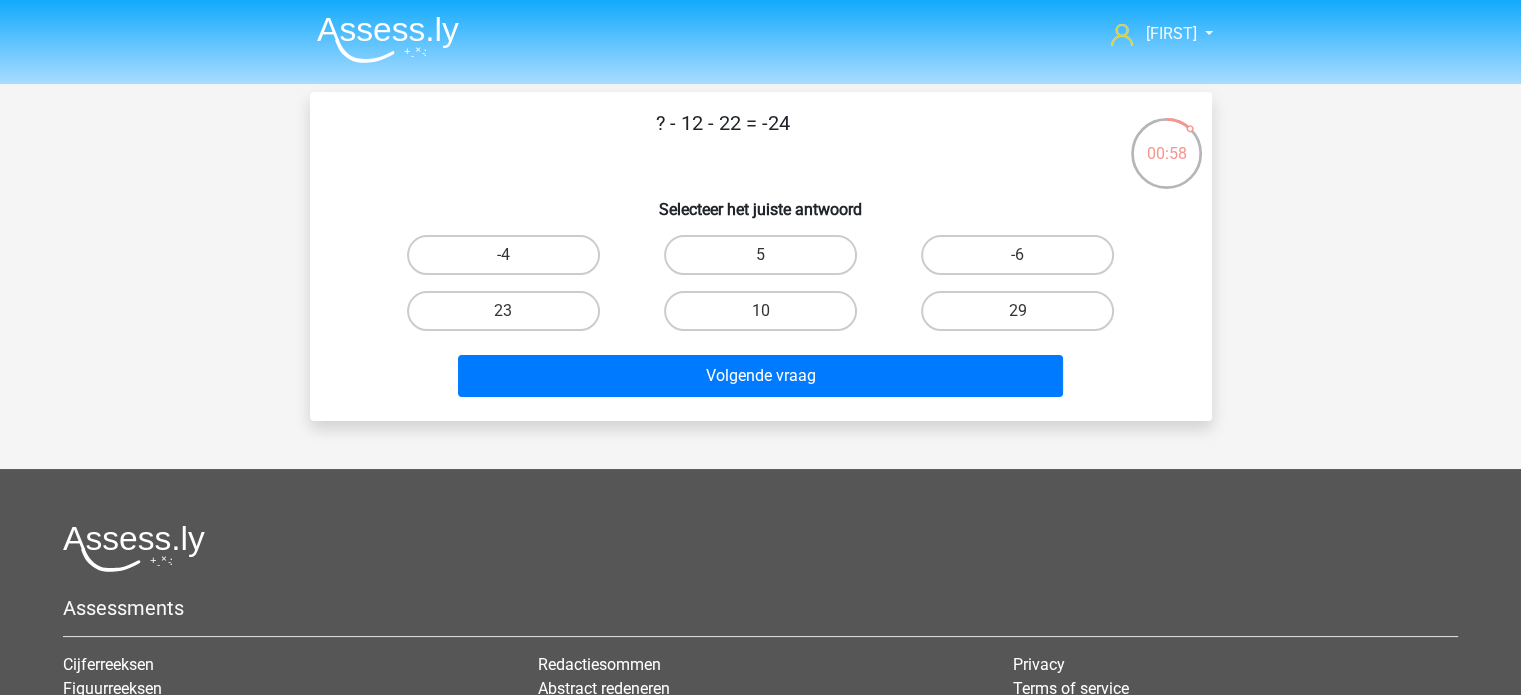 click on "29" at bounding box center [1024, 317] 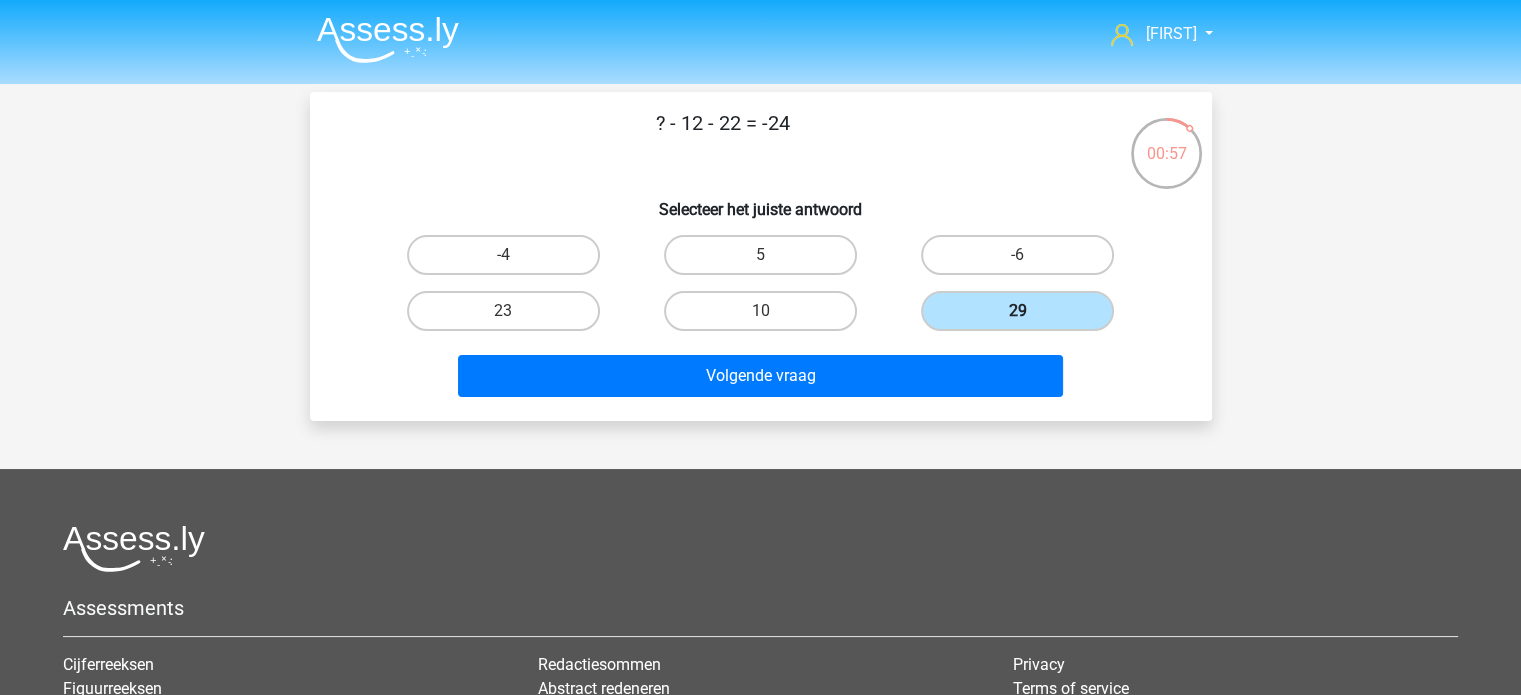 click on "29" at bounding box center (1017, 311) 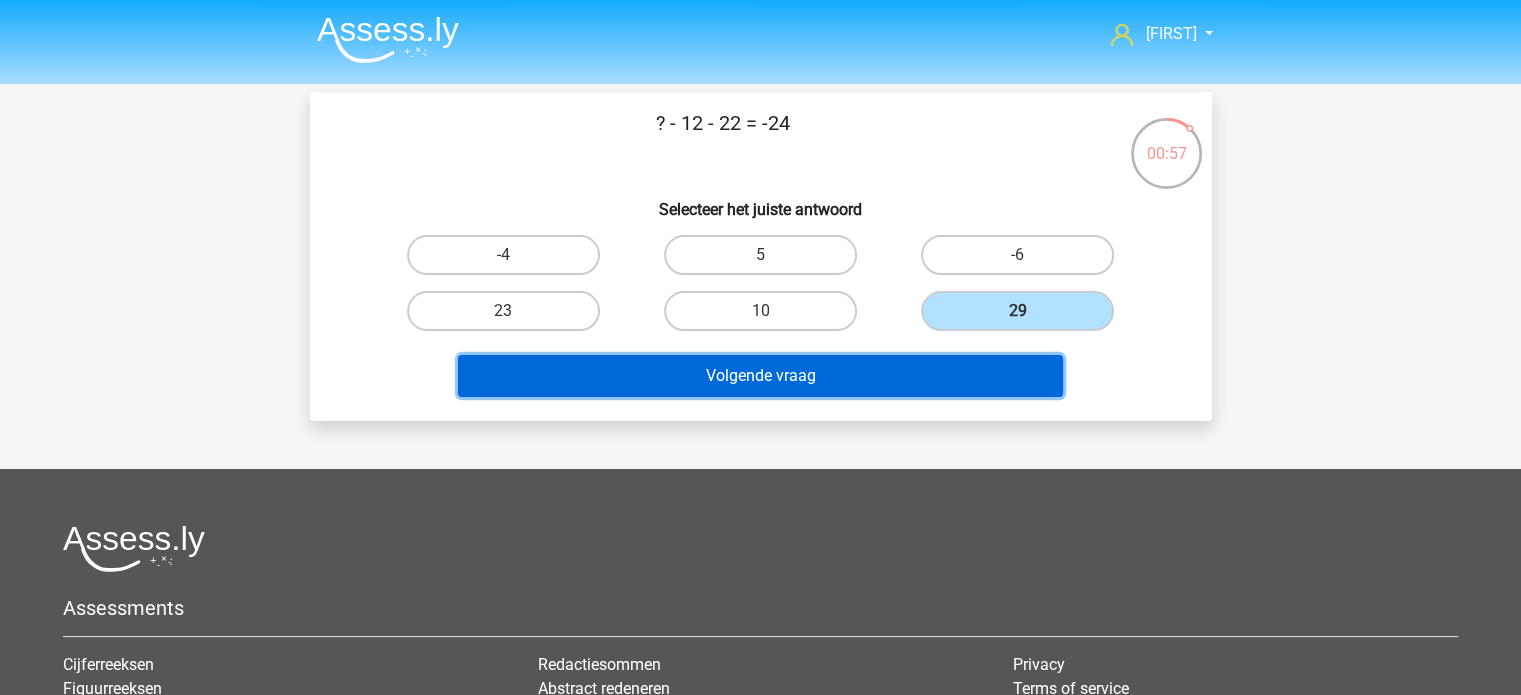 click on "Volgende vraag" at bounding box center [760, 376] 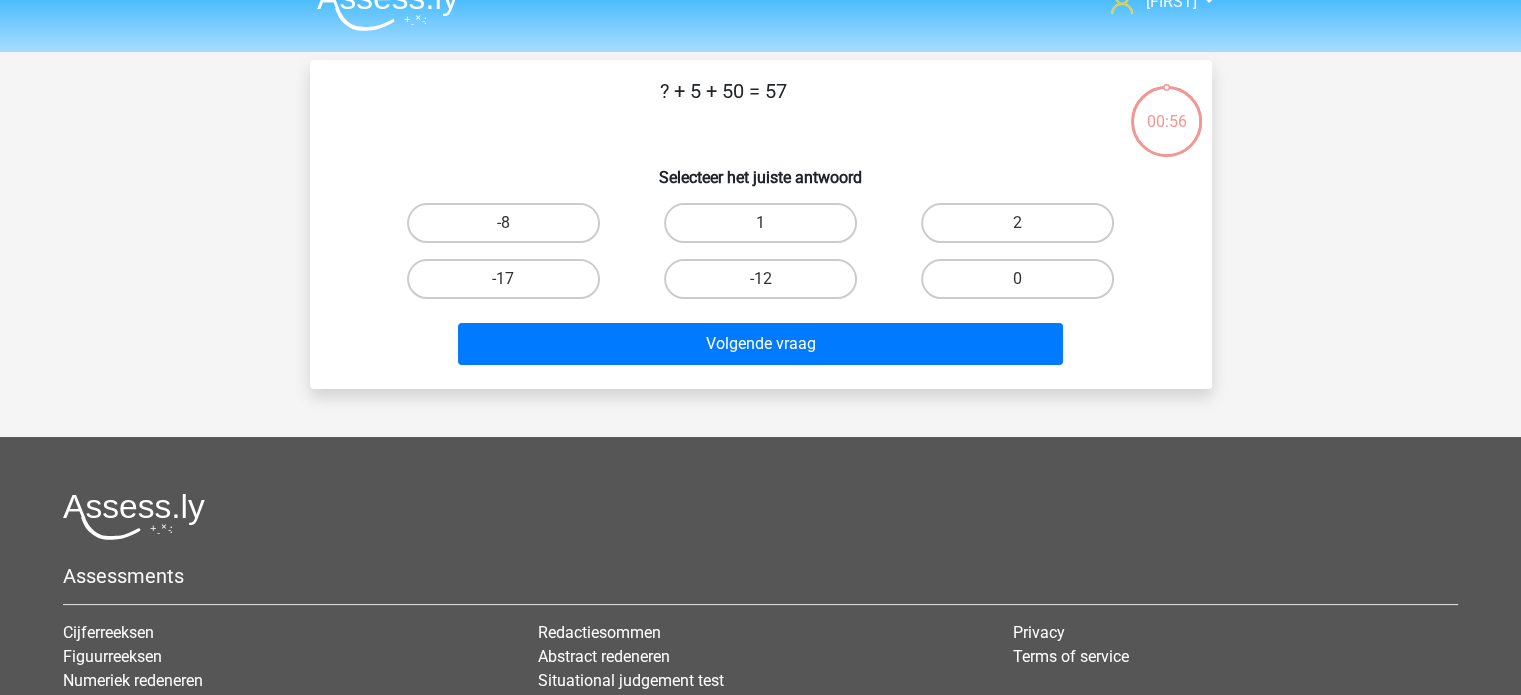 scroll, scrollTop: 0, scrollLeft: 0, axis: both 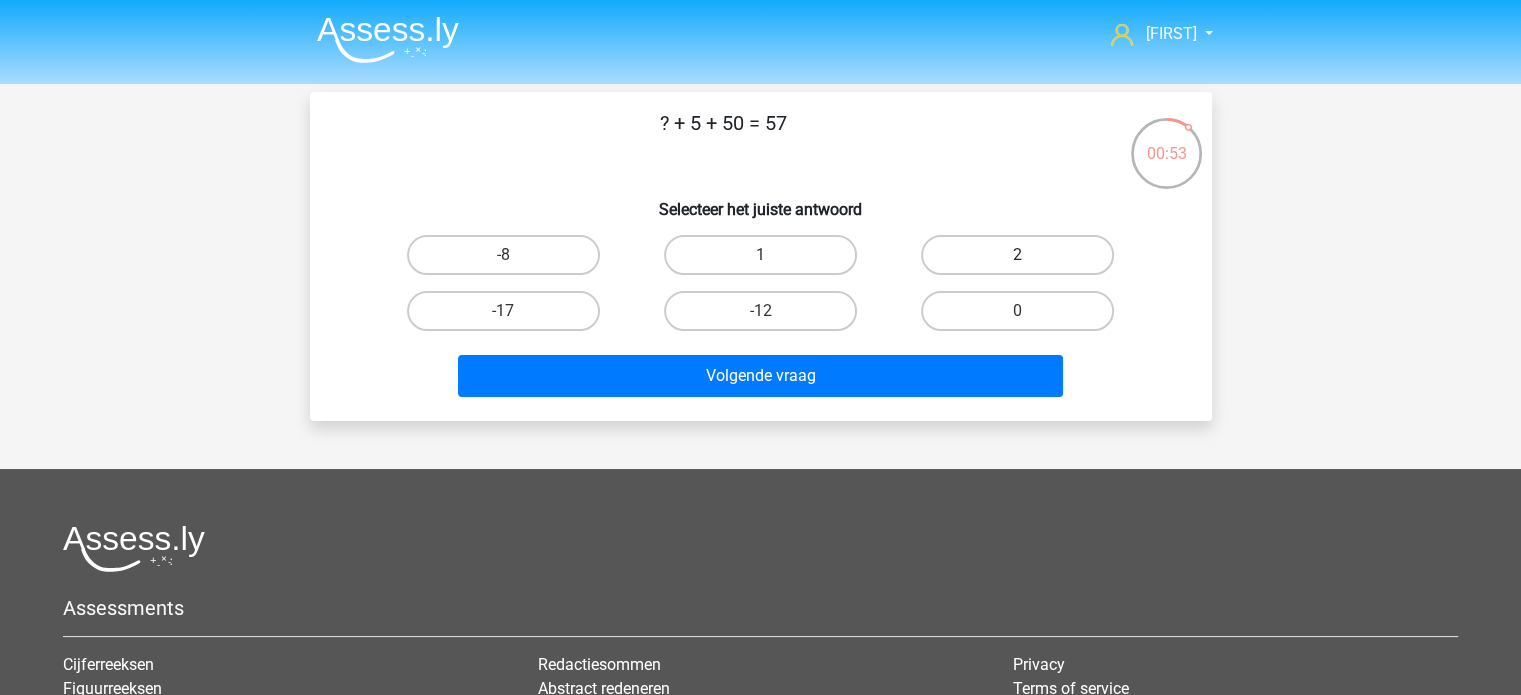 click on "2" at bounding box center [1017, 255] 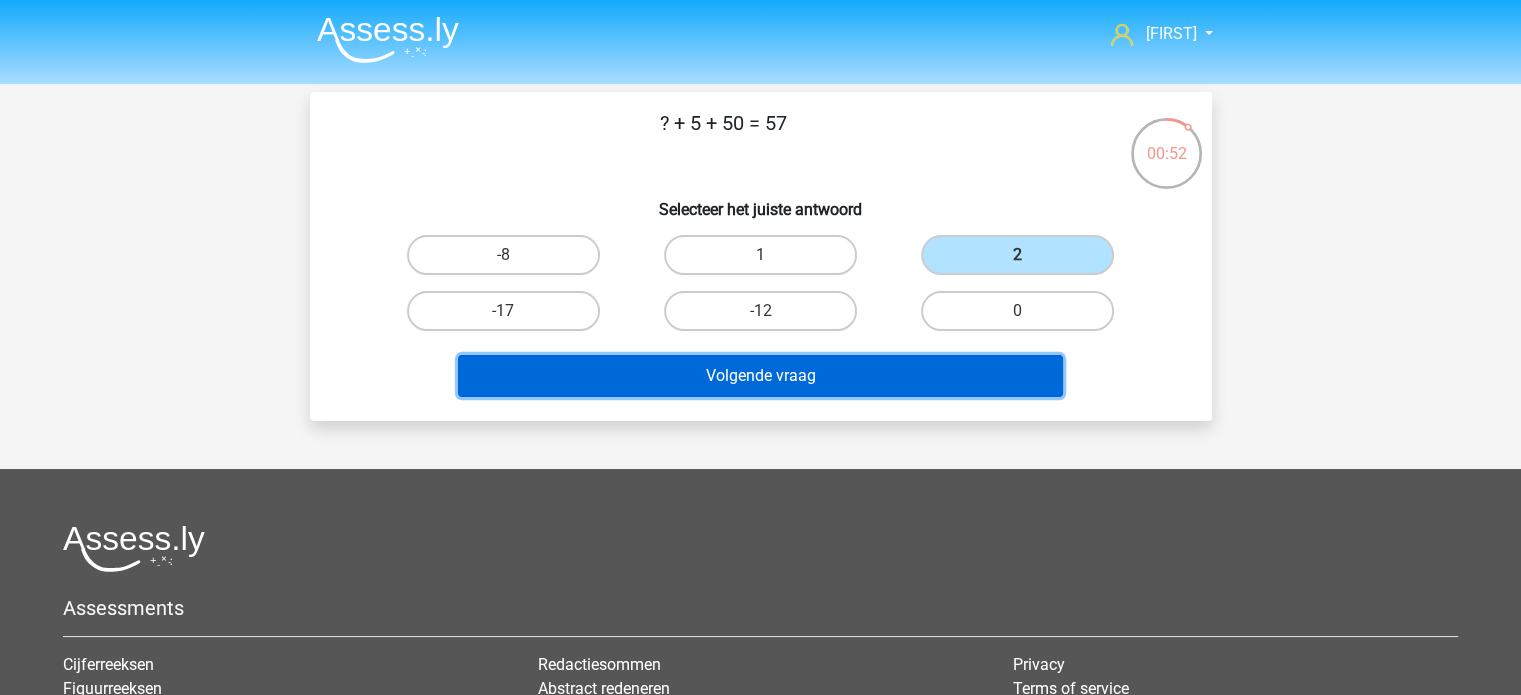 click on "Volgende vraag" at bounding box center [760, 376] 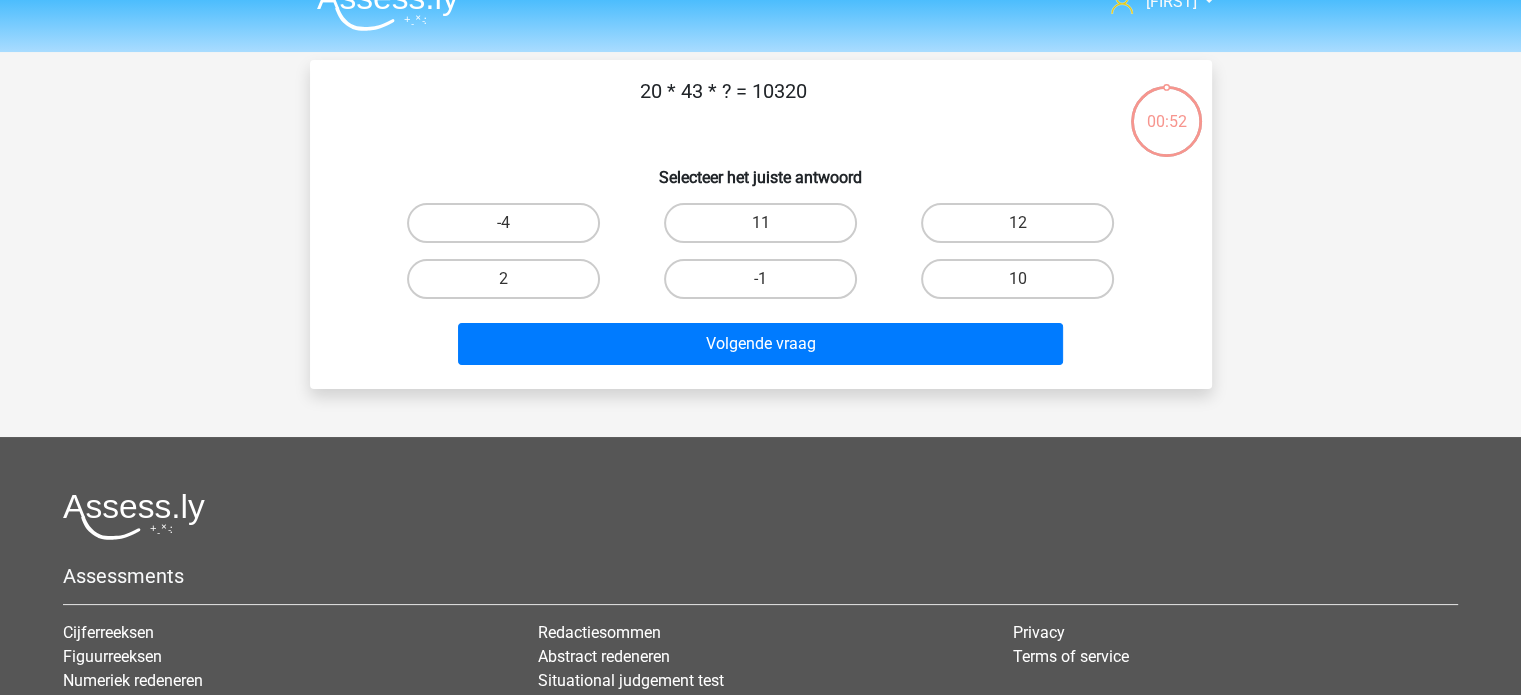 scroll, scrollTop: 0, scrollLeft: 0, axis: both 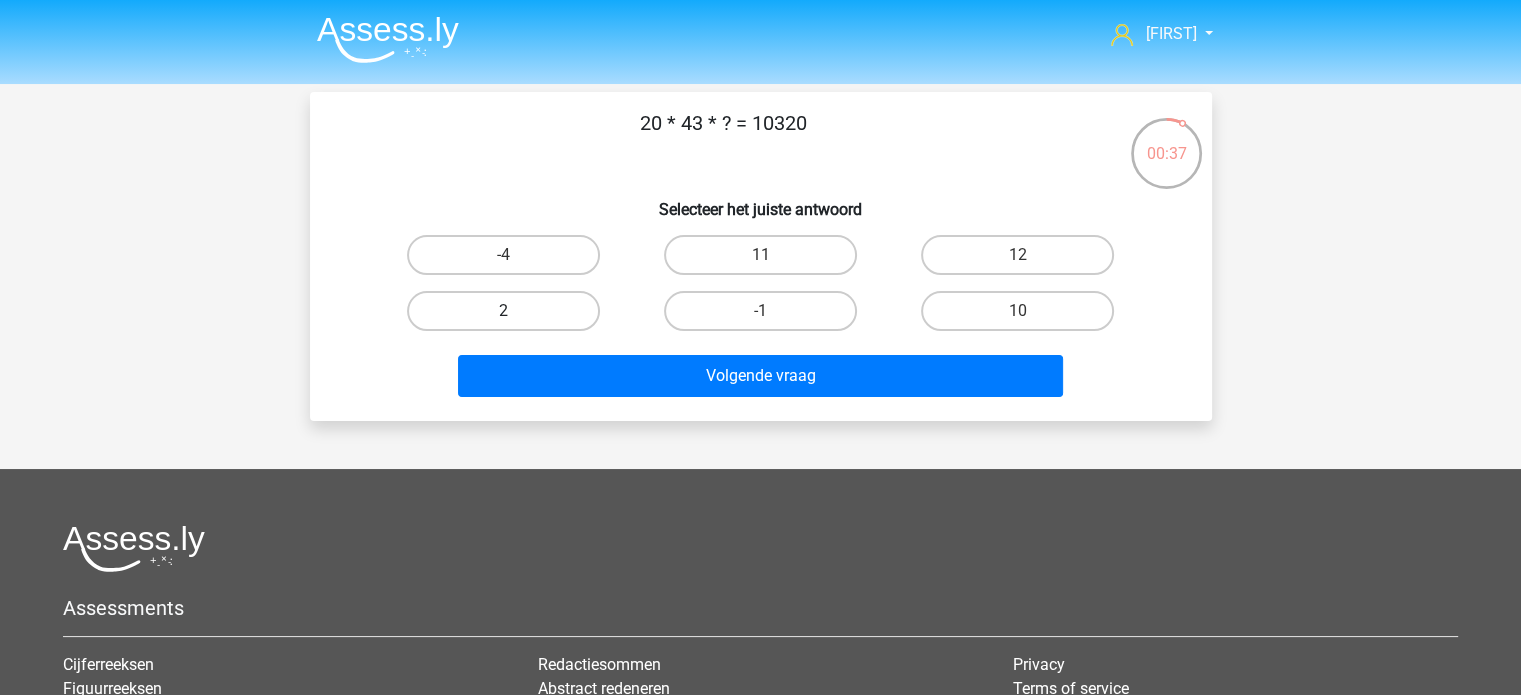 click on "2" at bounding box center (503, 311) 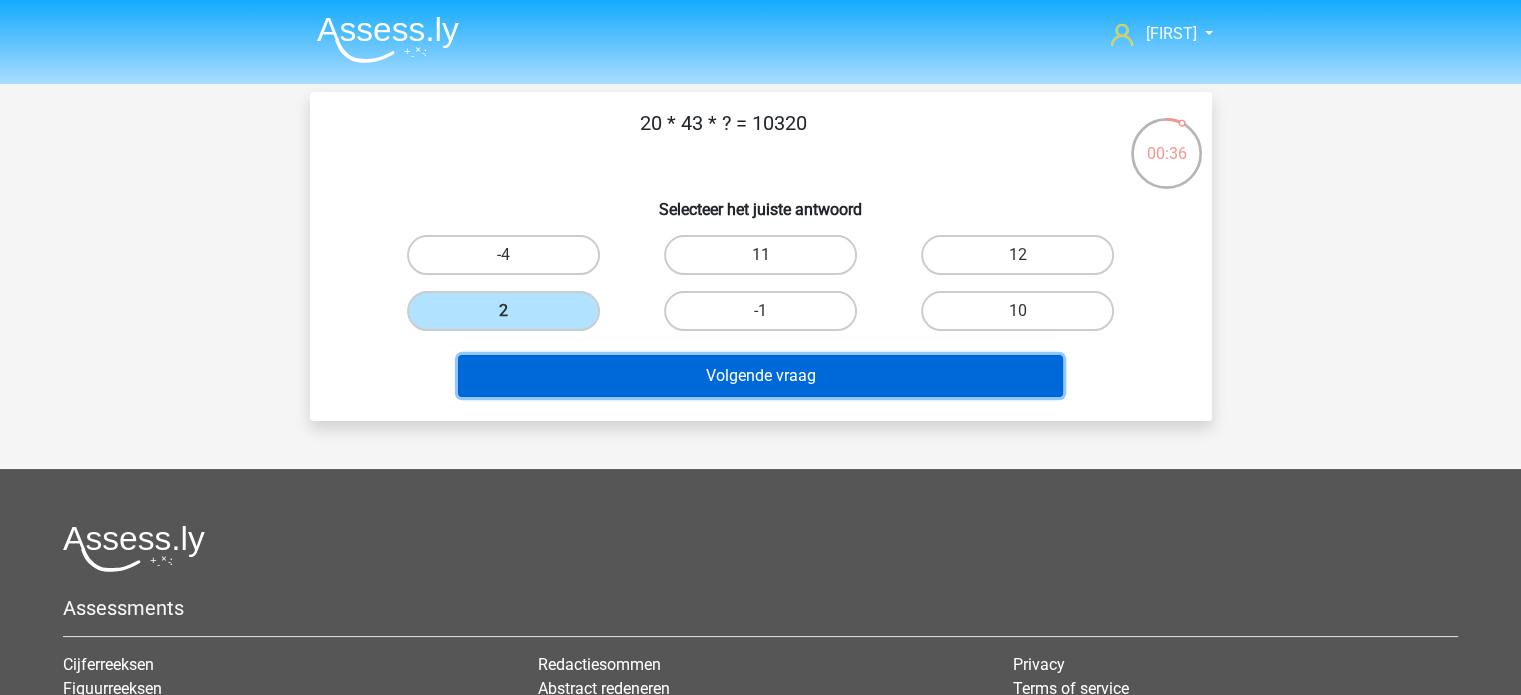 click on "Volgende vraag" at bounding box center [760, 376] 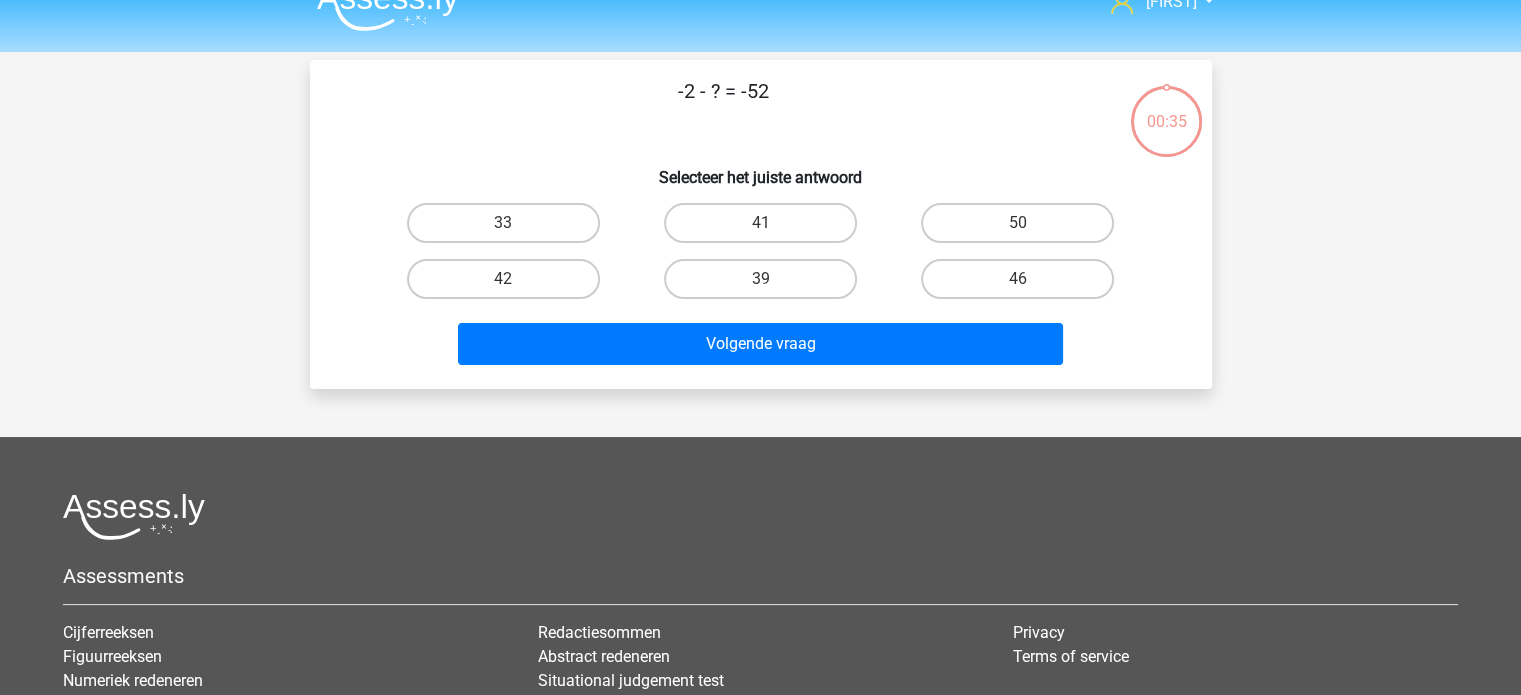 scroll, scrollTop: 0, scrollLeft: 0, axis: both 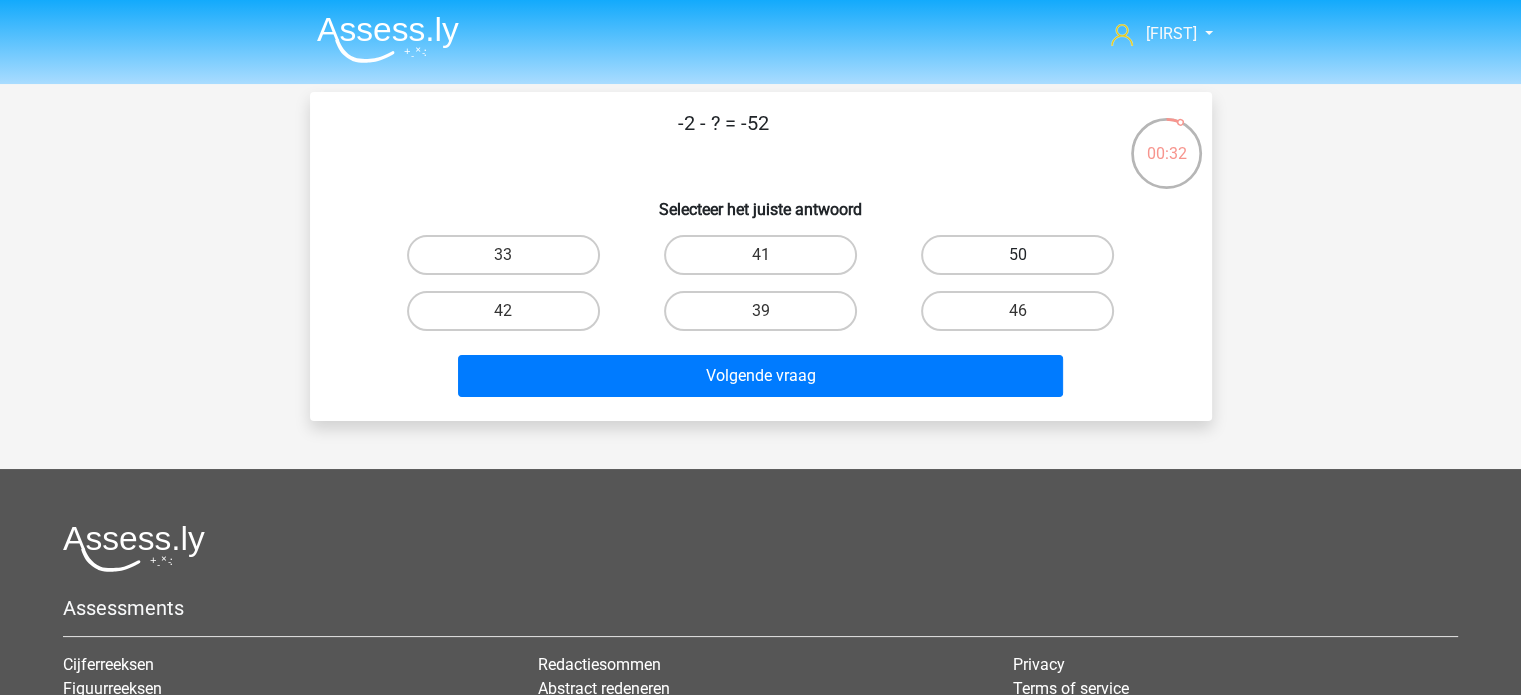click on "50" at bounding box center [1017, 255] 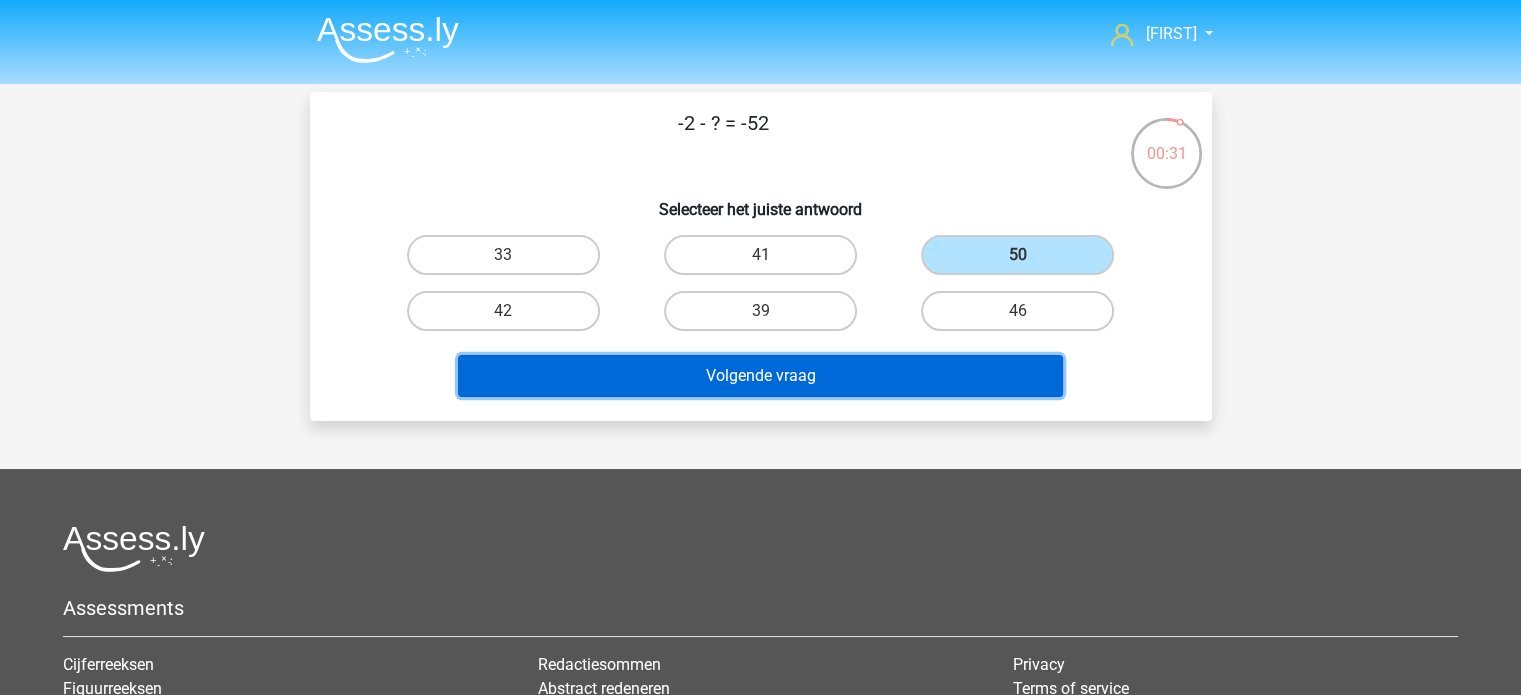 click on "Volgende vraag" at bounding box center (760, 376) 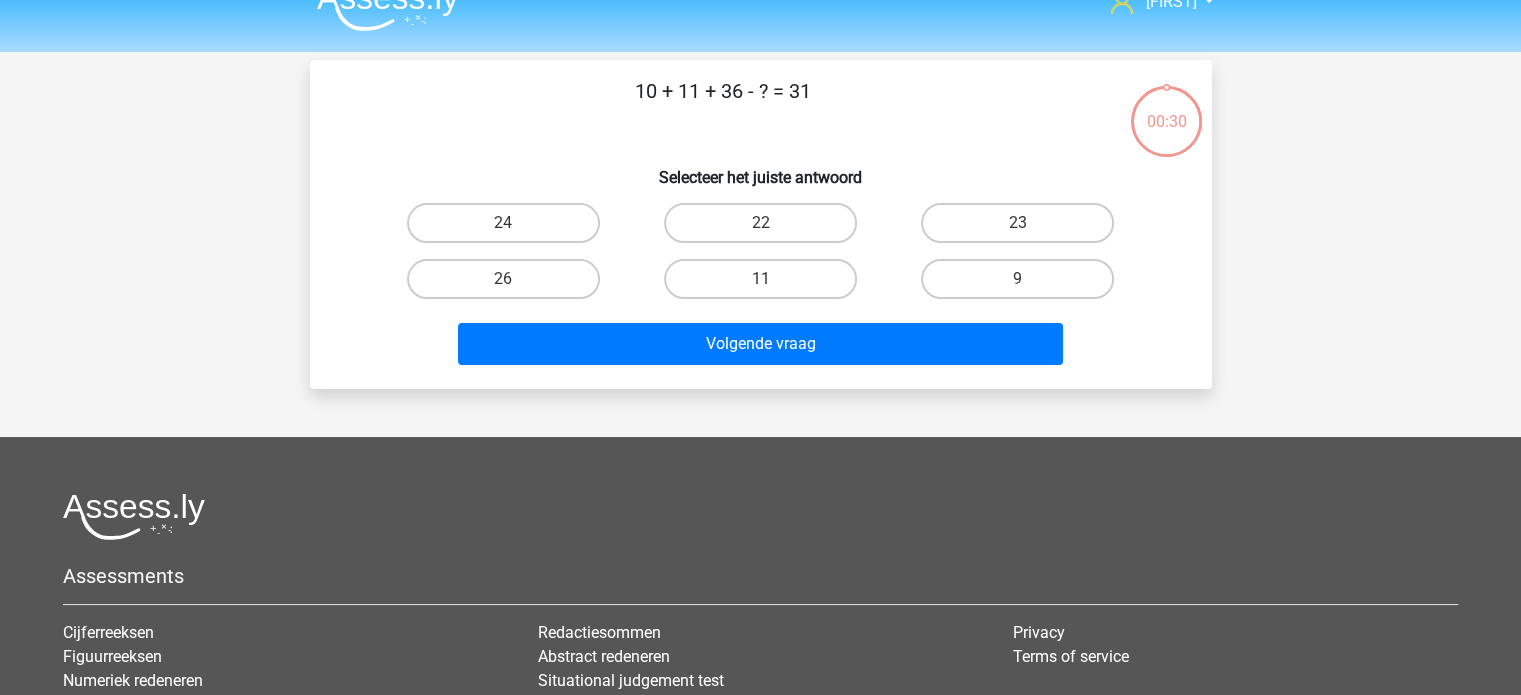 scroll, scrollTop: 0, scrollLeft: 0, axis: both 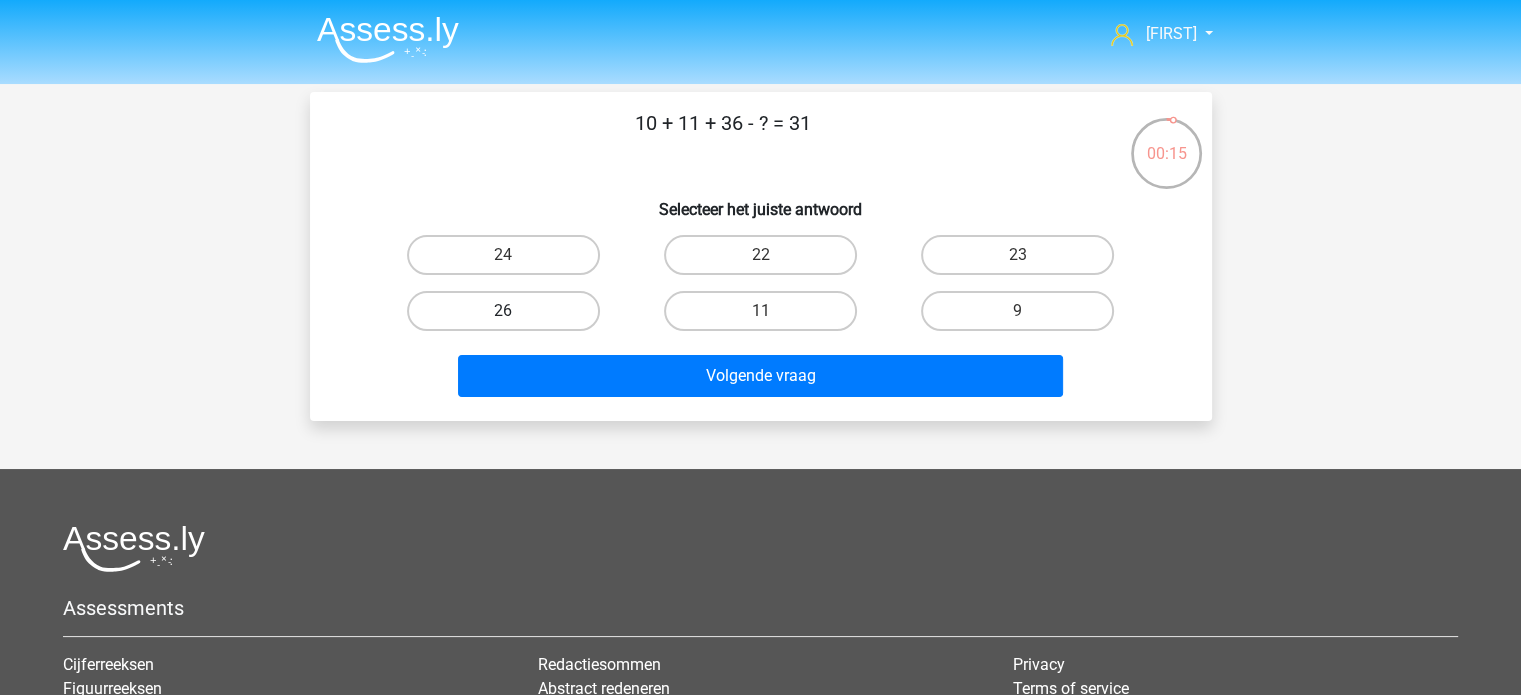click on "26" at bounding box center (503, 311) 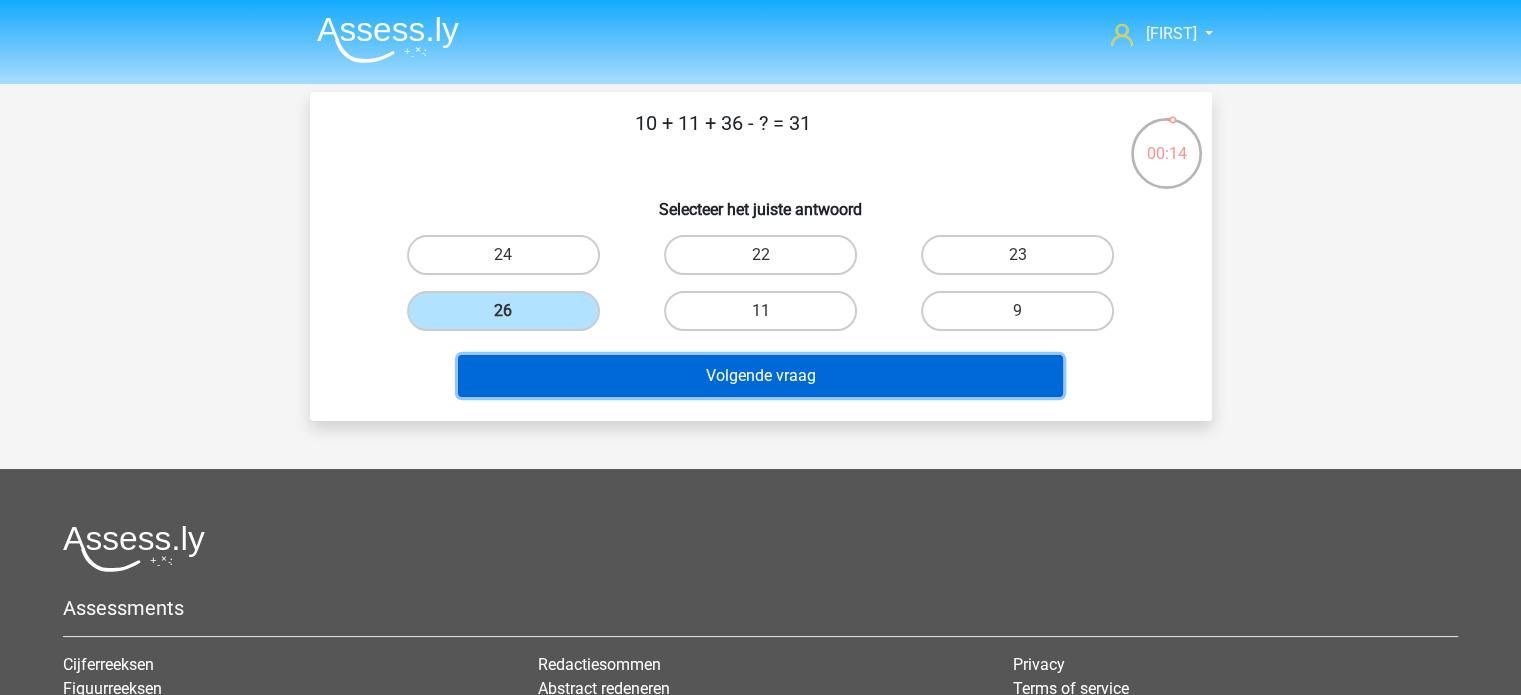 click on "Volgende vraag" at bounding box center [760, 376] 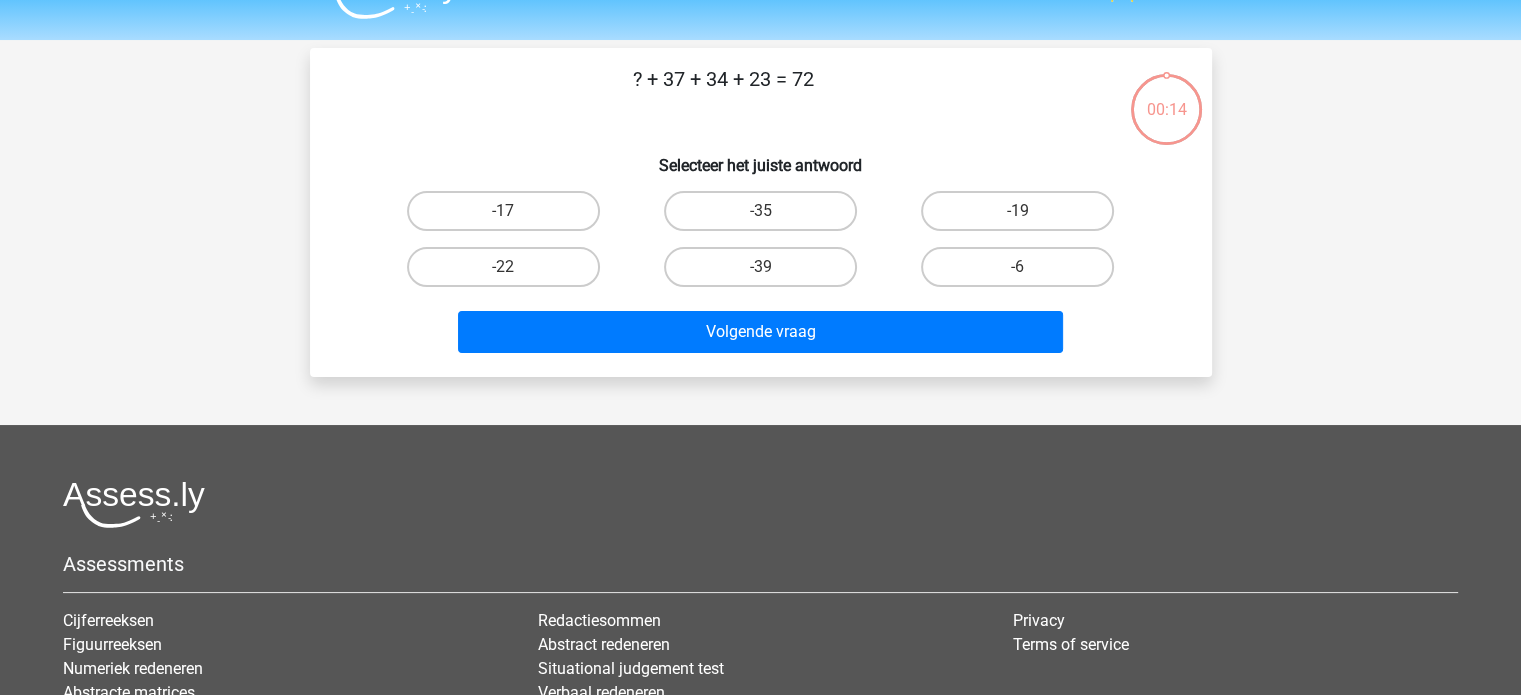 scroll, scrollTop: 0, scrollLeft: 0, axis: both 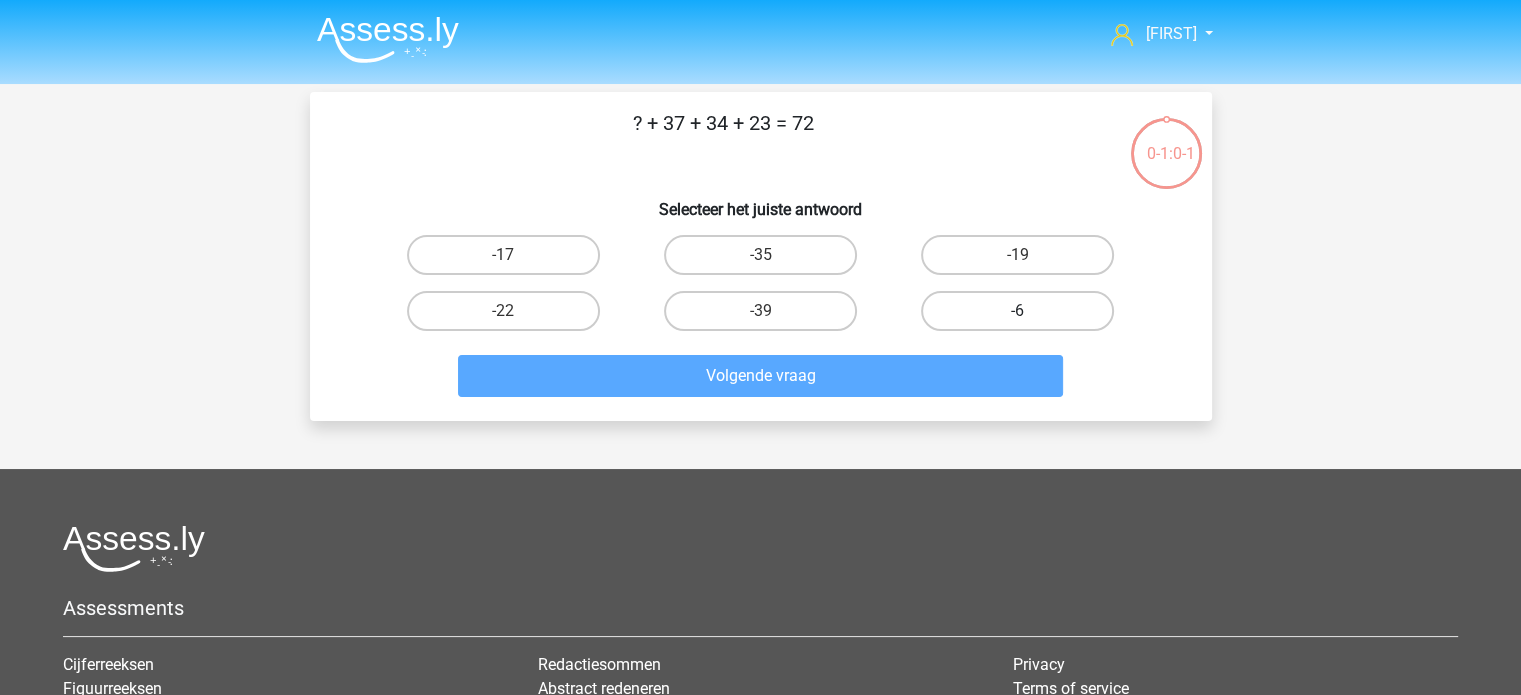 click on "-6" at bounding box center [1017, 311] 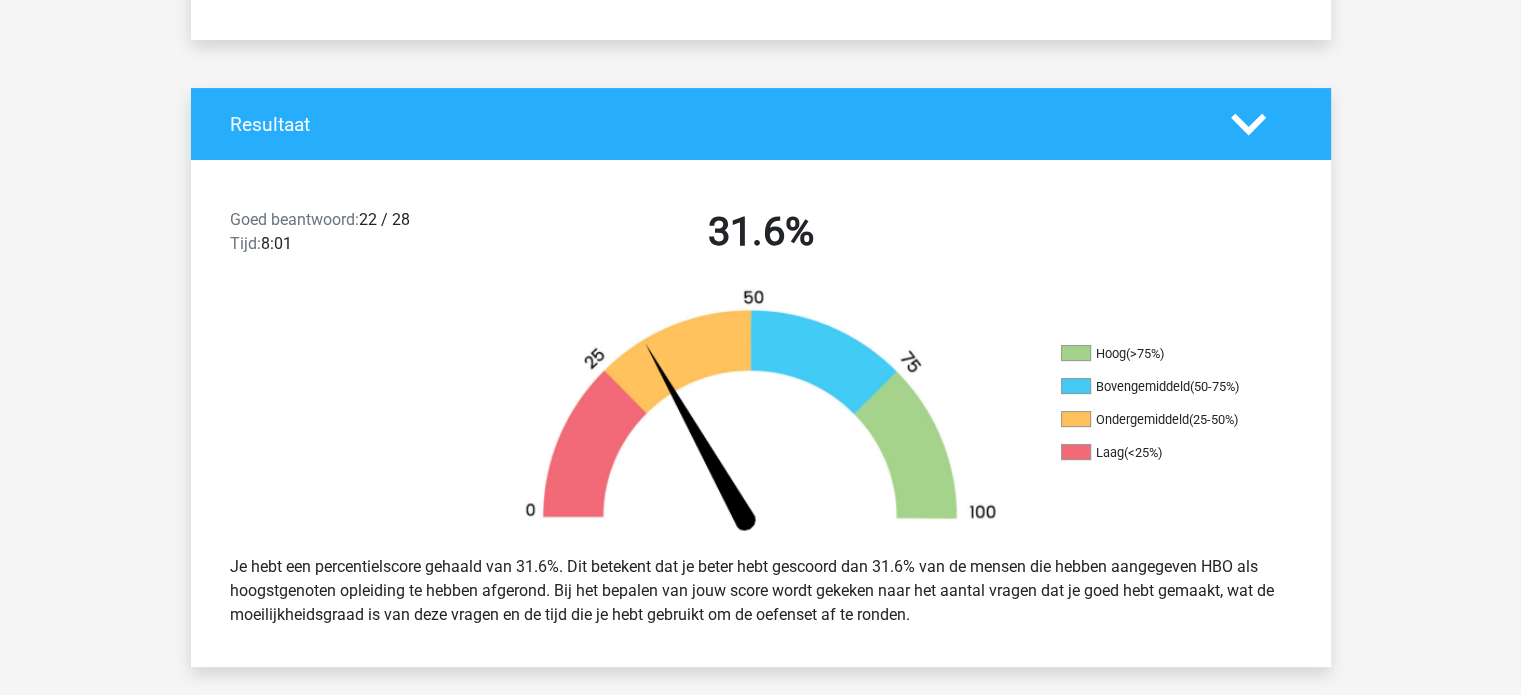 scroll, scrollTop: 400, scrollLeft: 0, axis: vertical 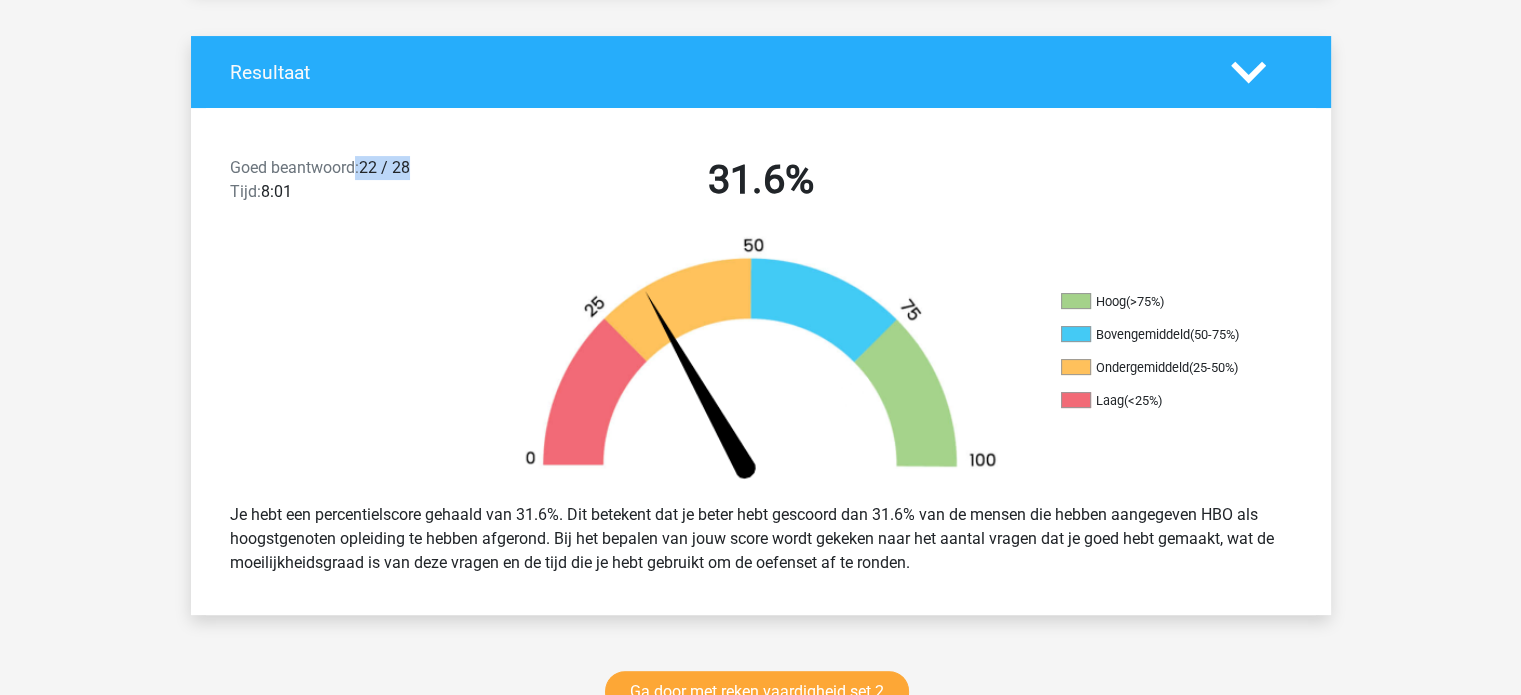 drag, startPoint x: 412, startPoint y: 168, endPoint x: 357, endPoint y: 168, distance: 55 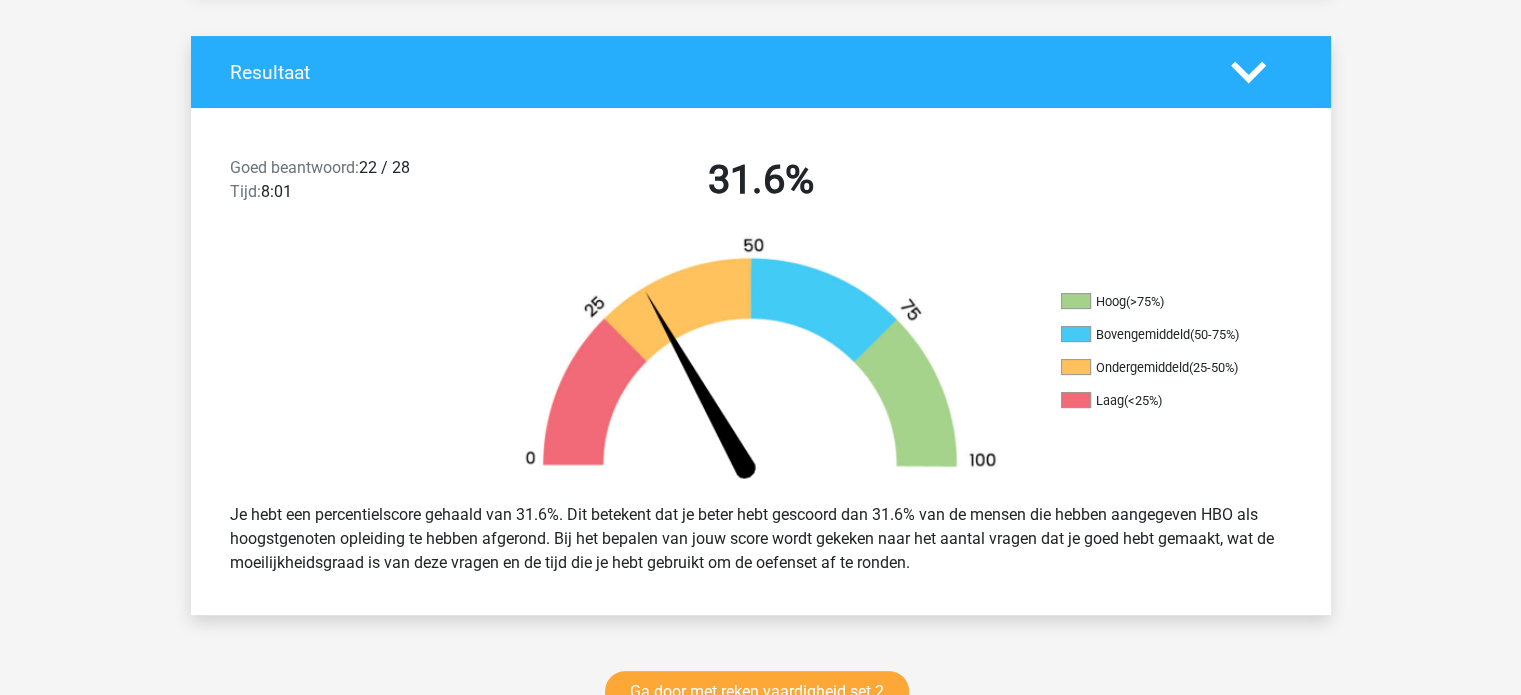 click at bounding box center (333, 361) 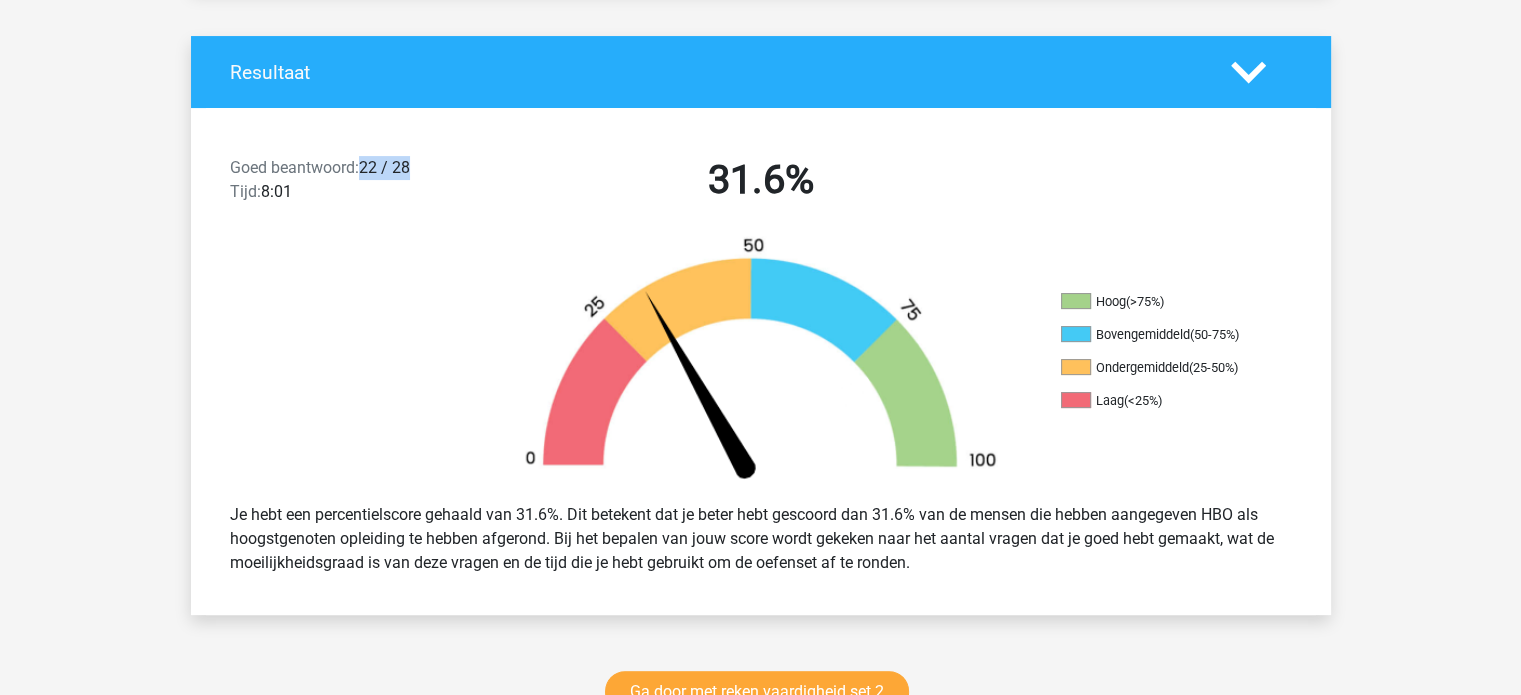 drag, startPoint x: 367, startPoint y: 164, endPoint x: 415, endPoint y: 167, distance: 48.09366 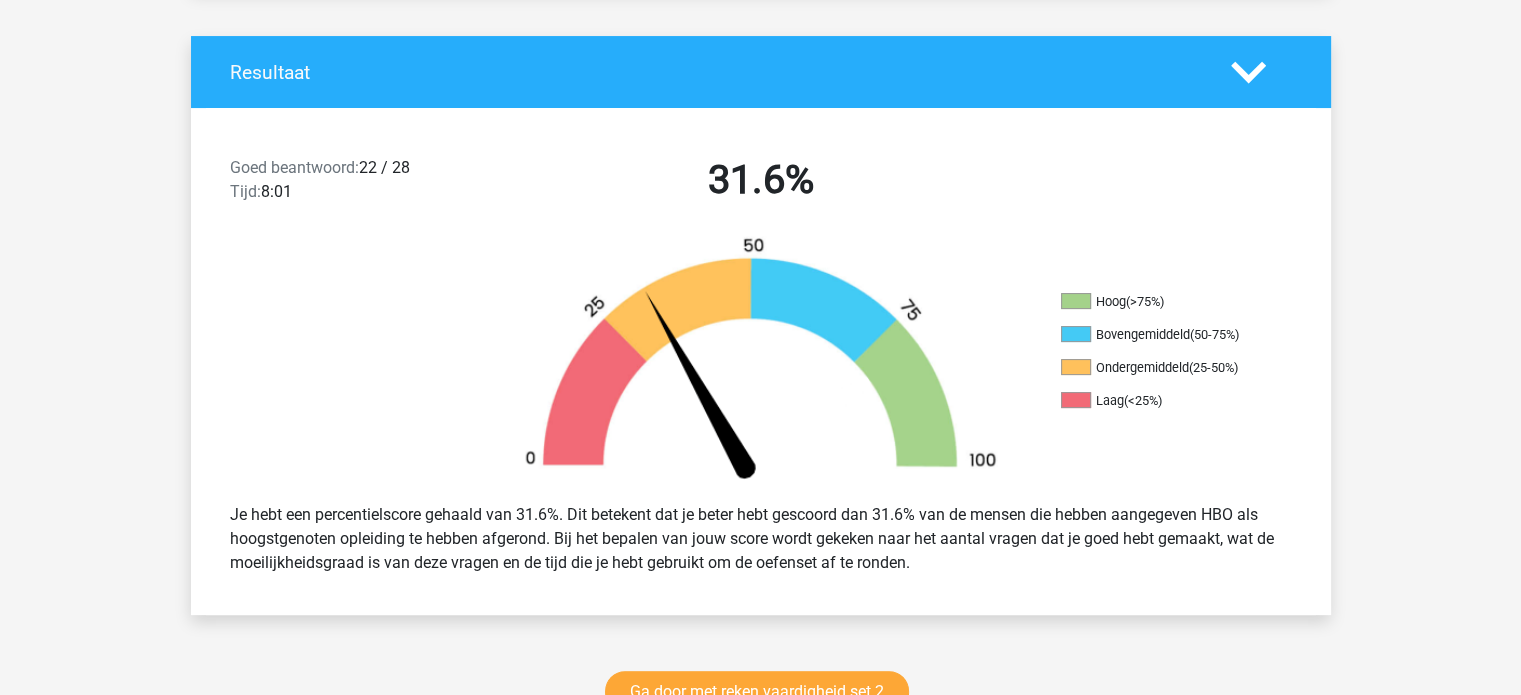 click at bounding box center (333, 361) 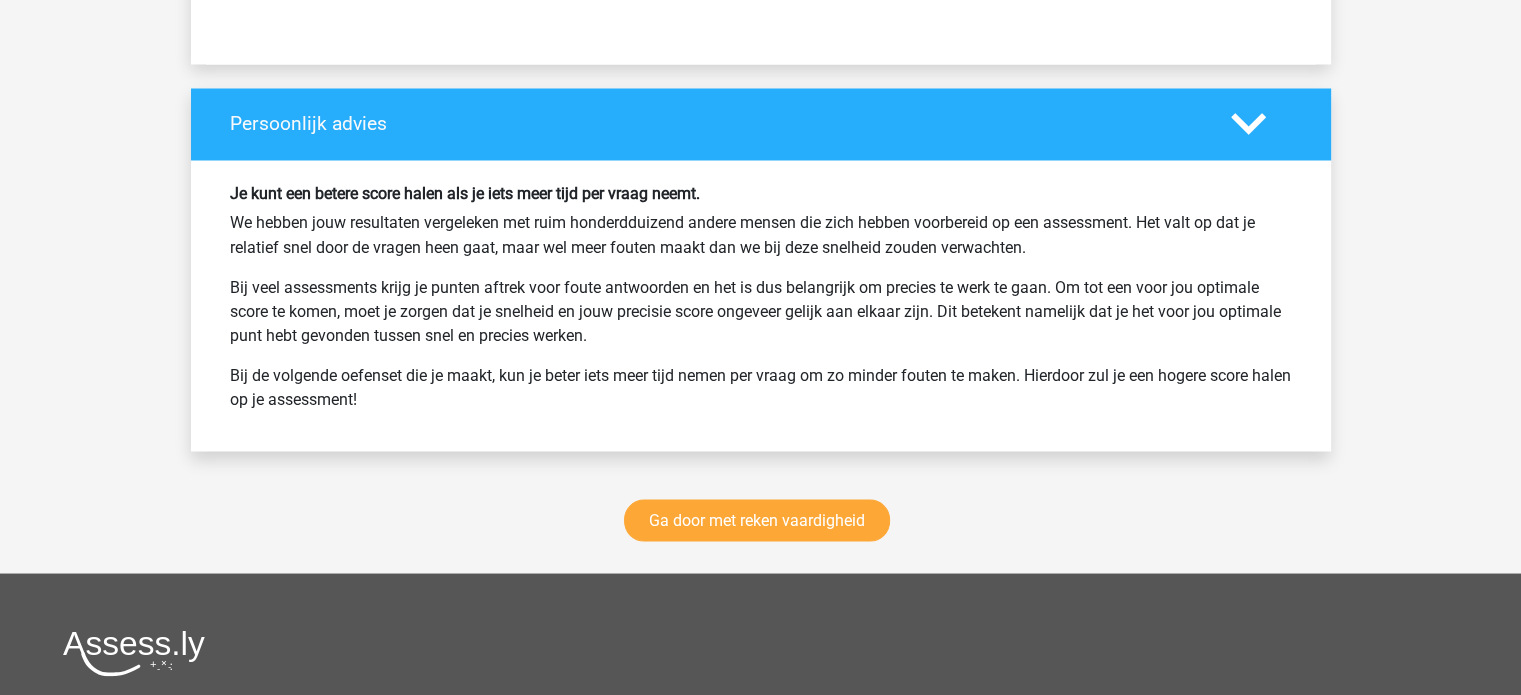 scroll, scrollTop: 3600, scrollLeft: 0, axis: vertical 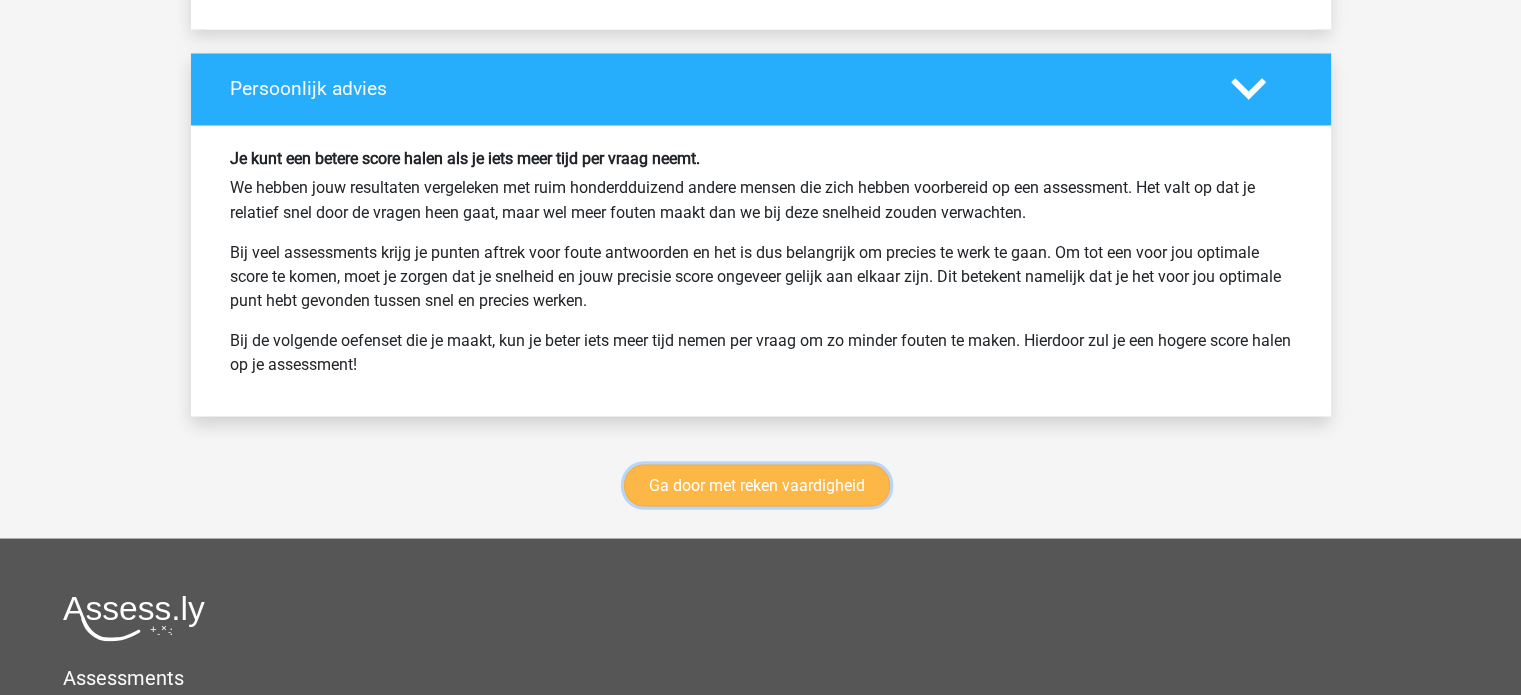 click on "Ga door met reken vaardigheid" at bounding box center [757, 485] 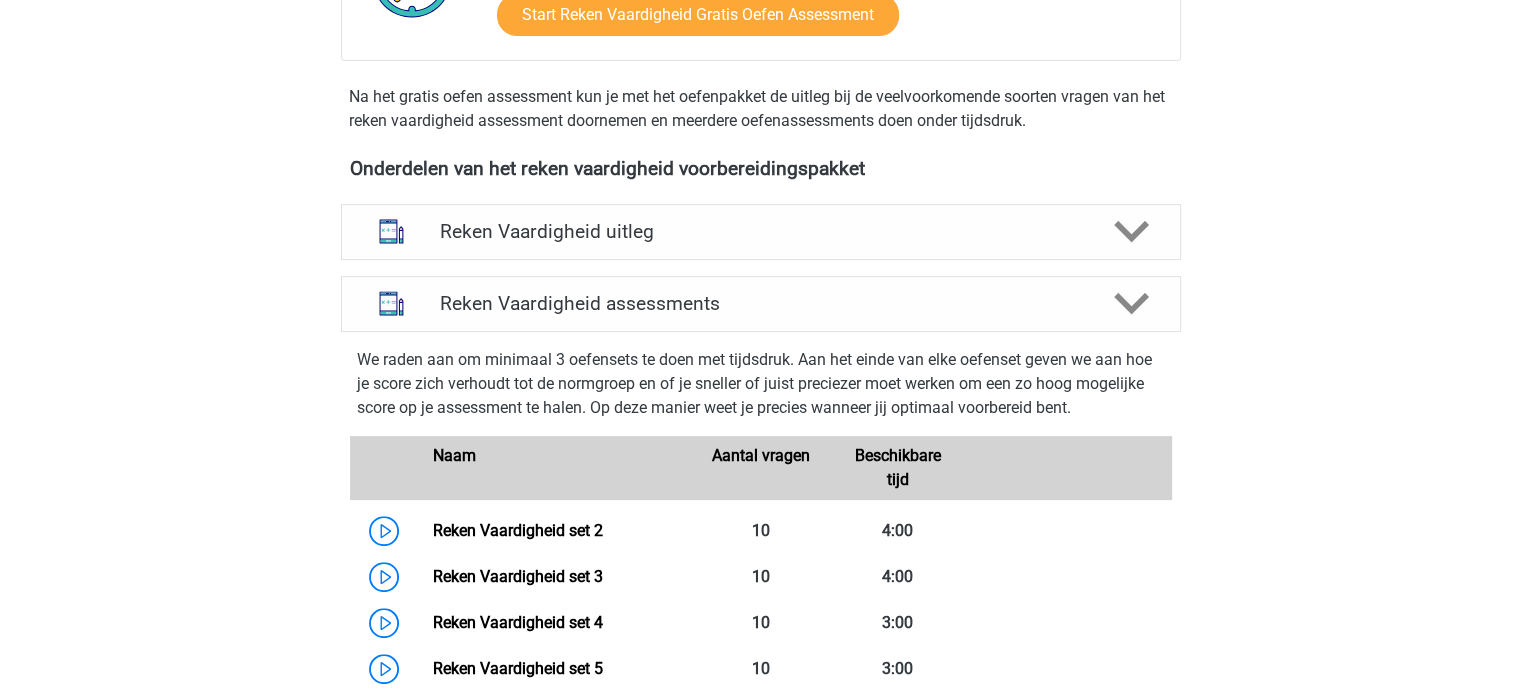 scroll, scrollTop: 544, scrollLeft: 0, axis: vertical 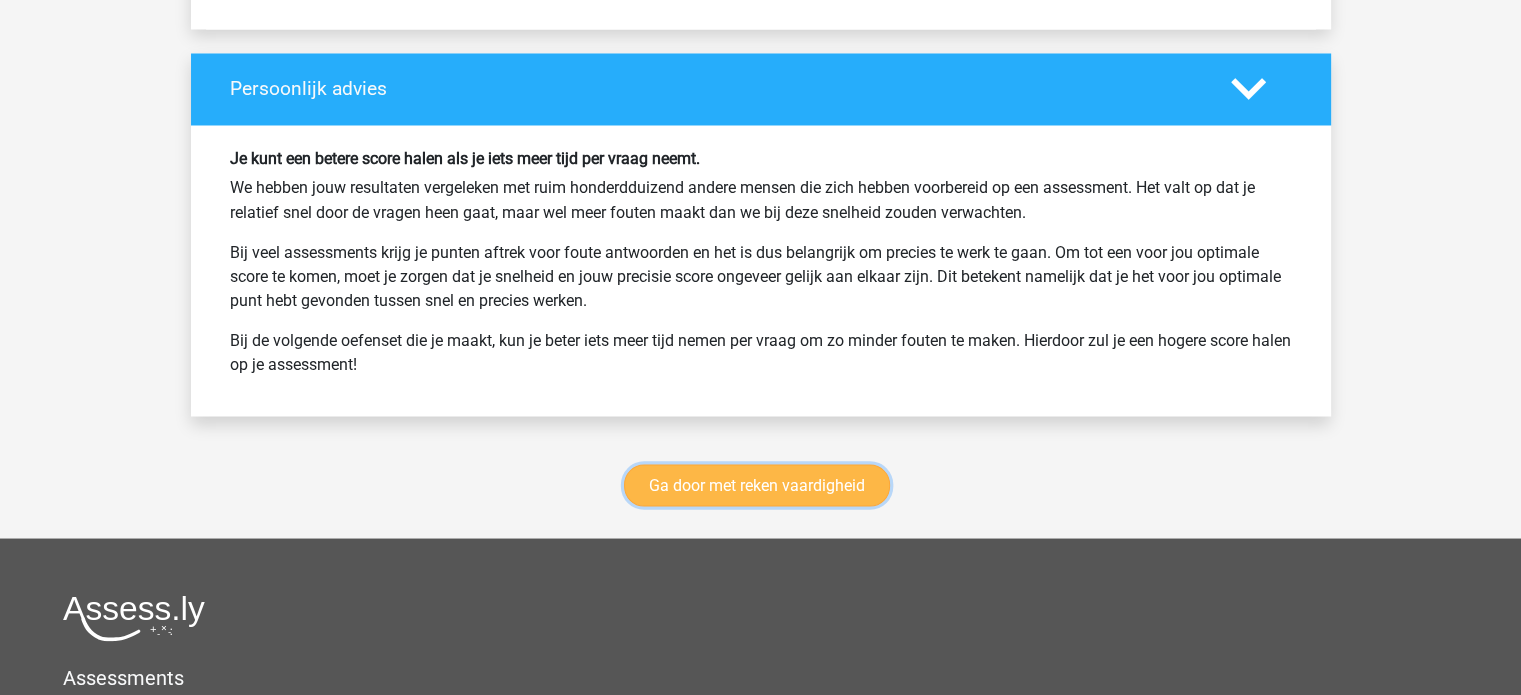 click on "Ga door met reken vaardigheid" at bounding box center (757, 485) 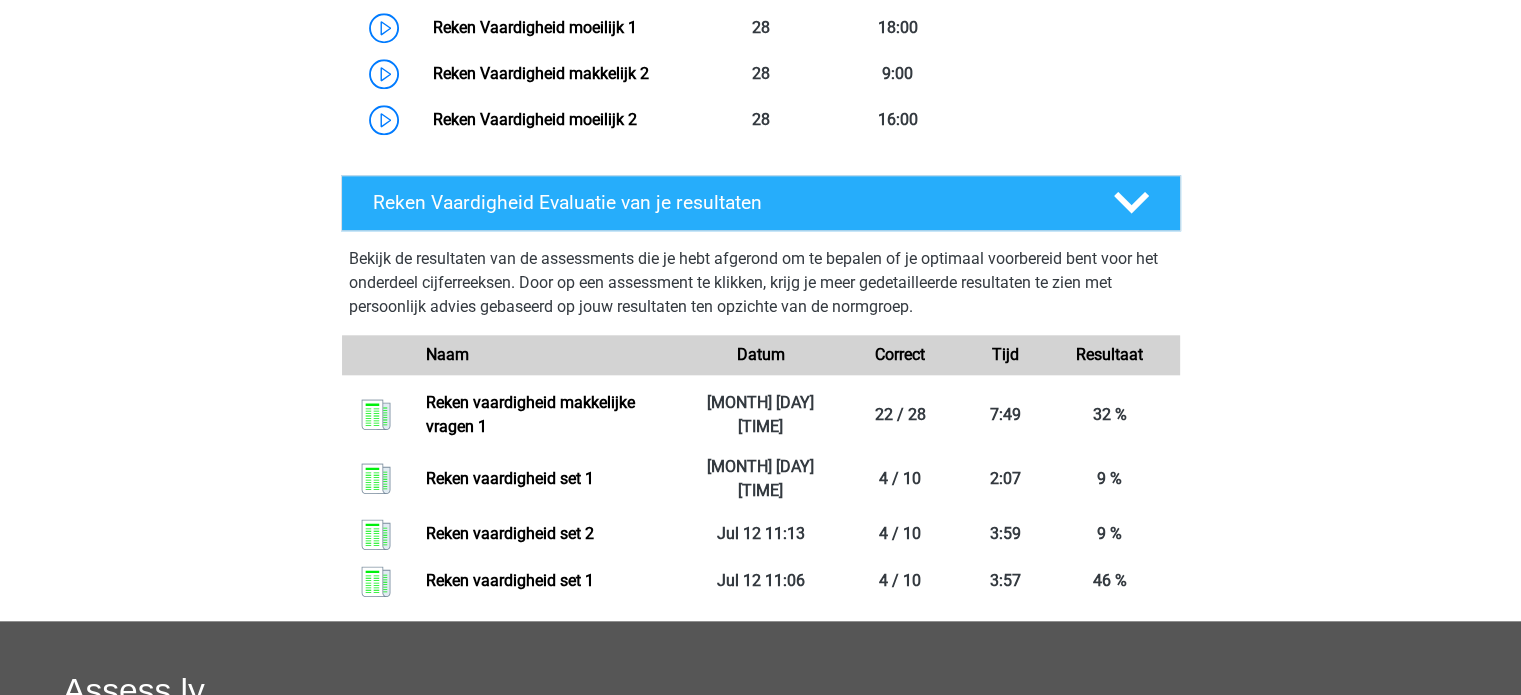 scroll, scrollTop: 2436, scrollLeft: 0, axis: vertical 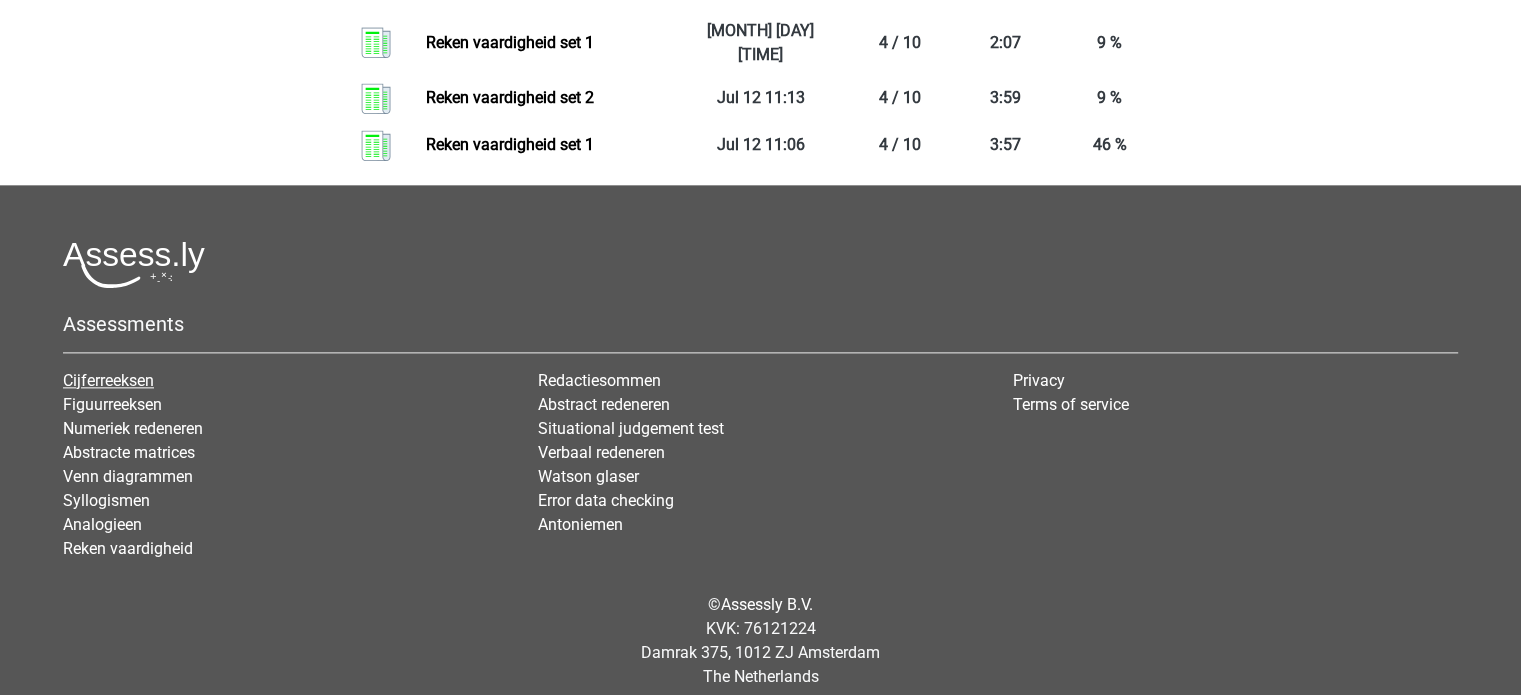 click on "Cijferreeksen" at bounding box center [108, 380] 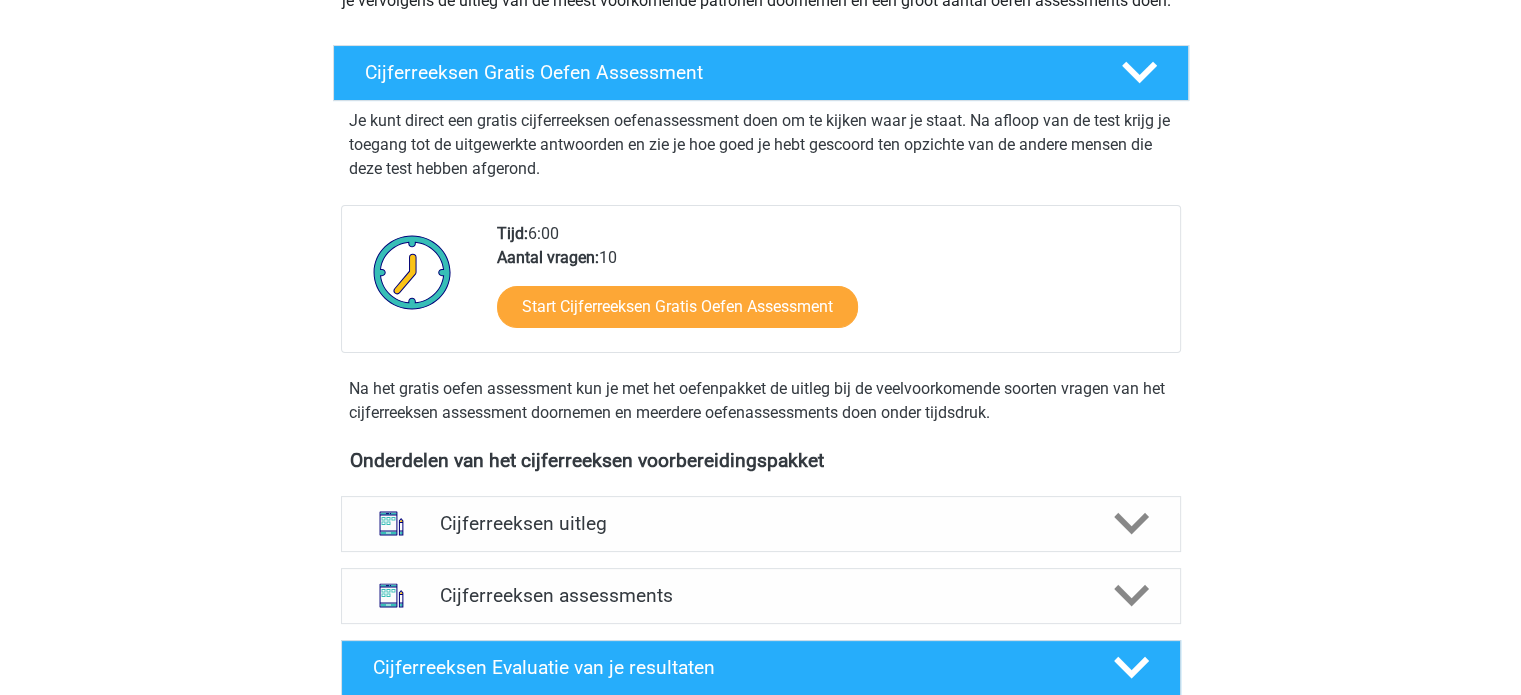 scroll, scrollTop: 400, scrollLeft: 0, axis: vertical 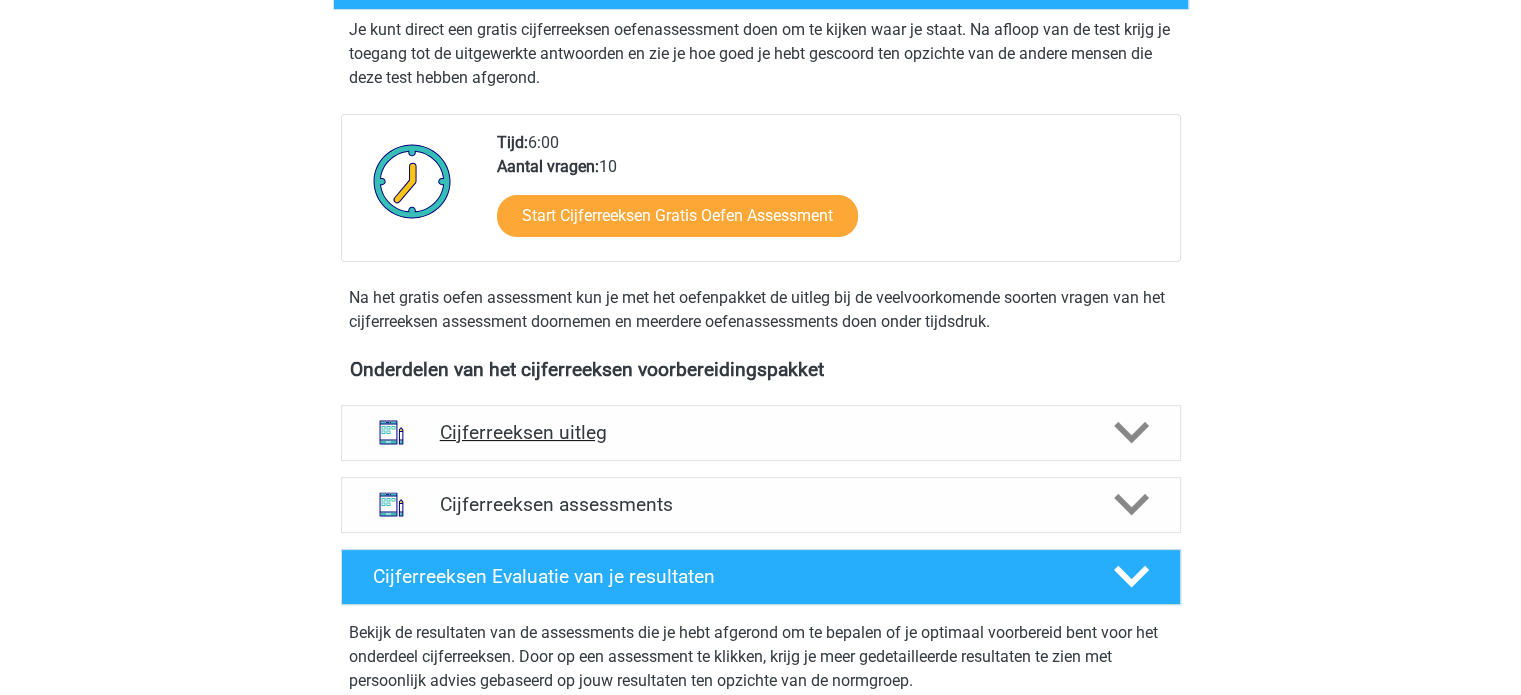 click on "Cijferreeksen uitleg" at bounding box center [761, 432] 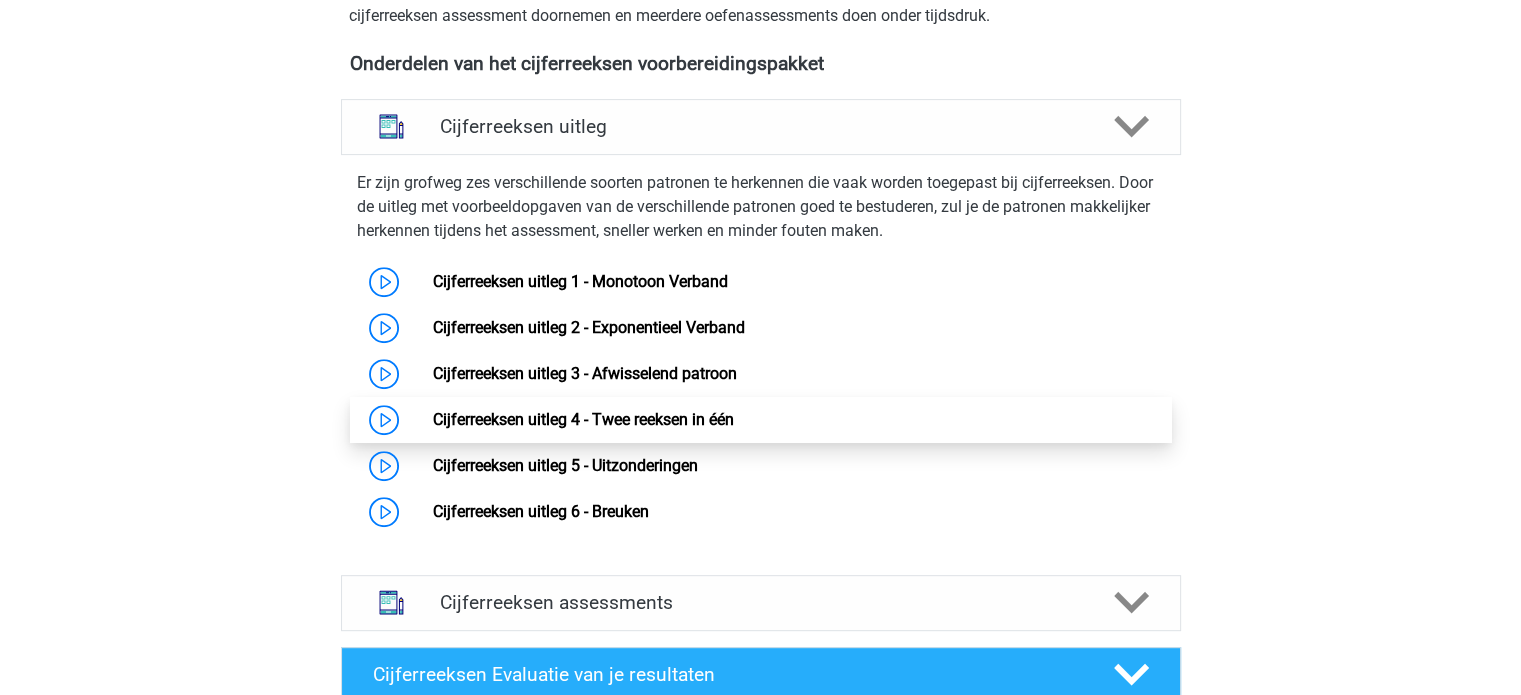 scroll, scrollTop: 1100, scrollLeft: 0, axis: vertical 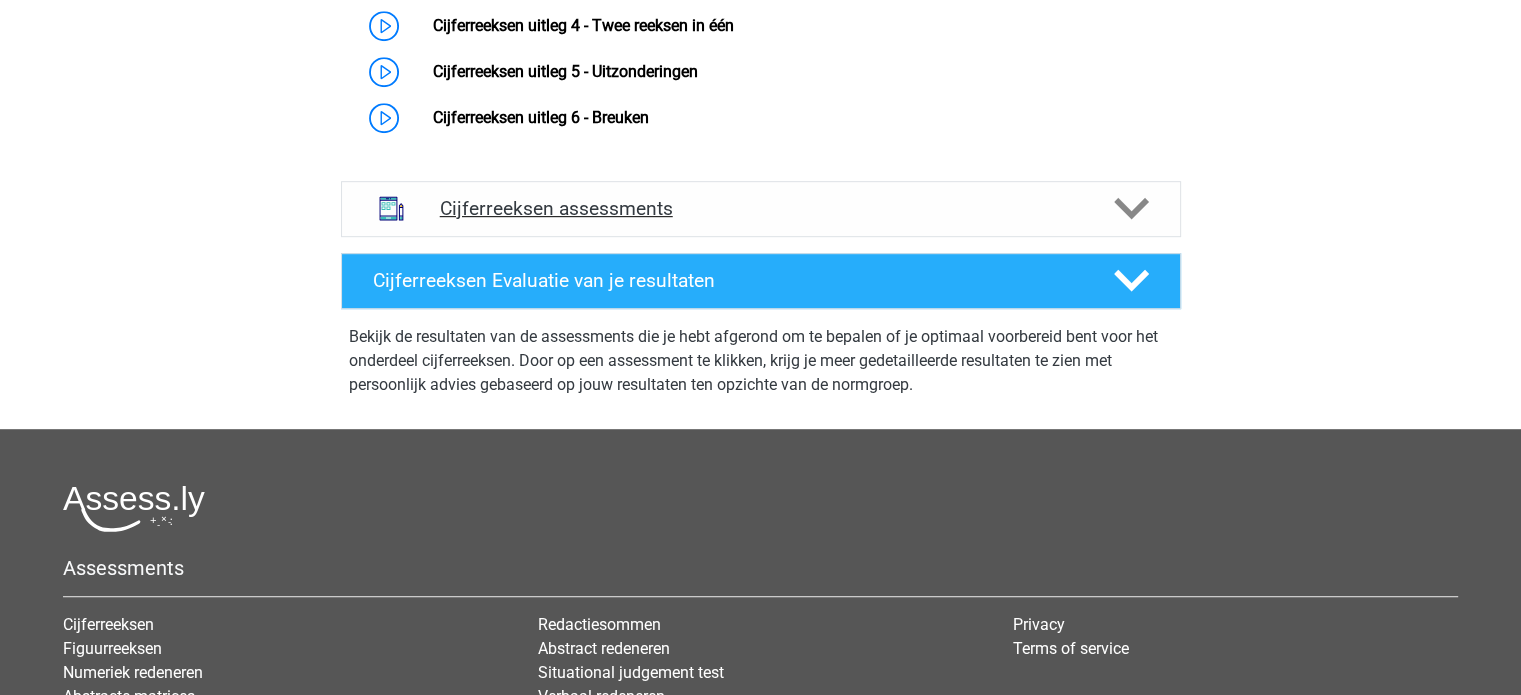 click on "Cijferreeksen assessments" at bounding box center (761, 208) 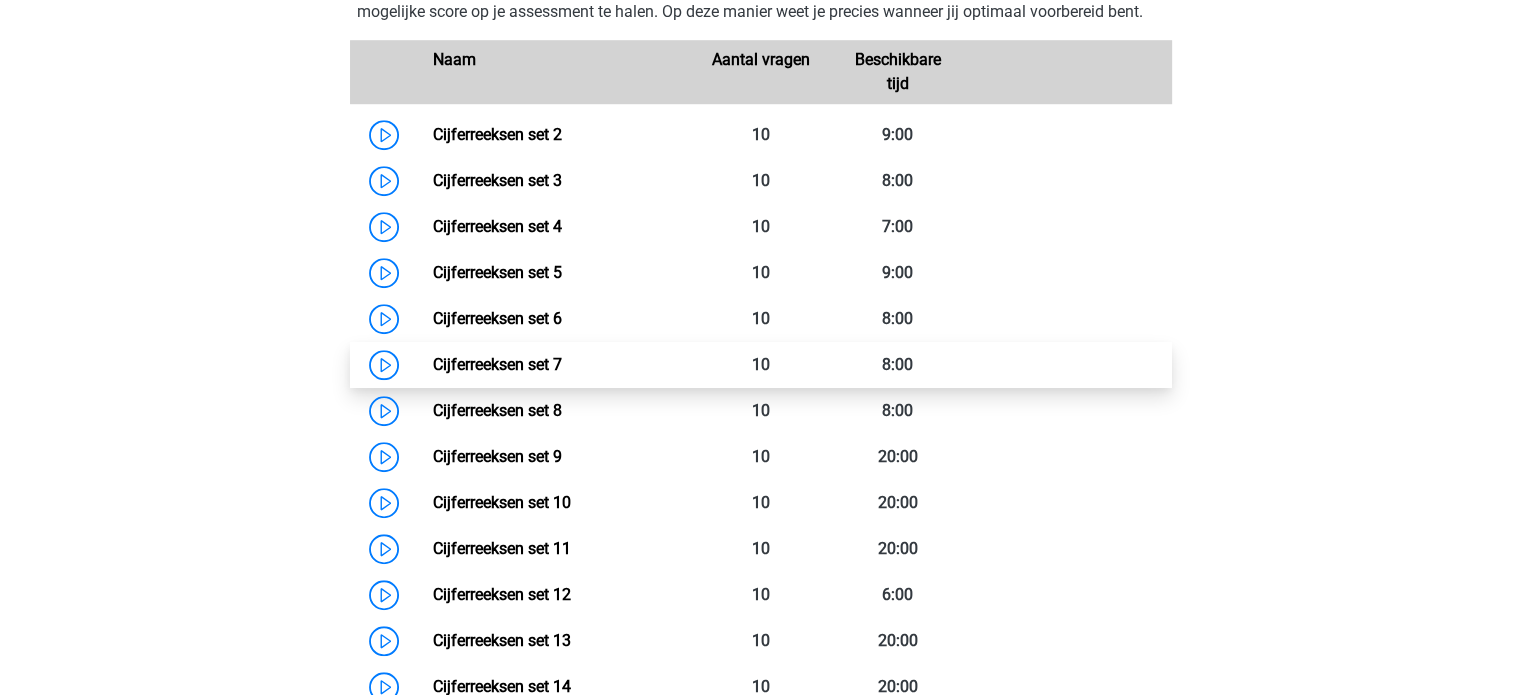 scroll, scrollTop: 1400, scrollLeft: 0, axis: vertical 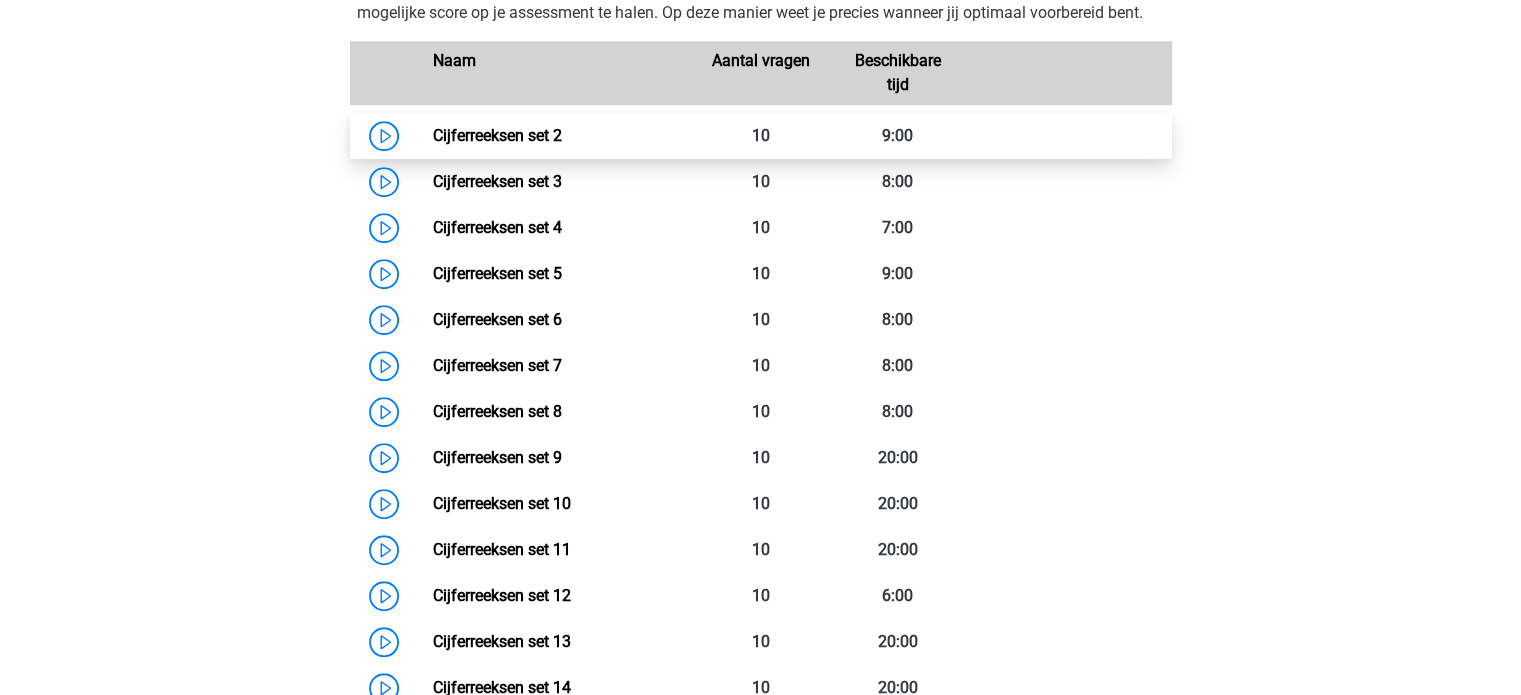 click on "Cijferreeksen
set 2" at bounding box center [497, 135] 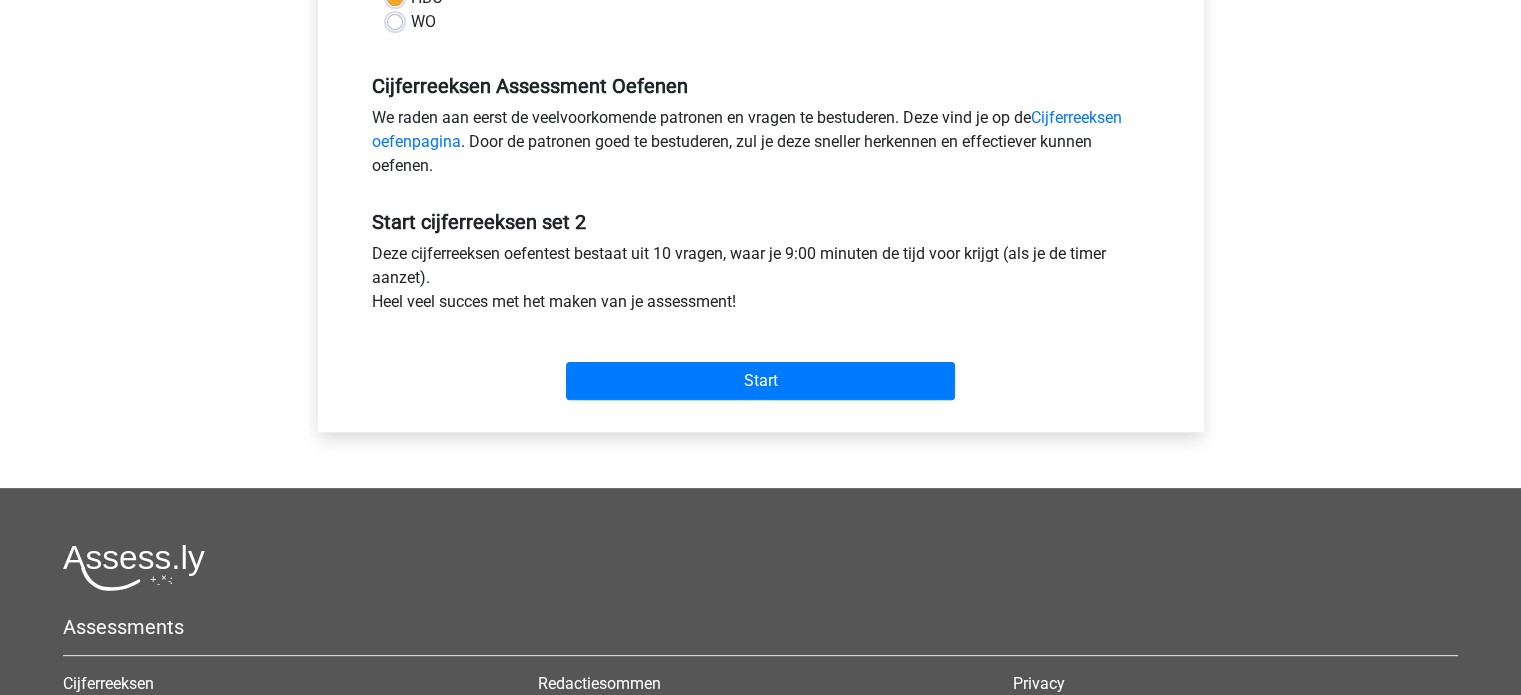 scroll, scrollTop: 600, scrollLeft: 0, axis: vertical 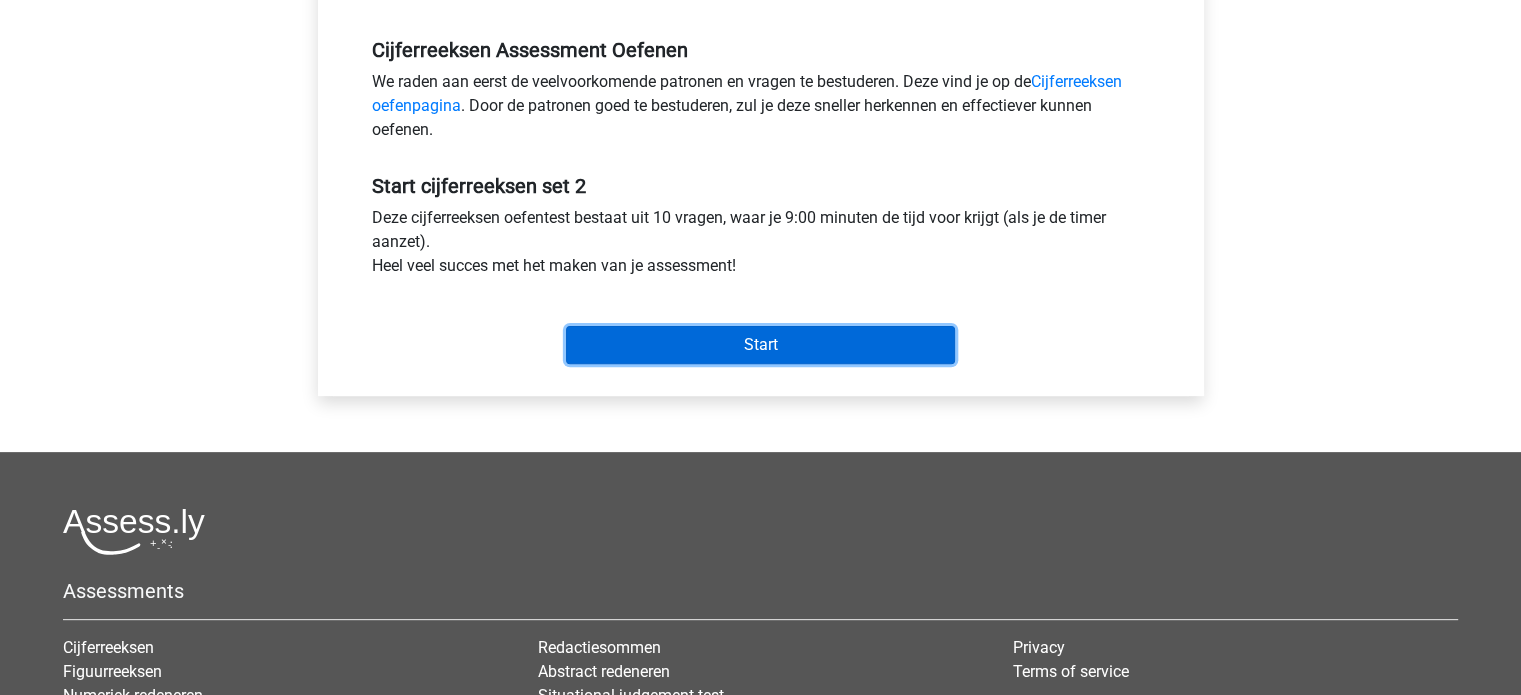 click on "Start" at bounding box center (760, 345) 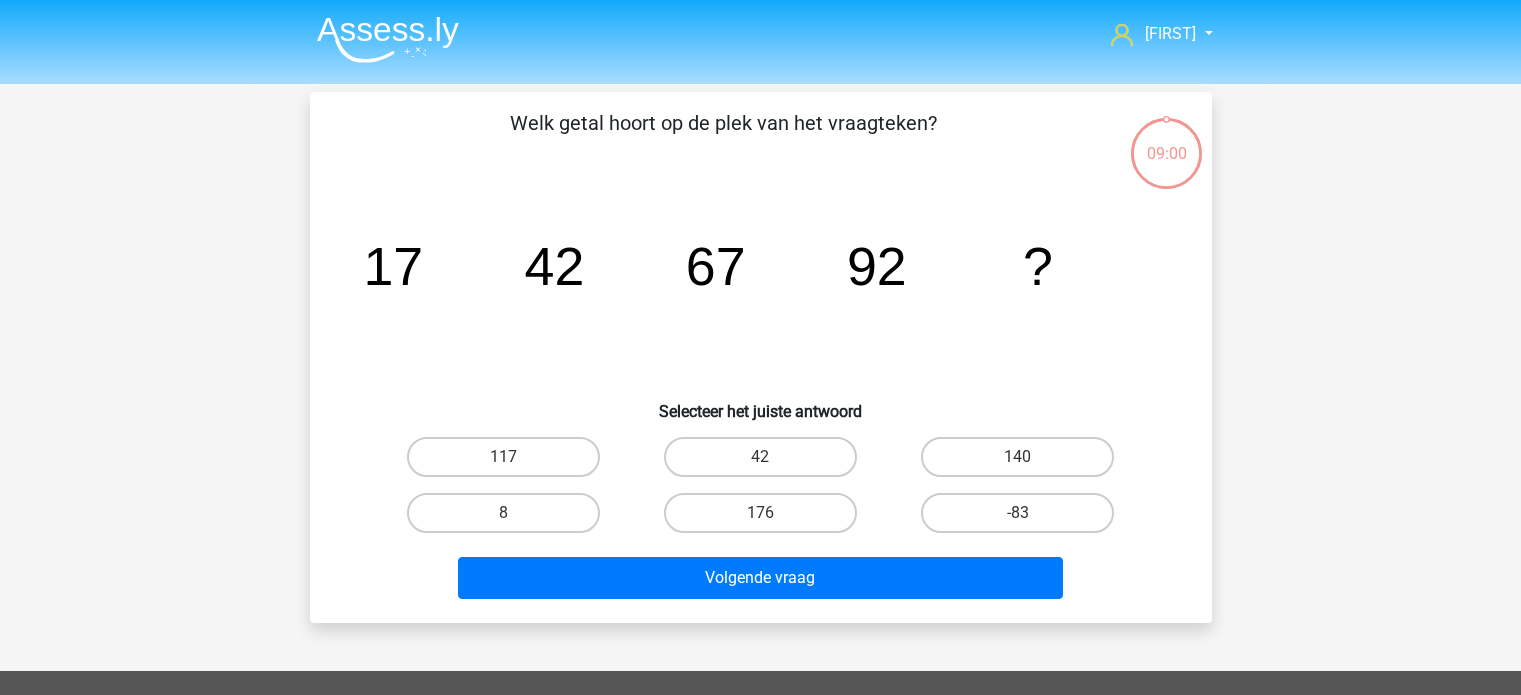 scroll, scrollTop: 0, scrollLeft: 0, axis: both 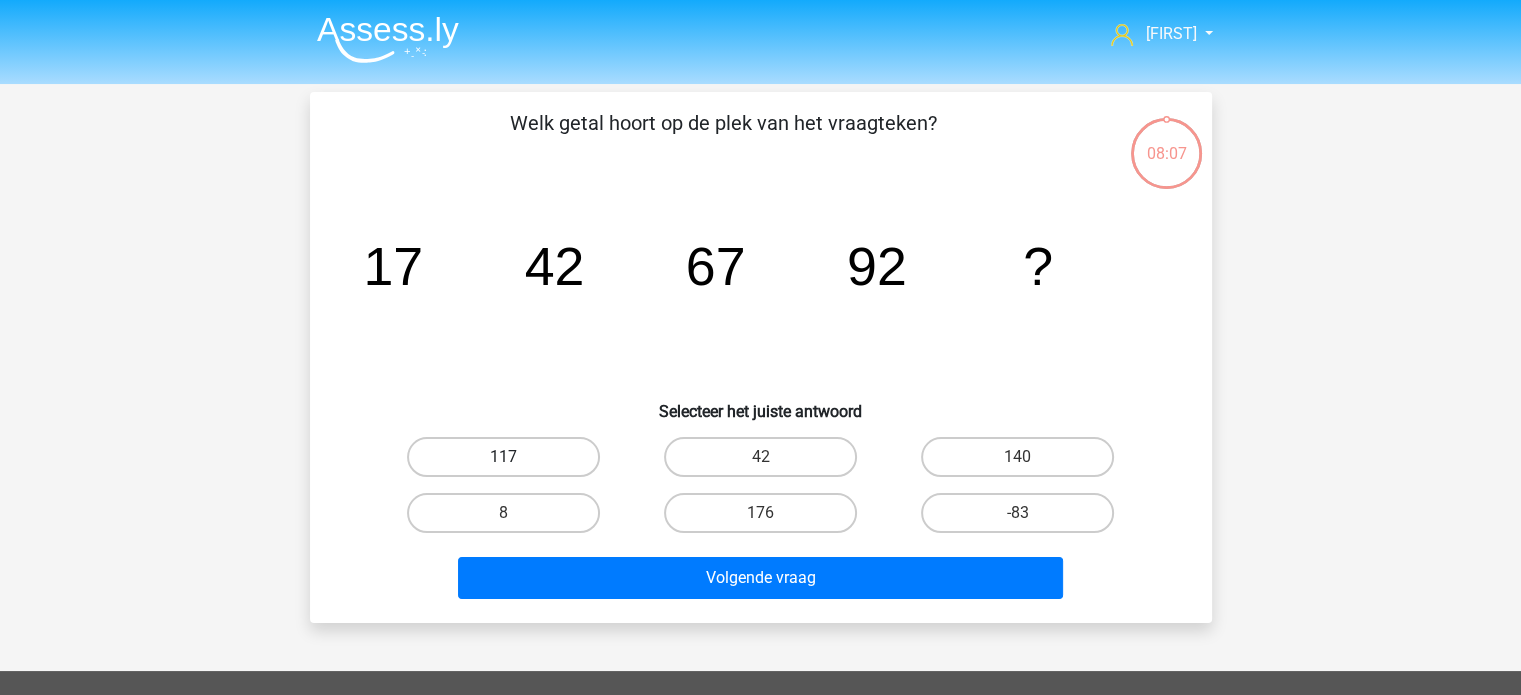 click on "117" at bounding box center (503, 457) 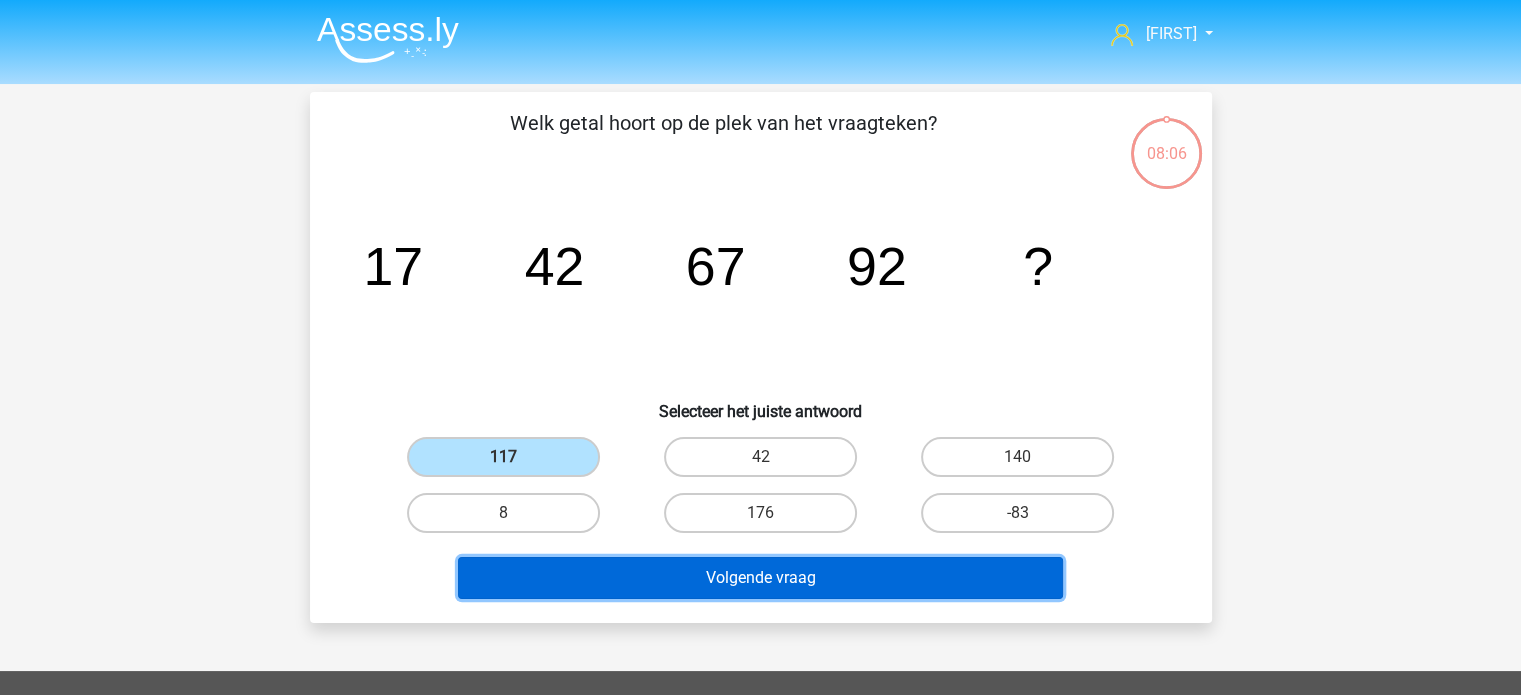 click on "Volgende vraag" at bounding box center (760, 578) 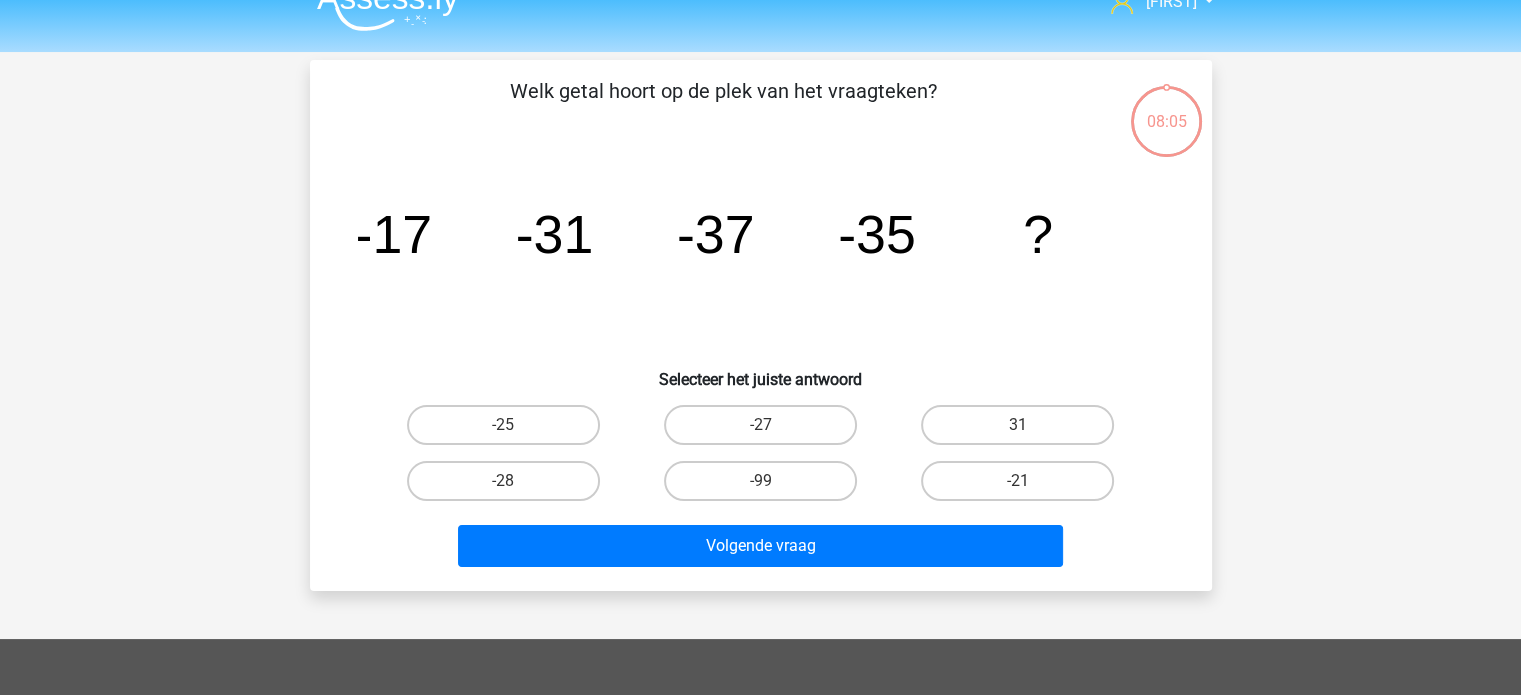 scroll, scrollTop: 0, scrollLeft: 0, axis: both 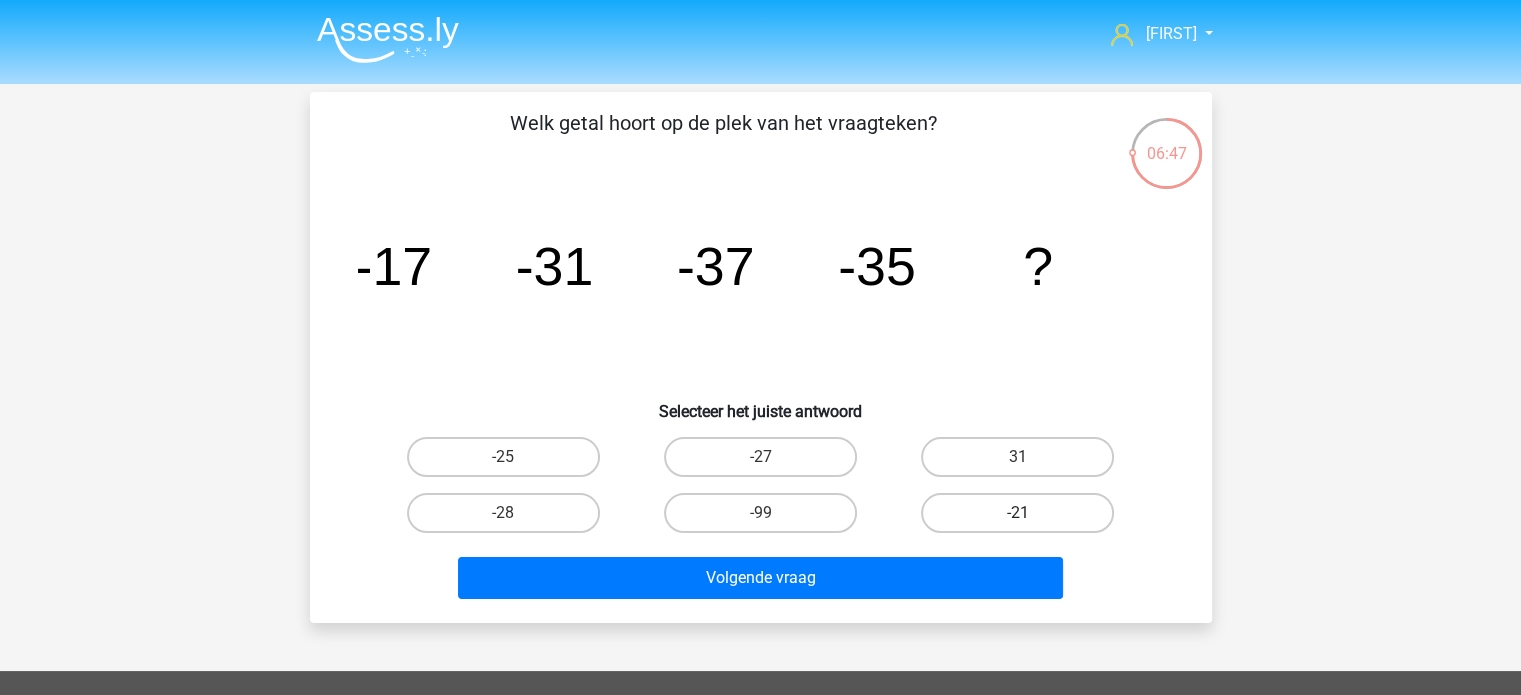 click on "-21" at bounding box center [1017, 513] 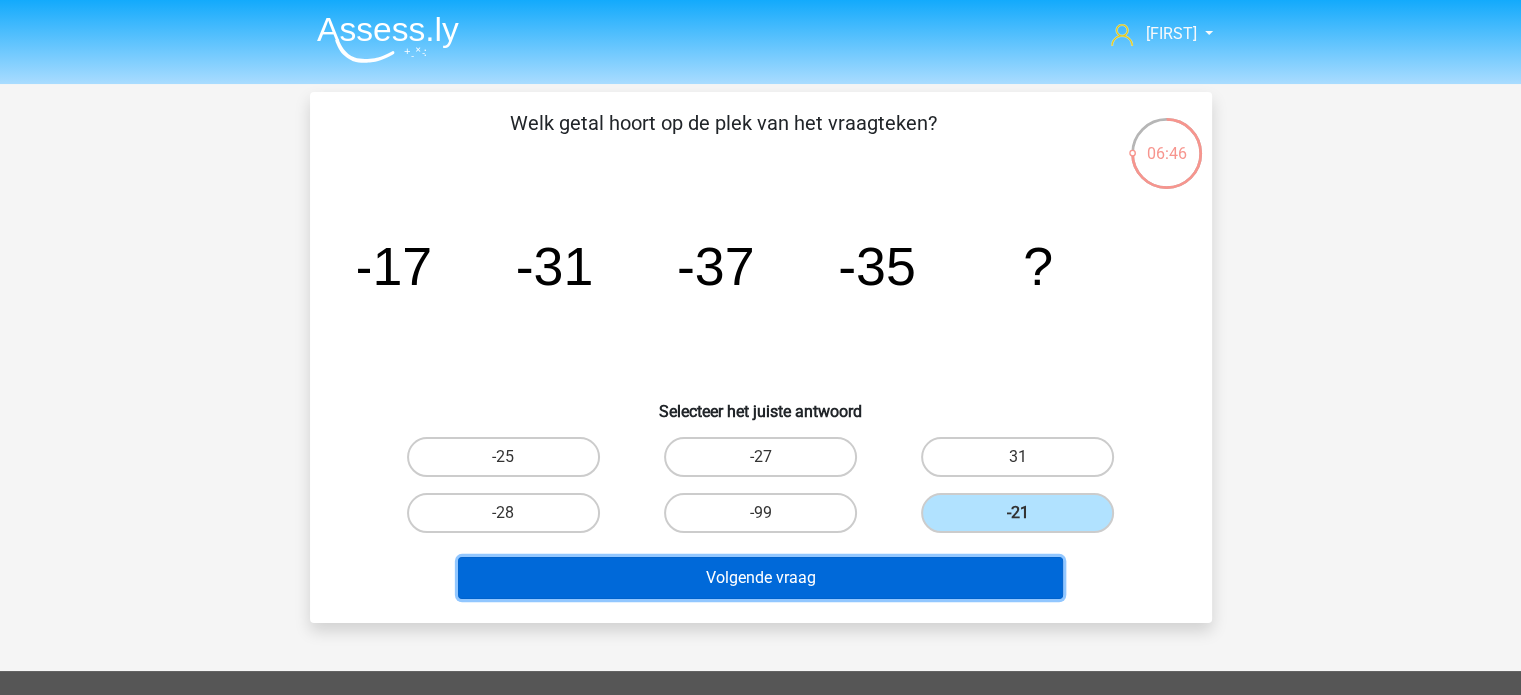 click on "Volgende vraag" at bounding box center [760, 578] 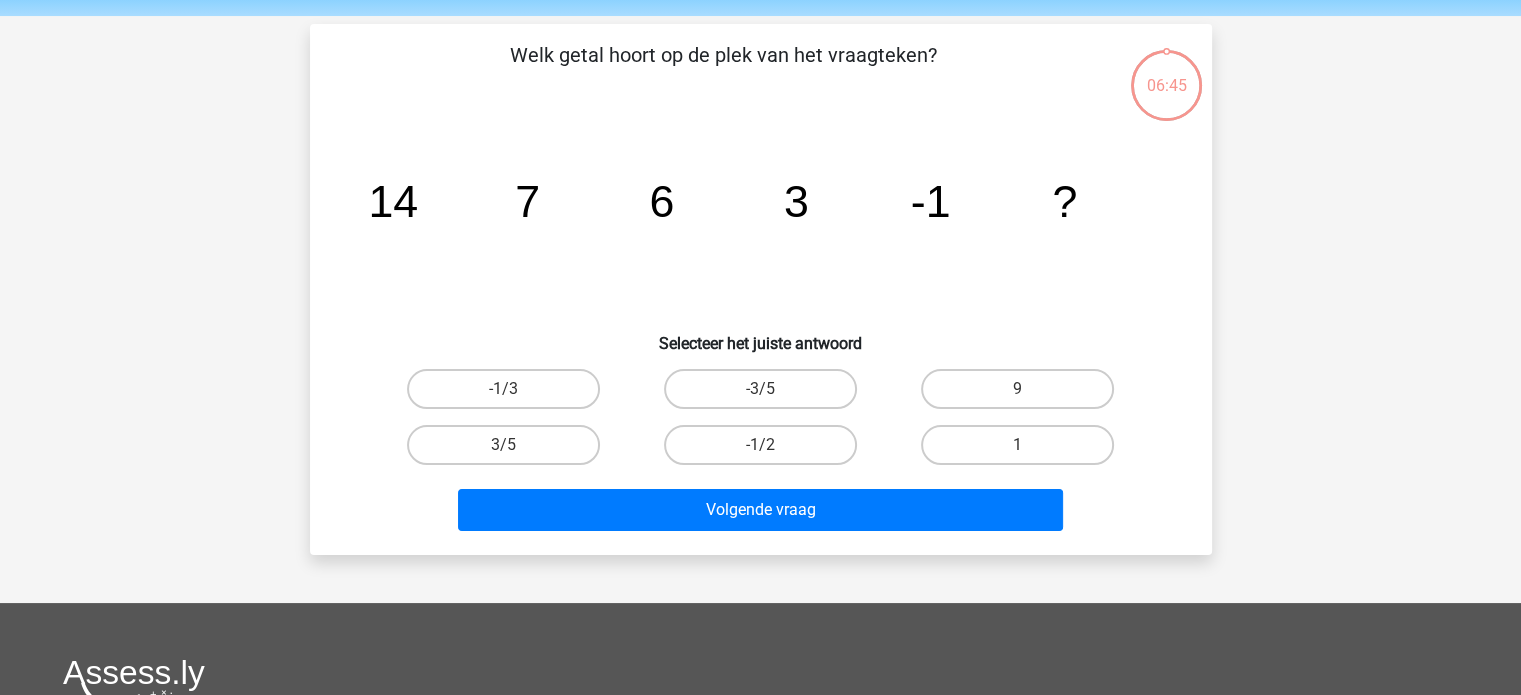 scroll, scrollTop: 92, scrollLeft: 0, axis: vertical 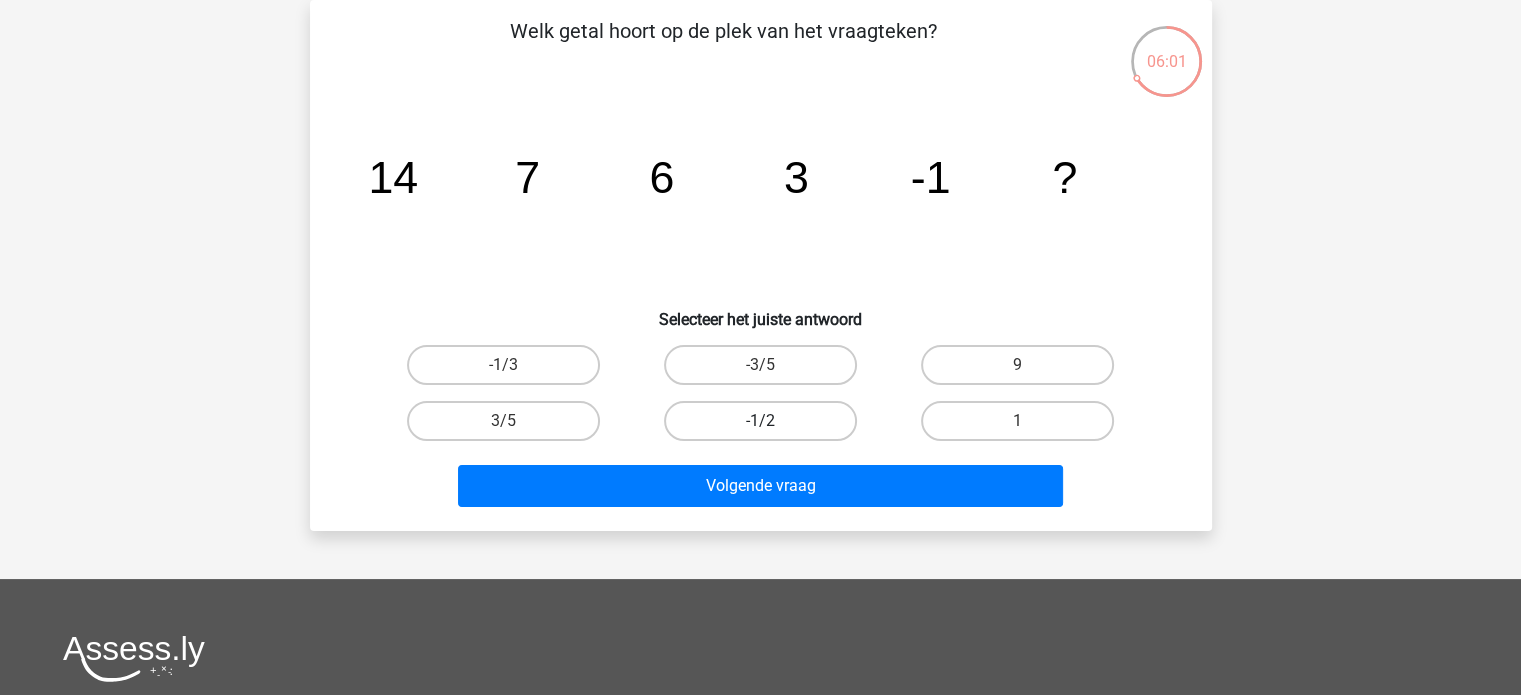 click on "-1/2" at bounding box center (760, 421) 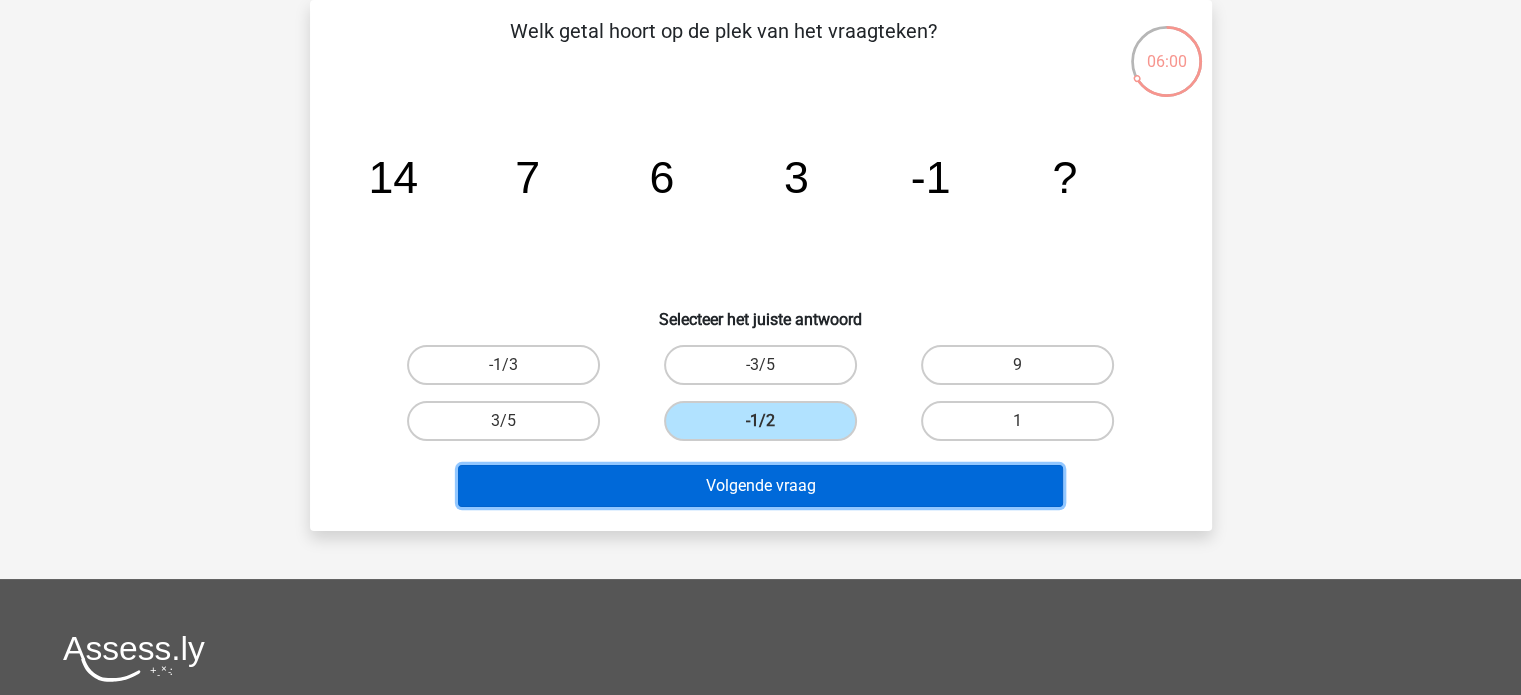 click on "Volgende vraag" at bounding box center (760, 486) 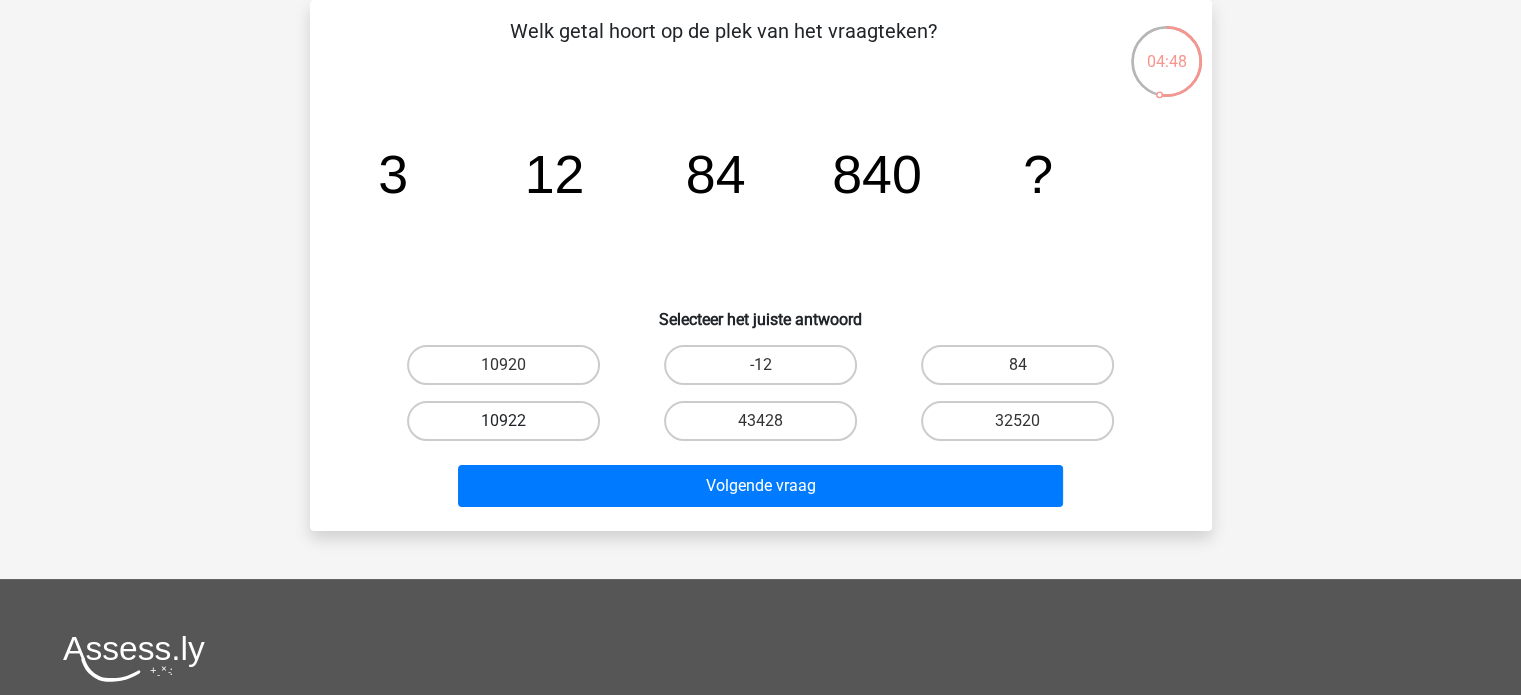 click on "10922" at bounding box center (503, 421) 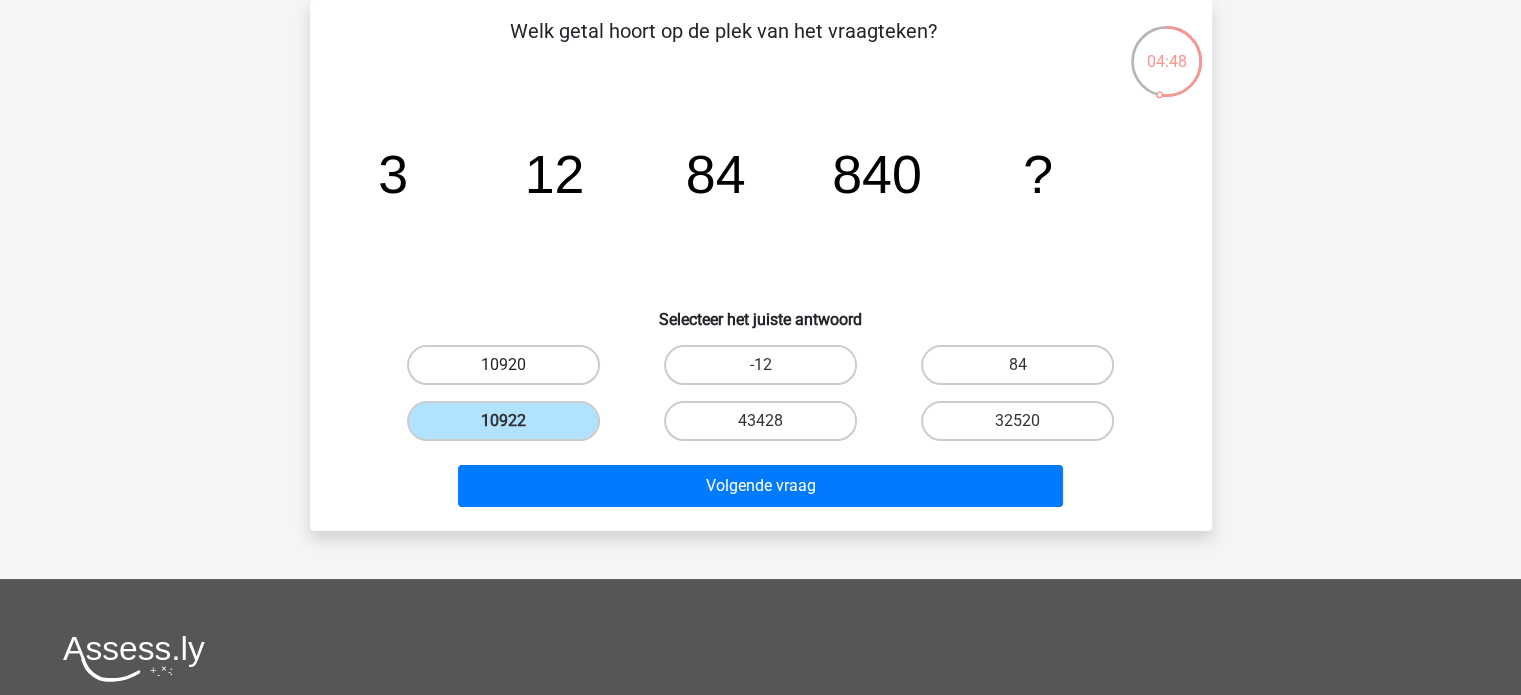click on "10920" at bounding box center [503, 365] 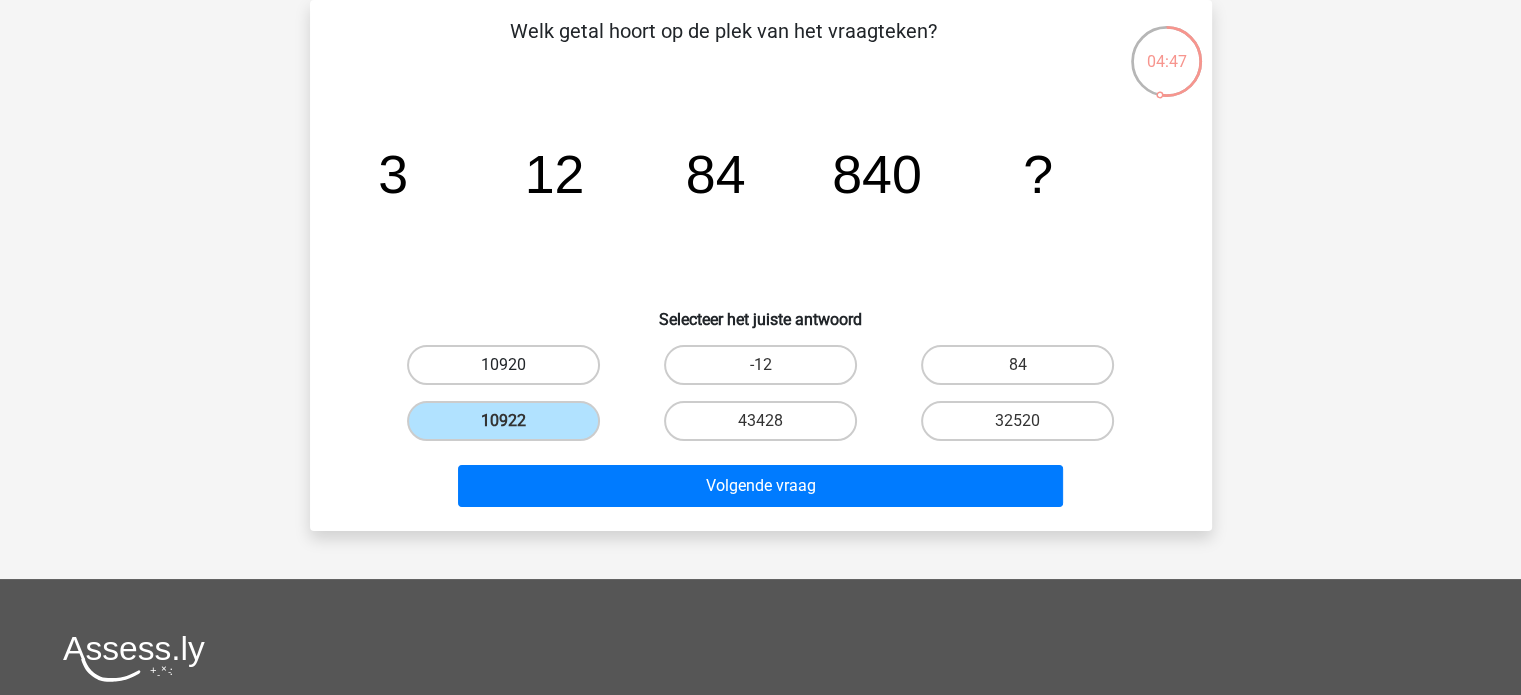 click on "10920" at bounding box center (503, 365) 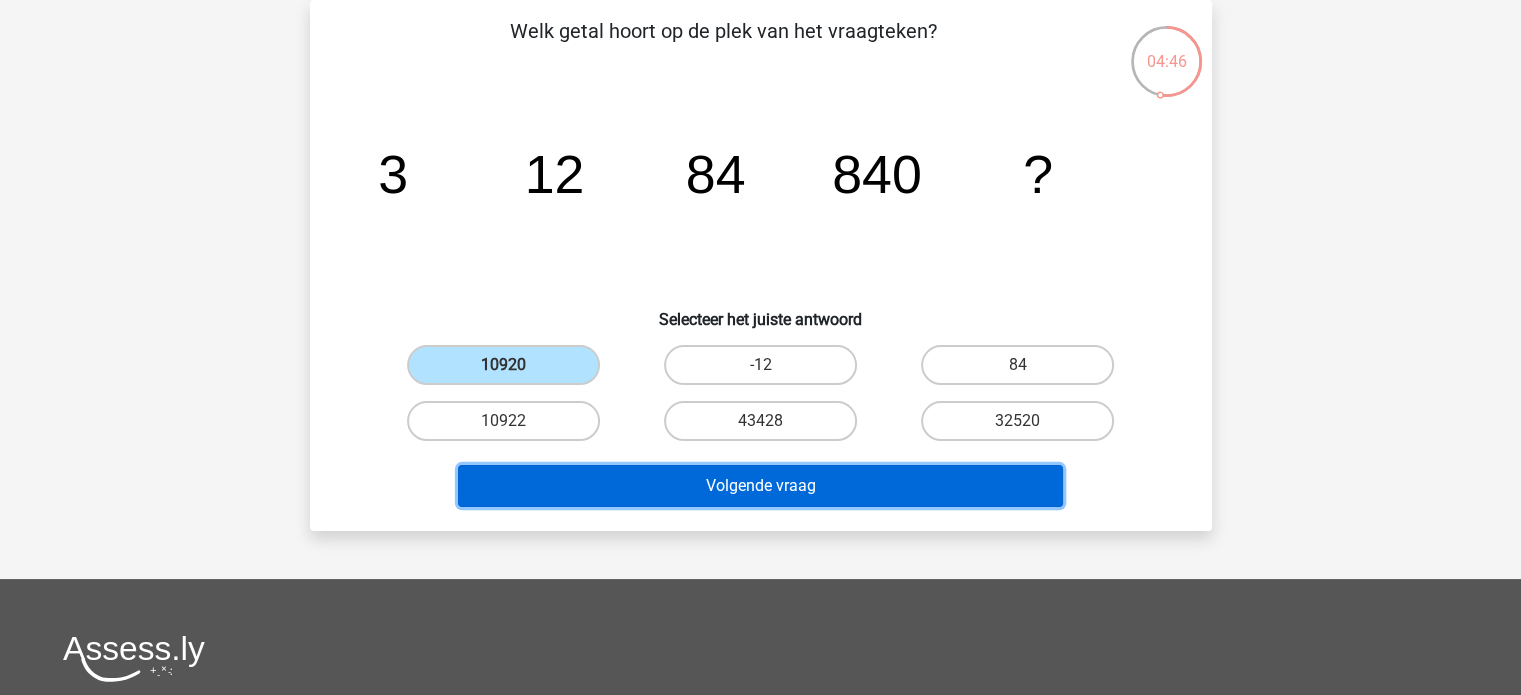 click on "Volgende vraag" at bounding box center [760, 486] 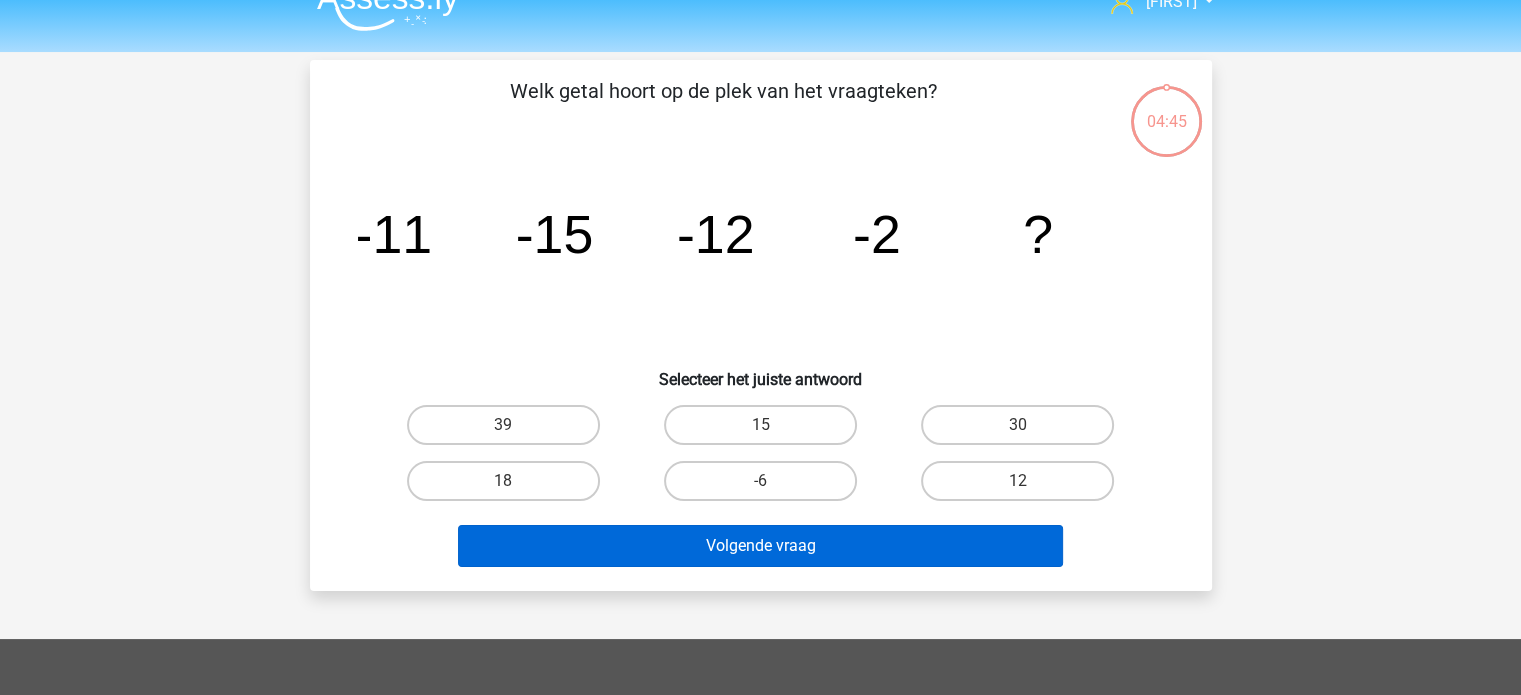 scroll, scrollTop: 0, scrollLeft: 0, axis: both 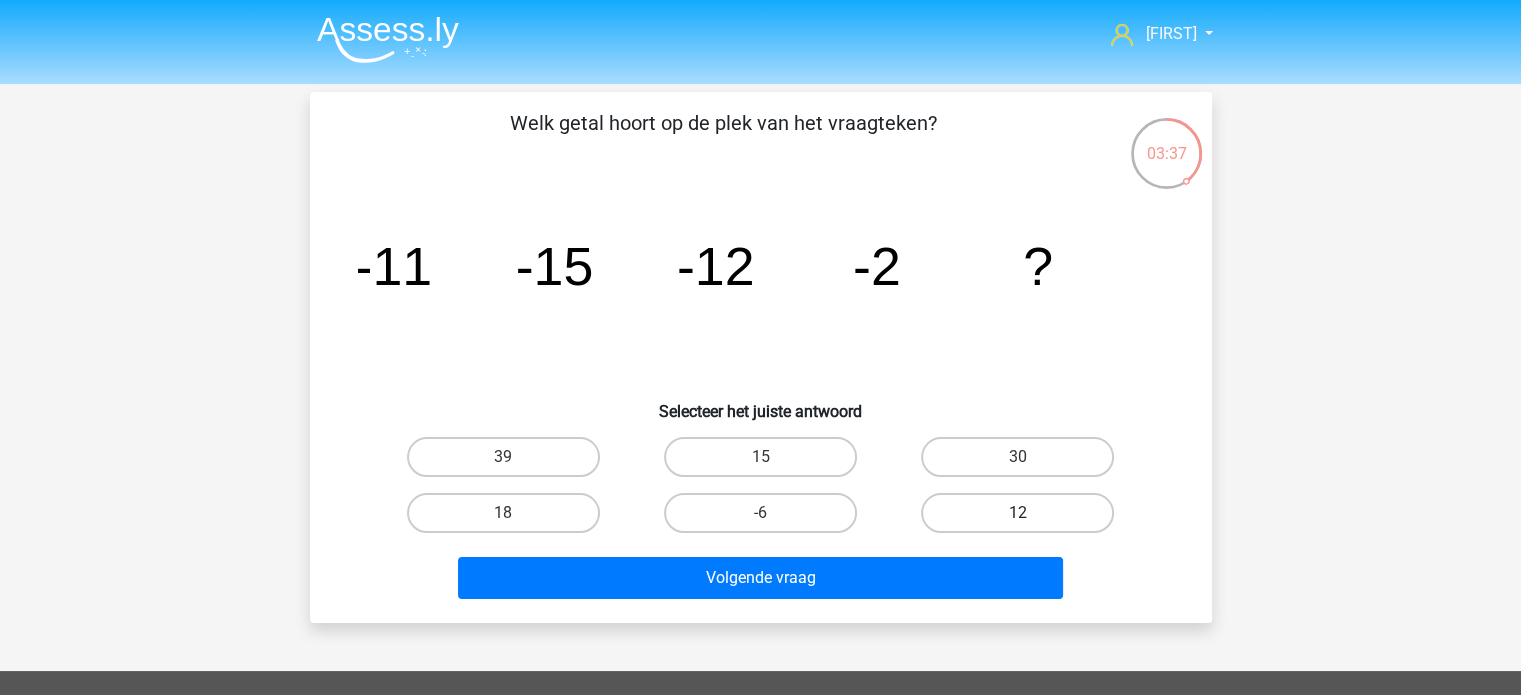 click on "12" at bounding box center (1017, 513) 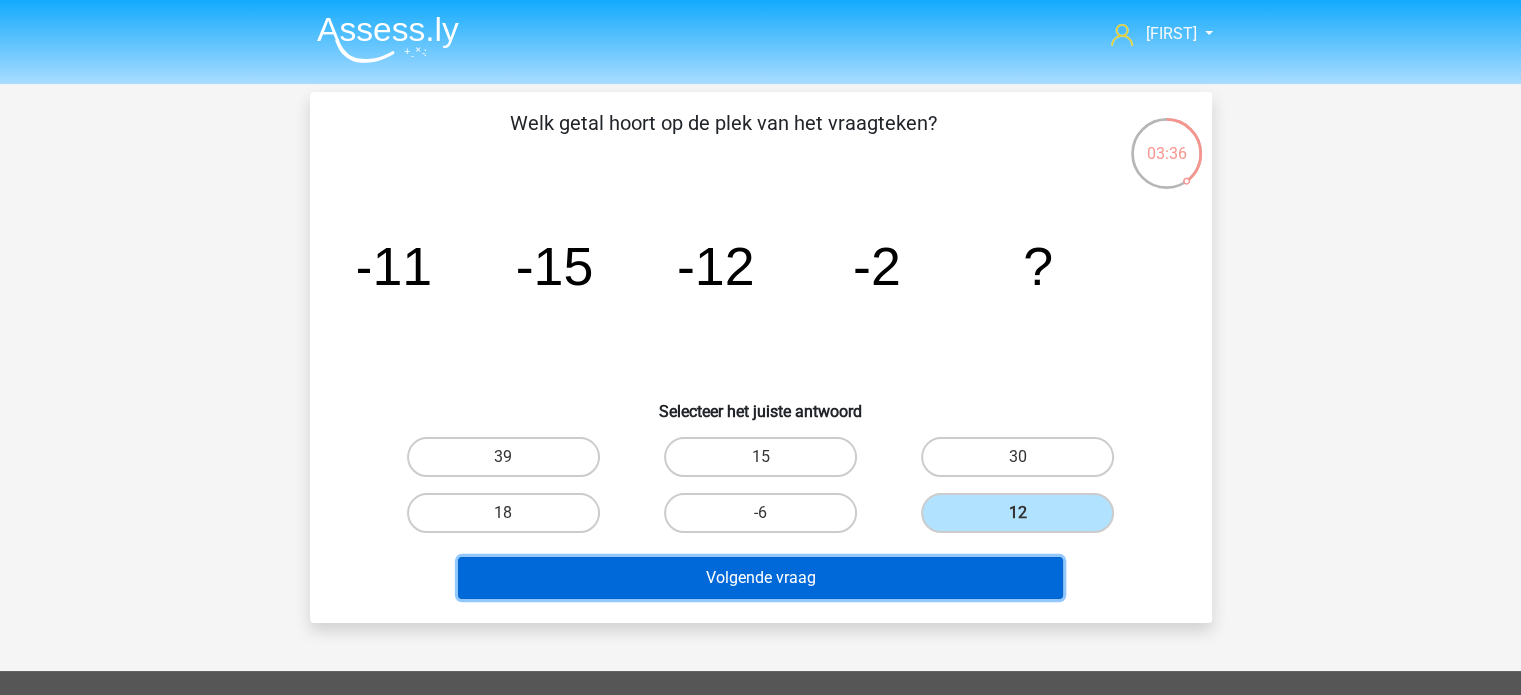 click on "Volgende vraag" at bounding box center [760, 578] 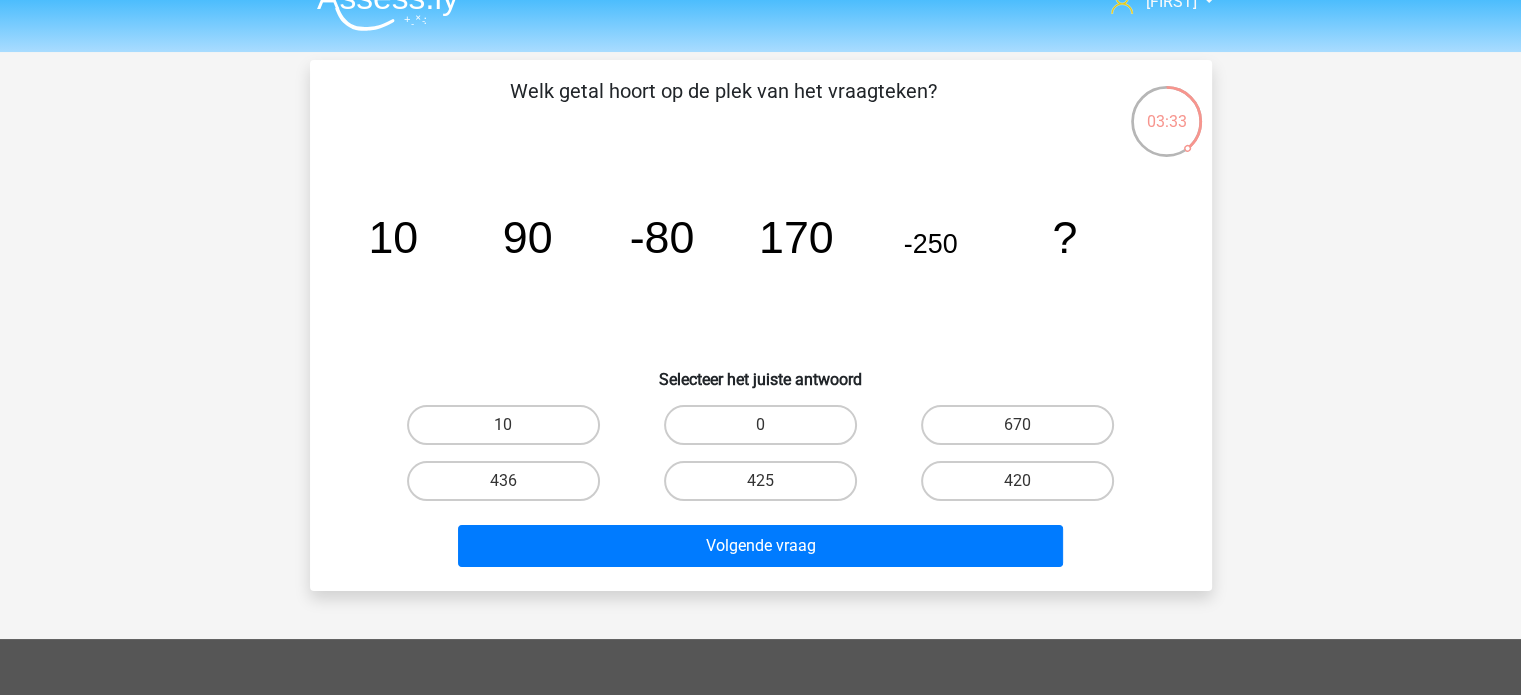 scroll, scrollTop: 0, scrollLeft: 0, axis: both 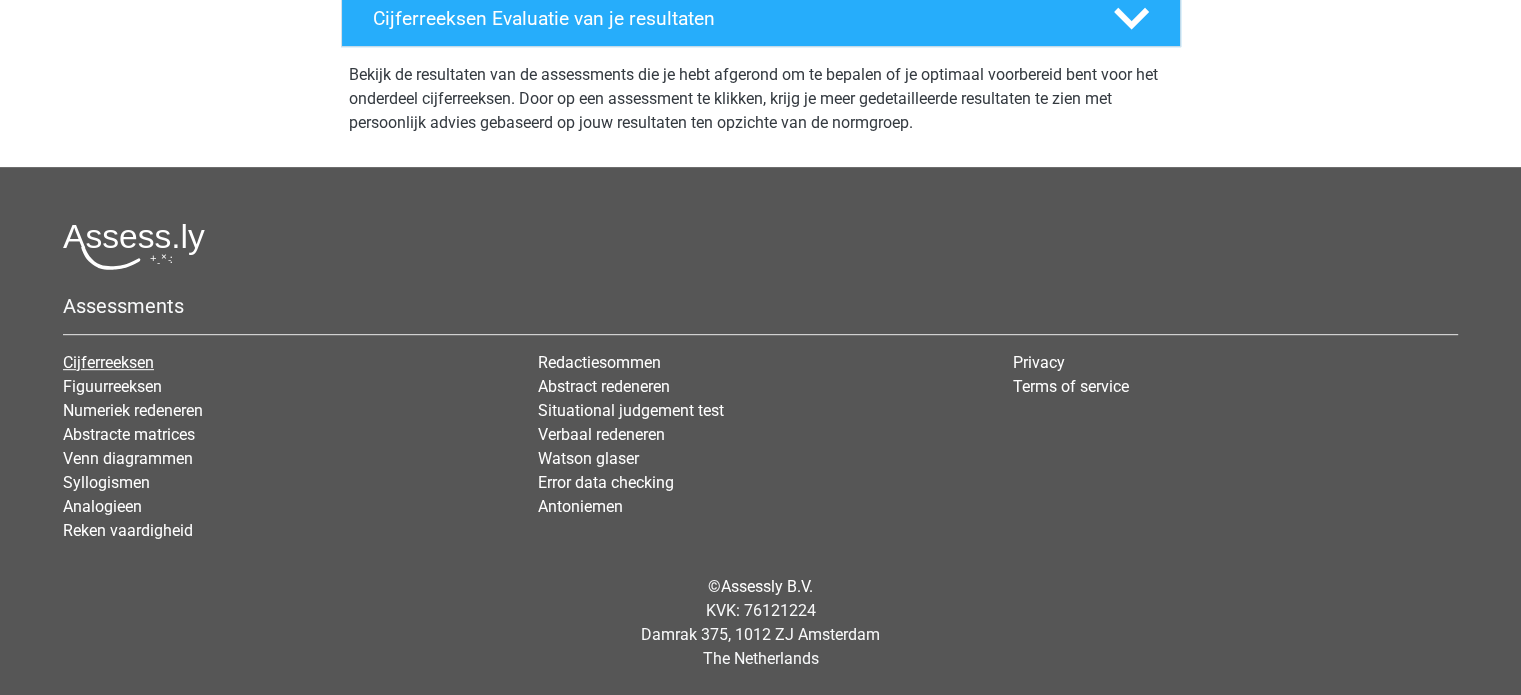 click on "Cijferreeksen" at bounding box center [108, 362] 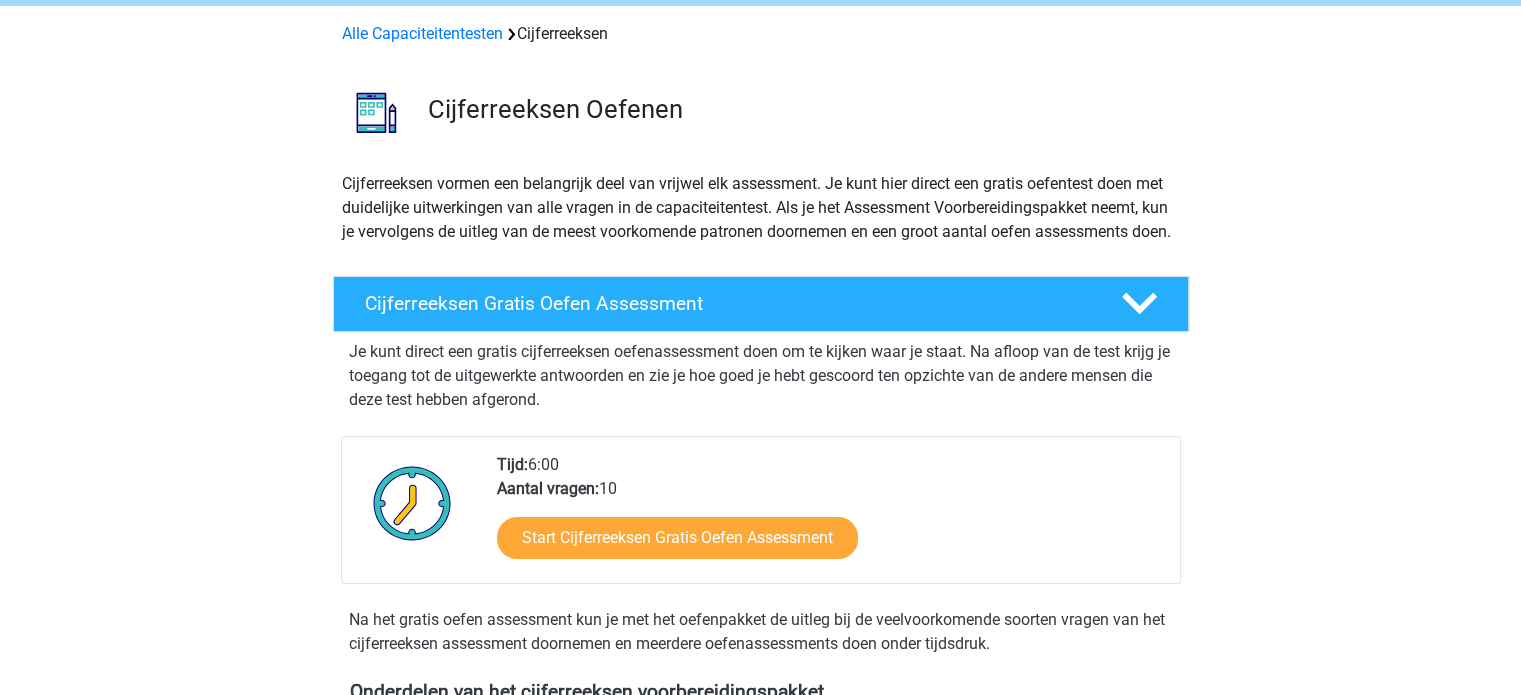 scroll, scrollTop: 400, scrollLeft: 0, axis: vertical 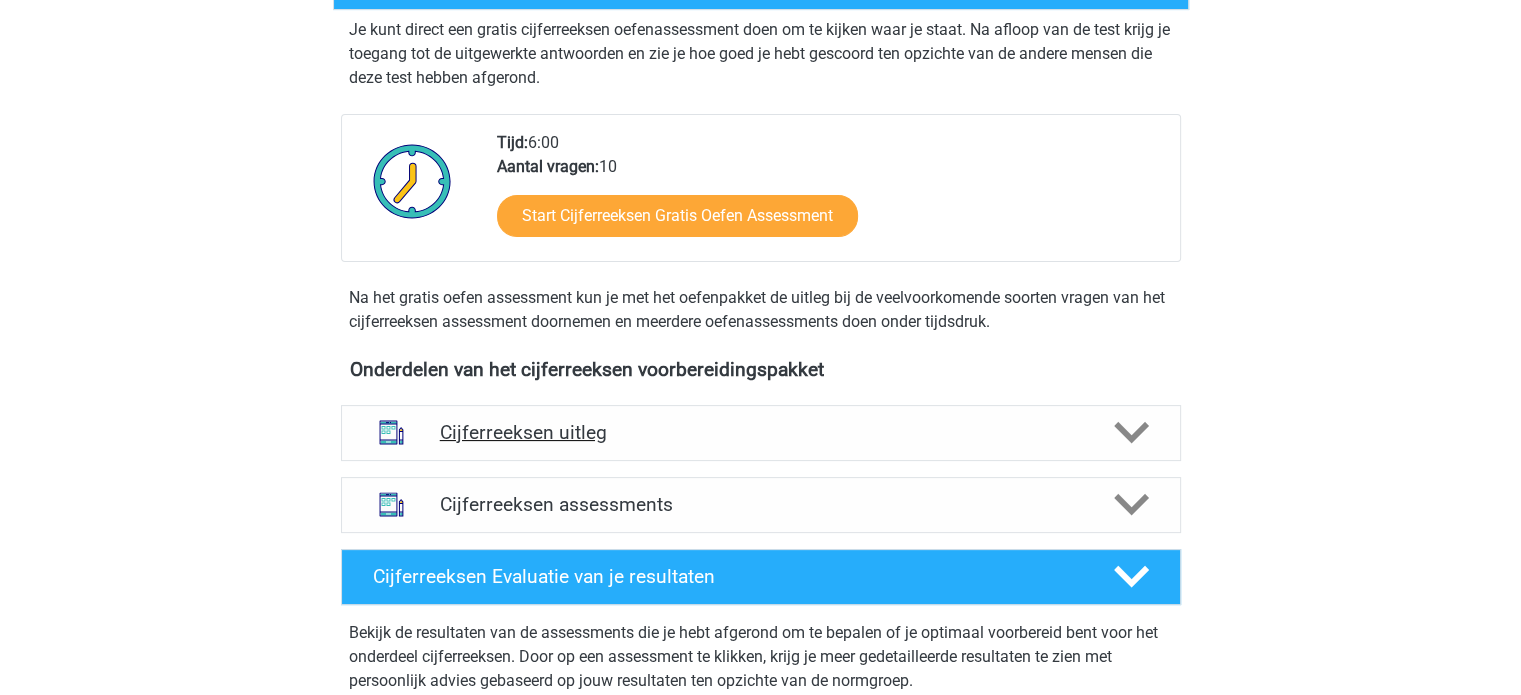 click on "Cijferreeksen uitleg" at bounding box center (761, 432) 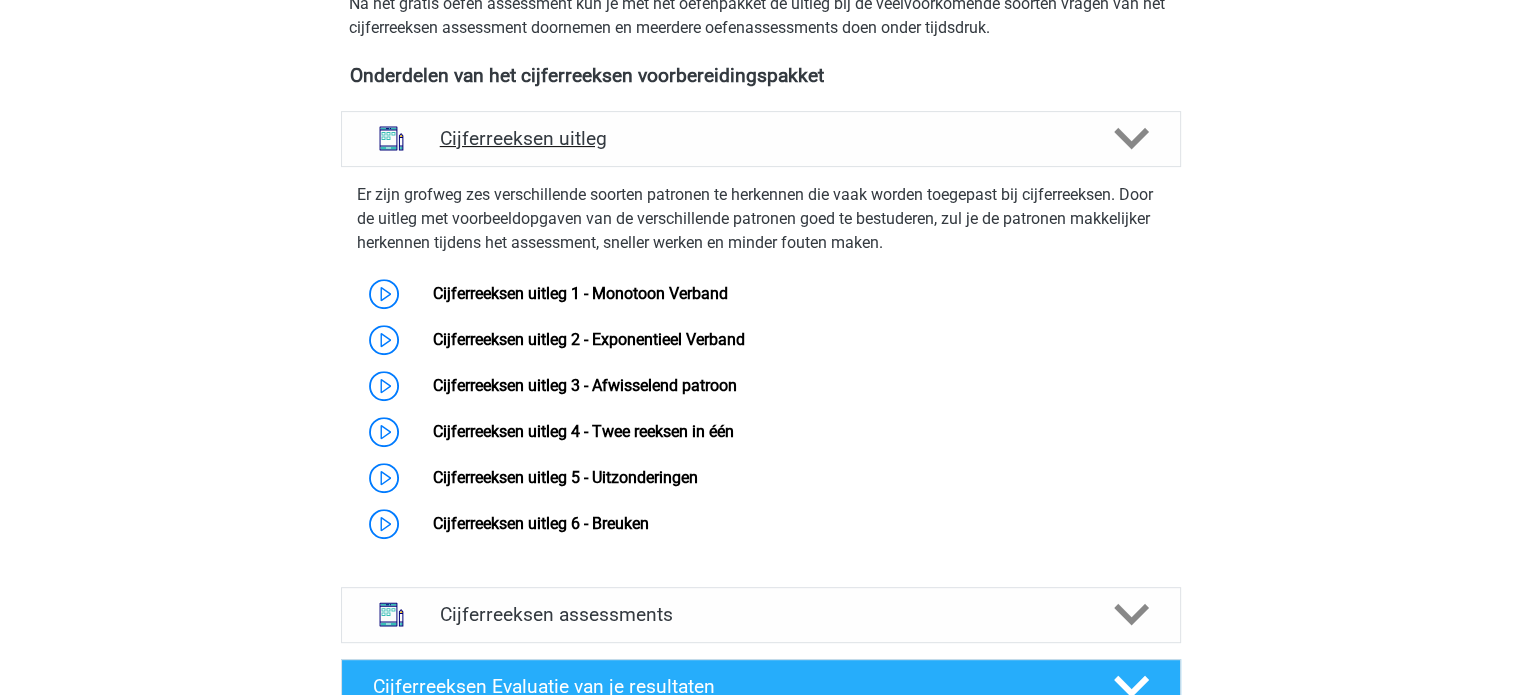 scroll, scrollTop: 700, scrollLeft: 0, axis: vertical 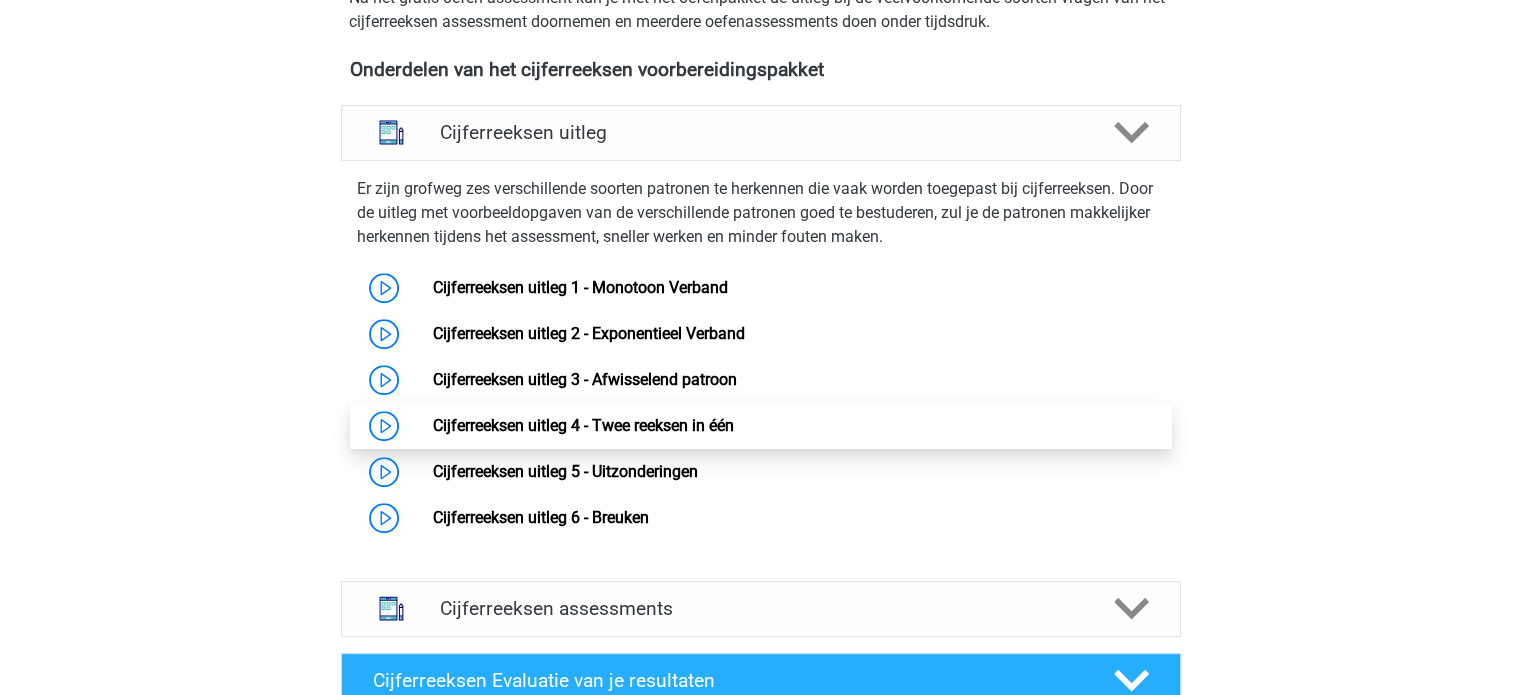 click on "Cijferreeksen uitleg 4 - Twee reeksen in één" at bounding box center (583, 425) 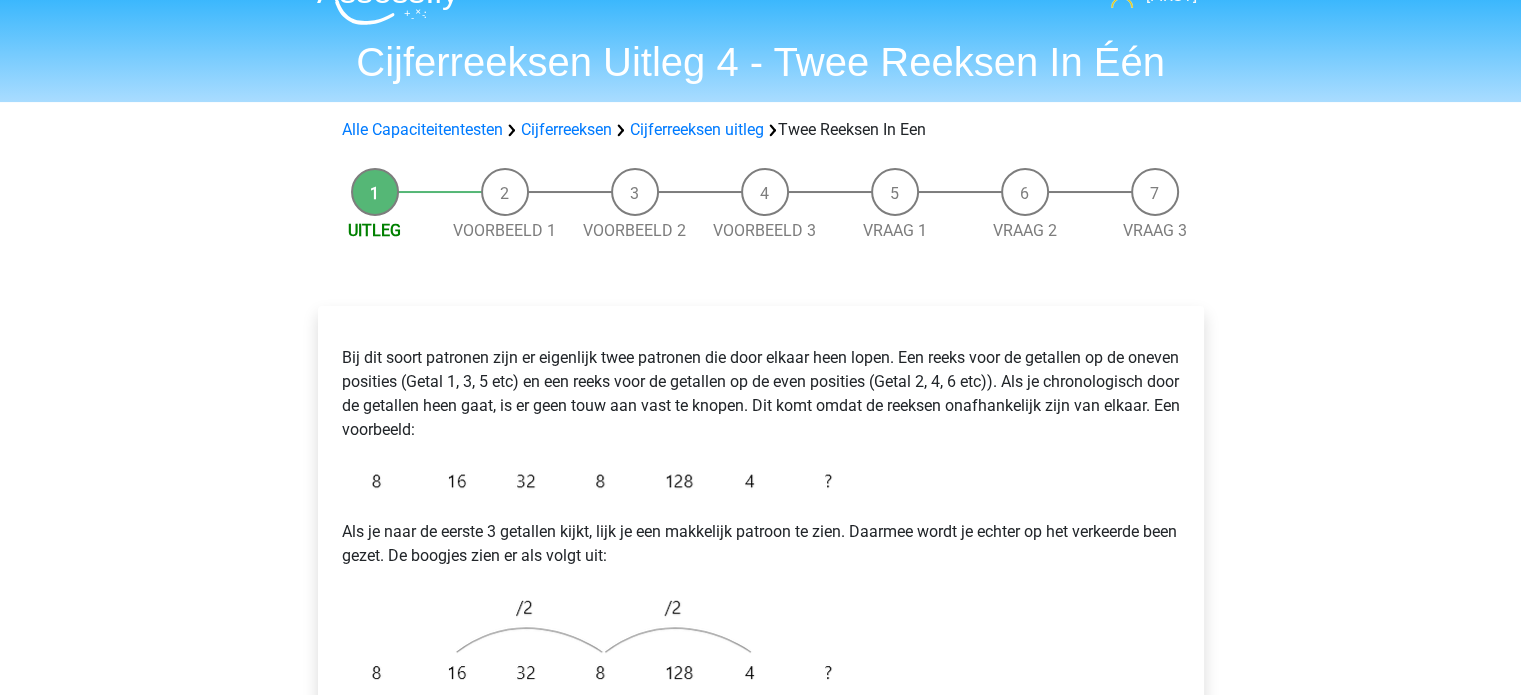 scroll, scrollTop: 0, scrollLeft: 0, axis: both 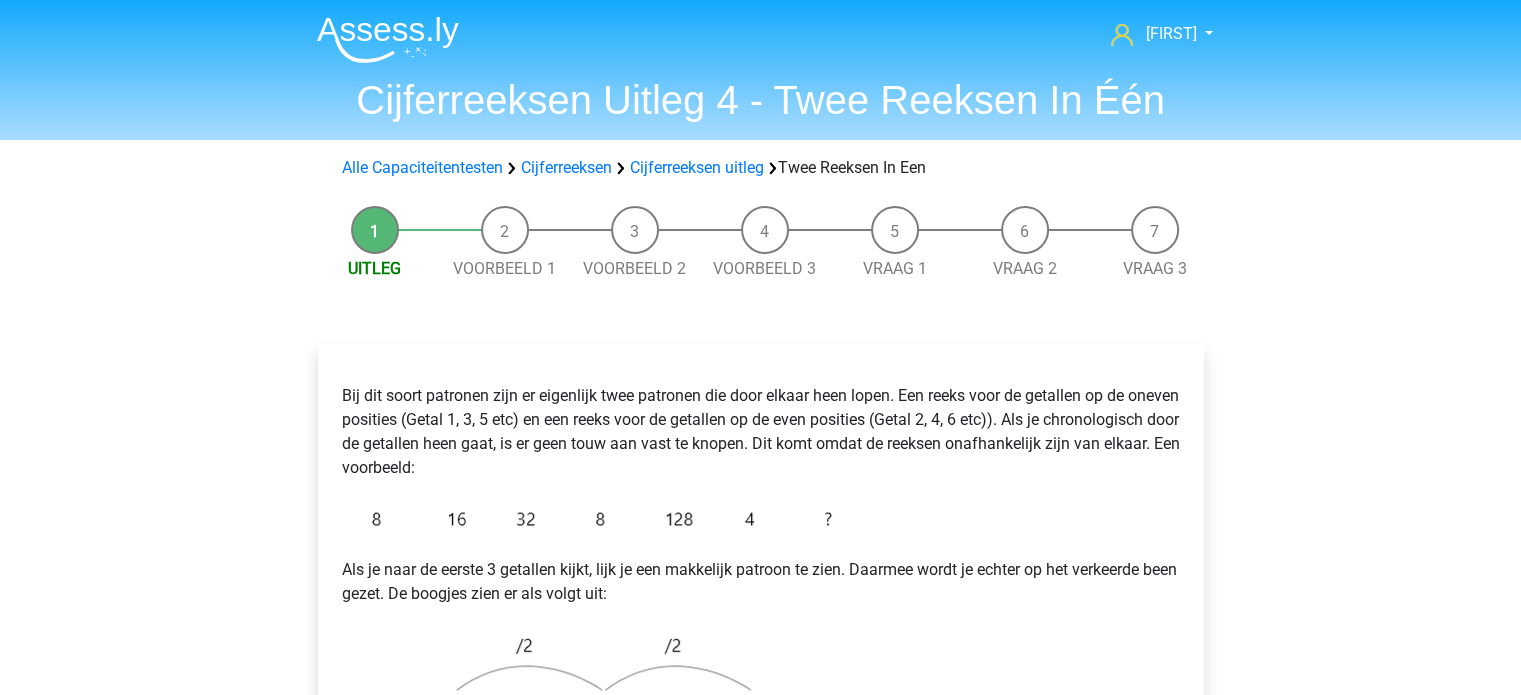 click on "Voorbeeld 1" at bounding box center [505, 243] 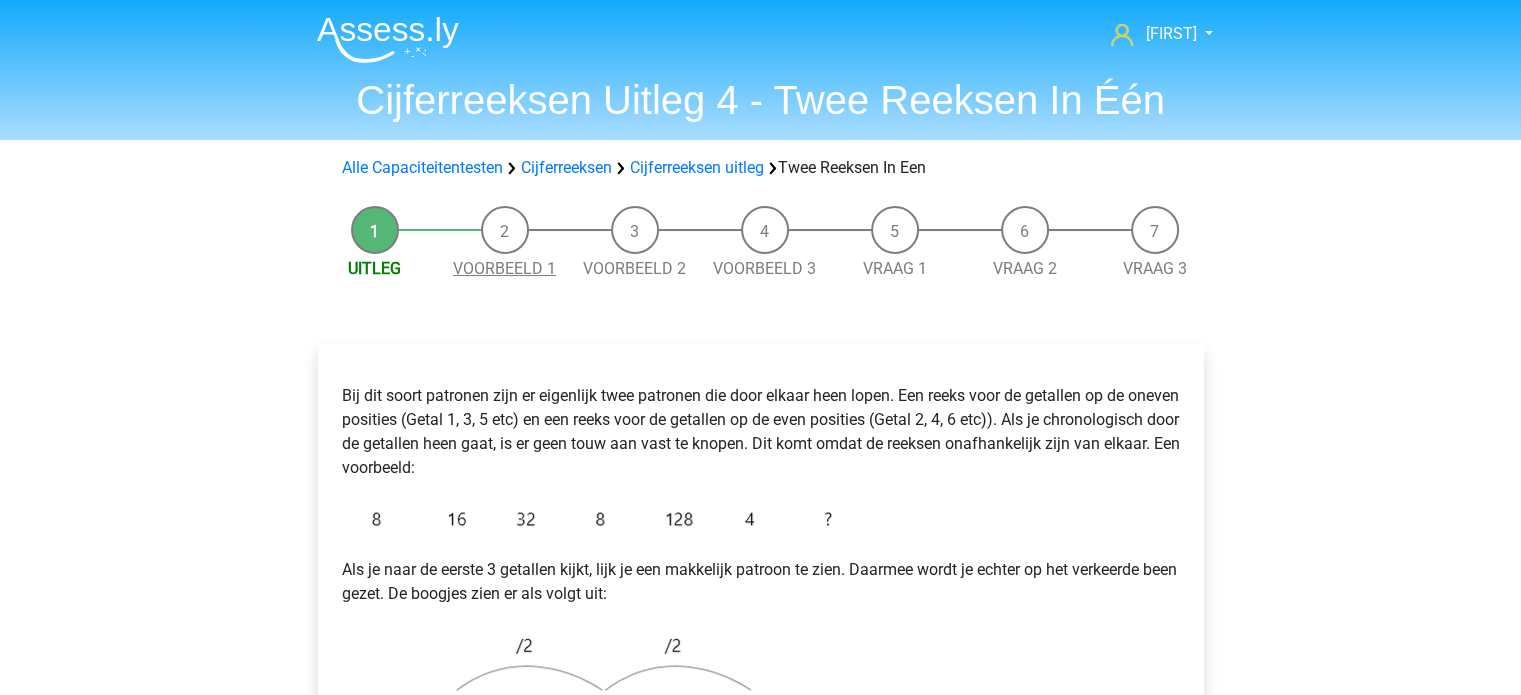 click on "Voorbeeld 1" at bounding box center (504, 268) 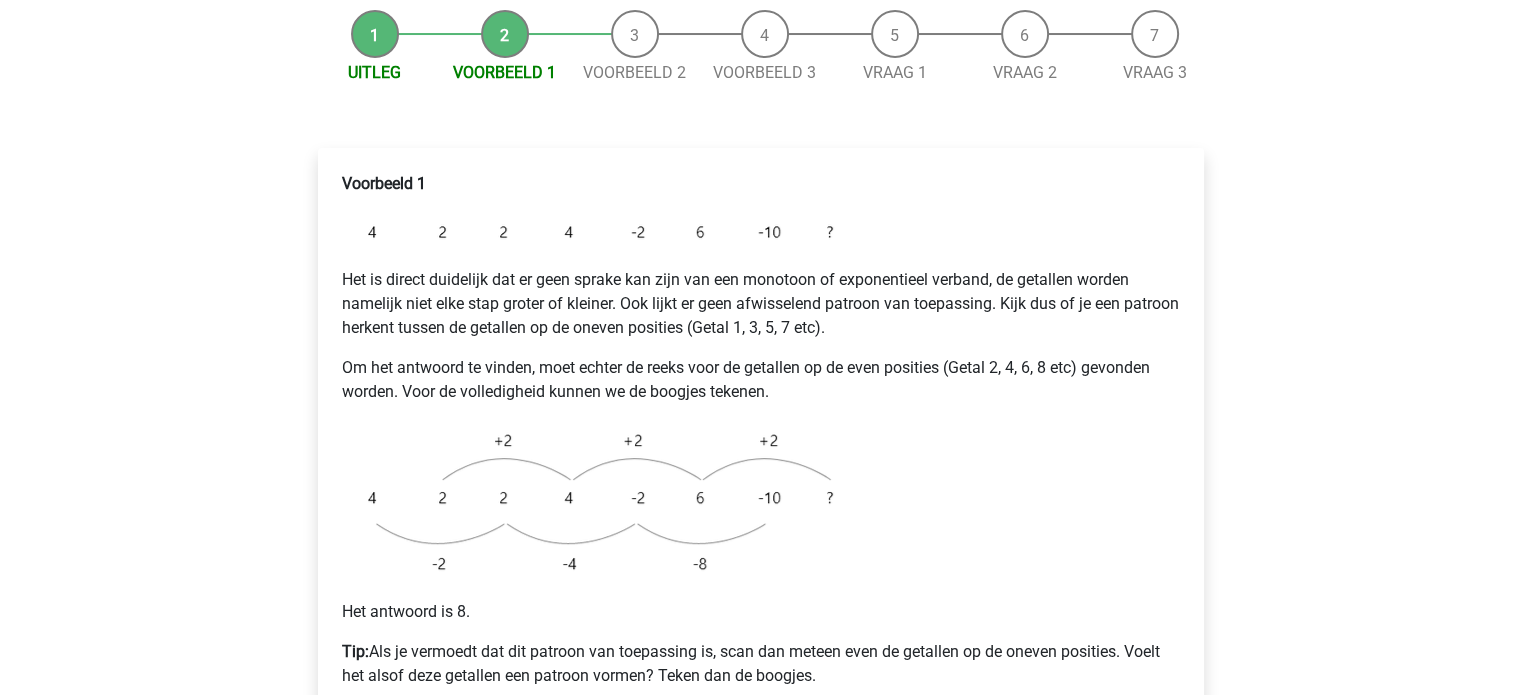 scroll, scrollTop: 200, scrollLeft: 0, axis: vertical 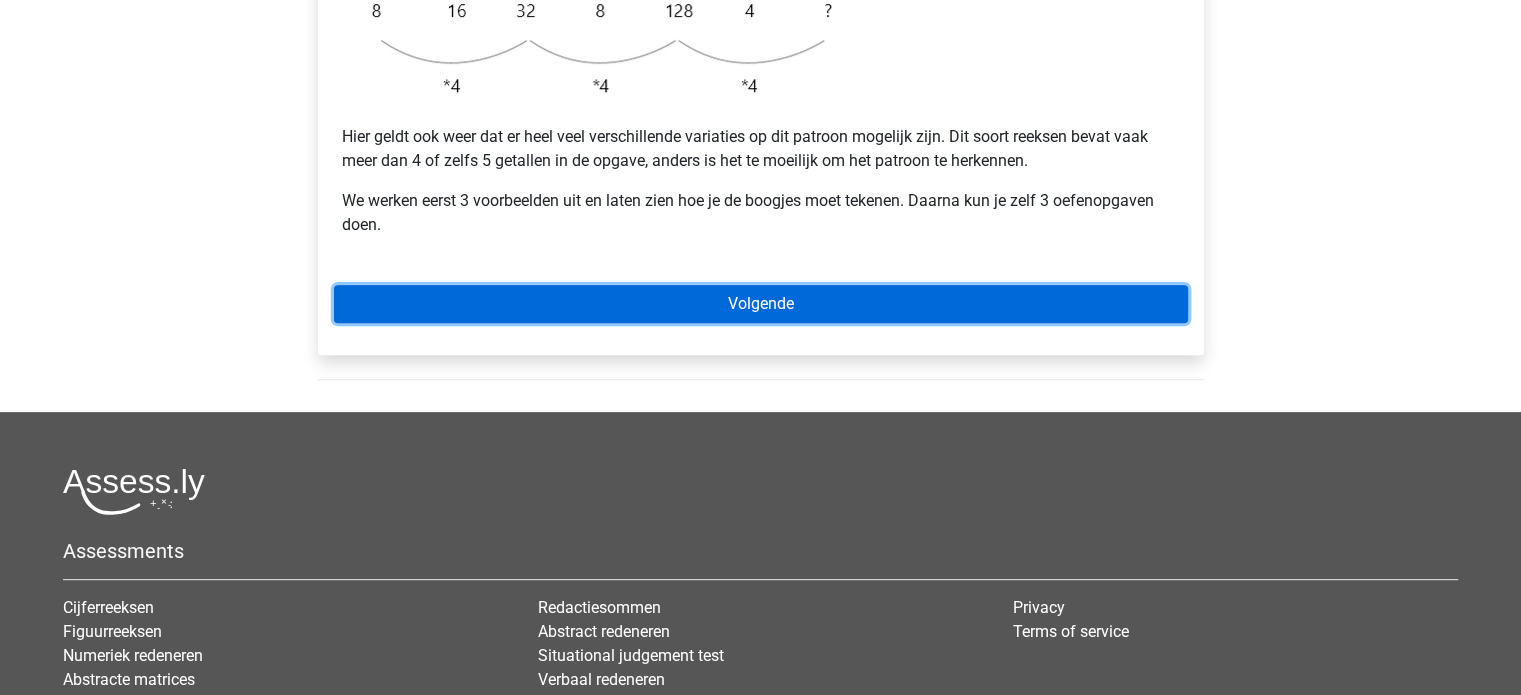 click on "Volgende" at bounding box center [761, 304] 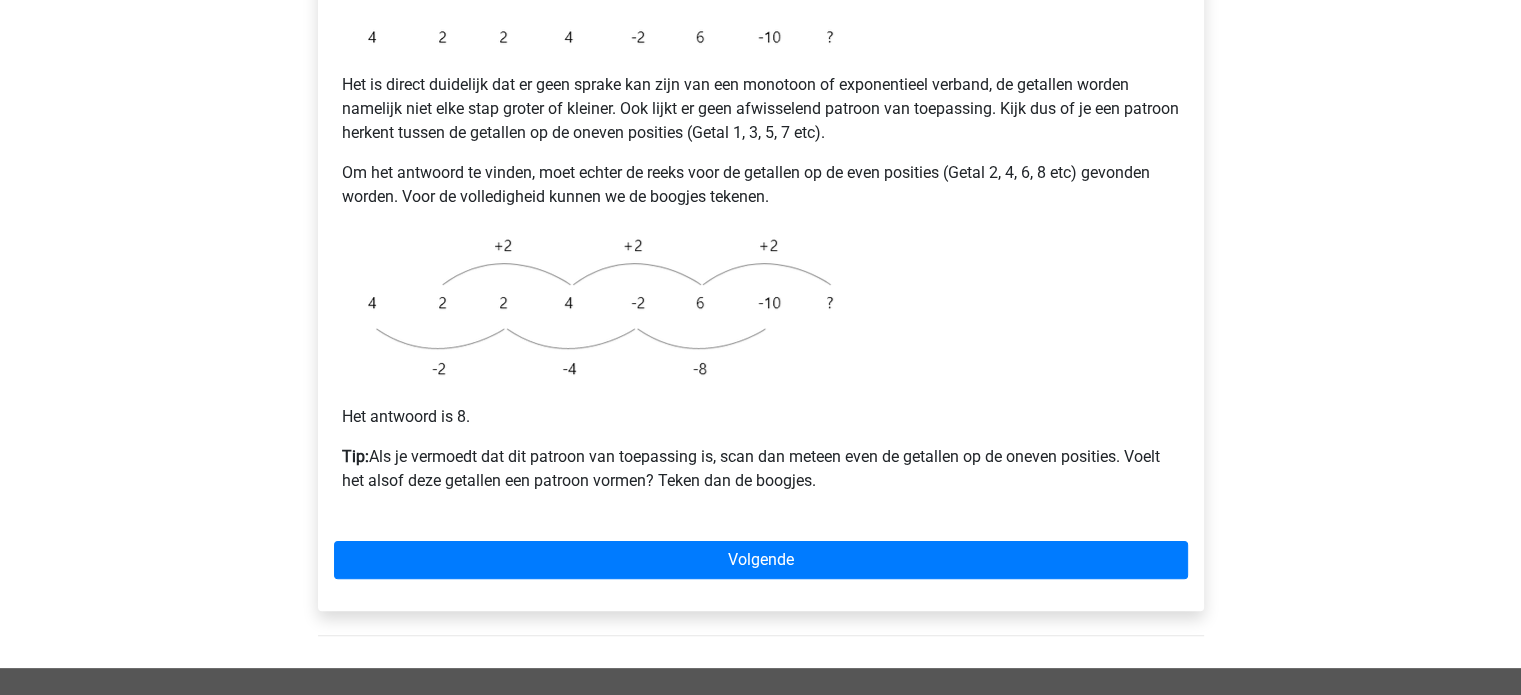 scroll, scrollTop: 400, scrollLeft: 0, axis: vertical 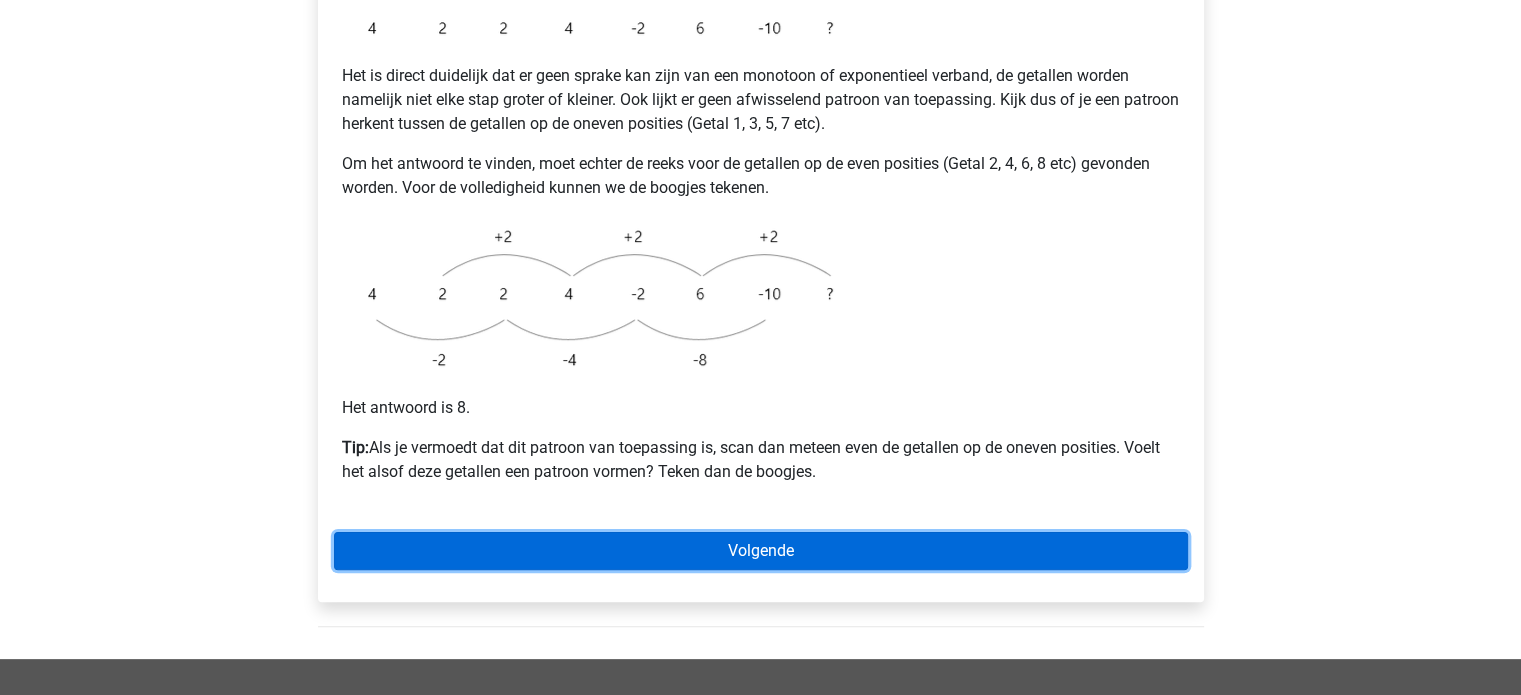 click on "Volgende" at bounding box center (761, 551) 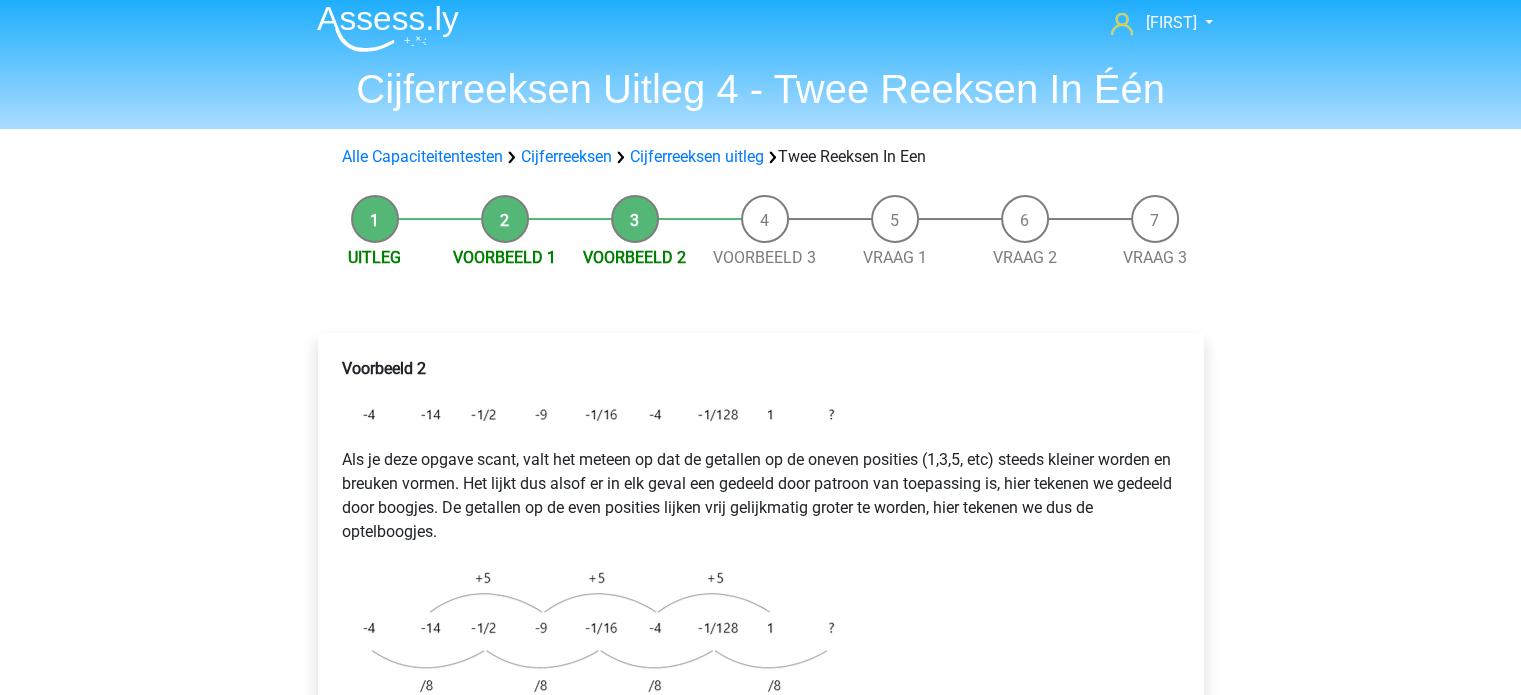 scroll, scrollTop: 0, scrollLeft: 0, axis: both 